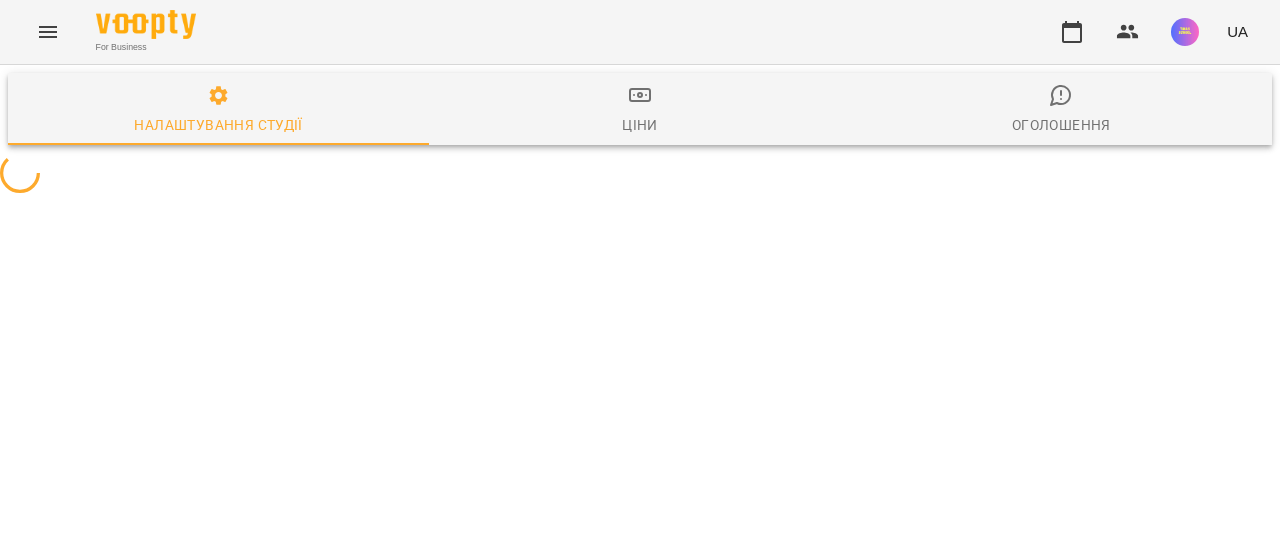 scroll, scrollTop: 0, scrollLeft: 0, axis: both 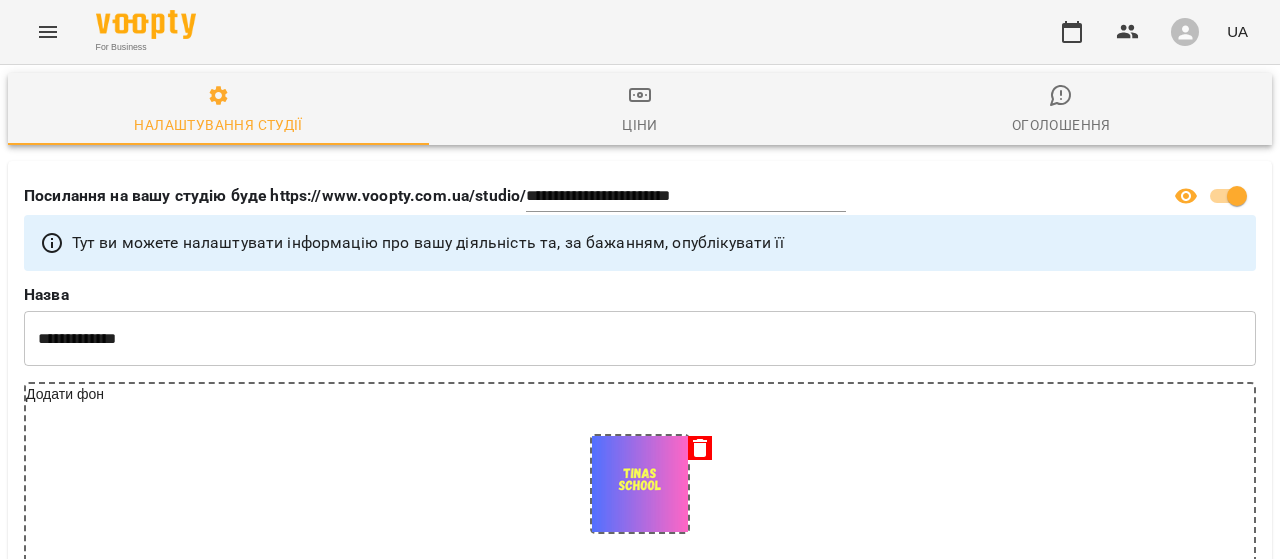 click 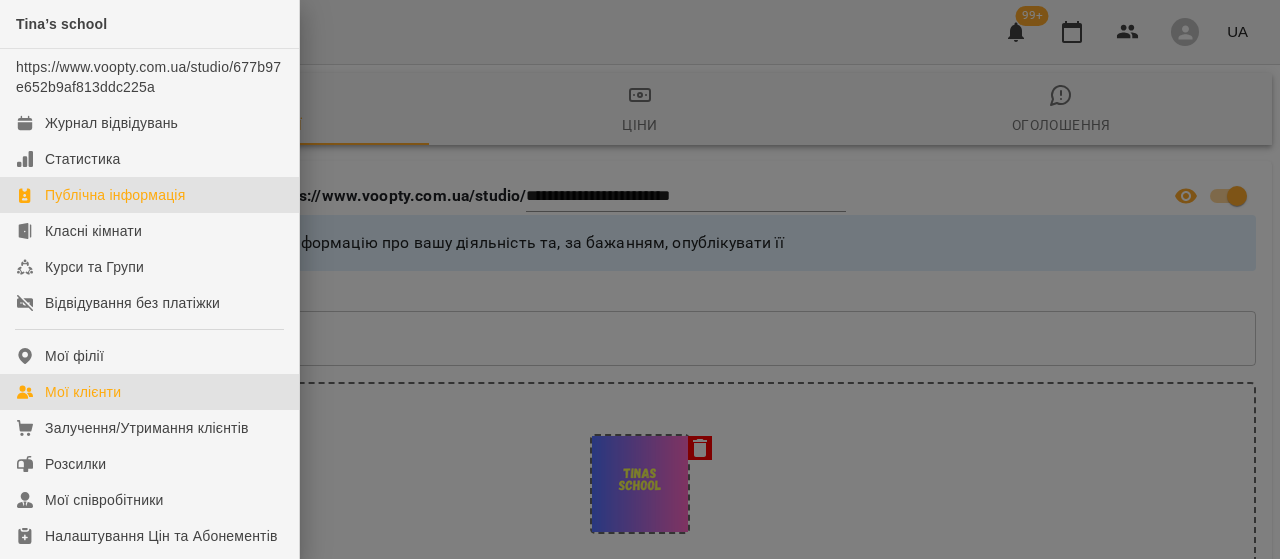 click on "Мої клієнти" at bounding box center (83, 392) 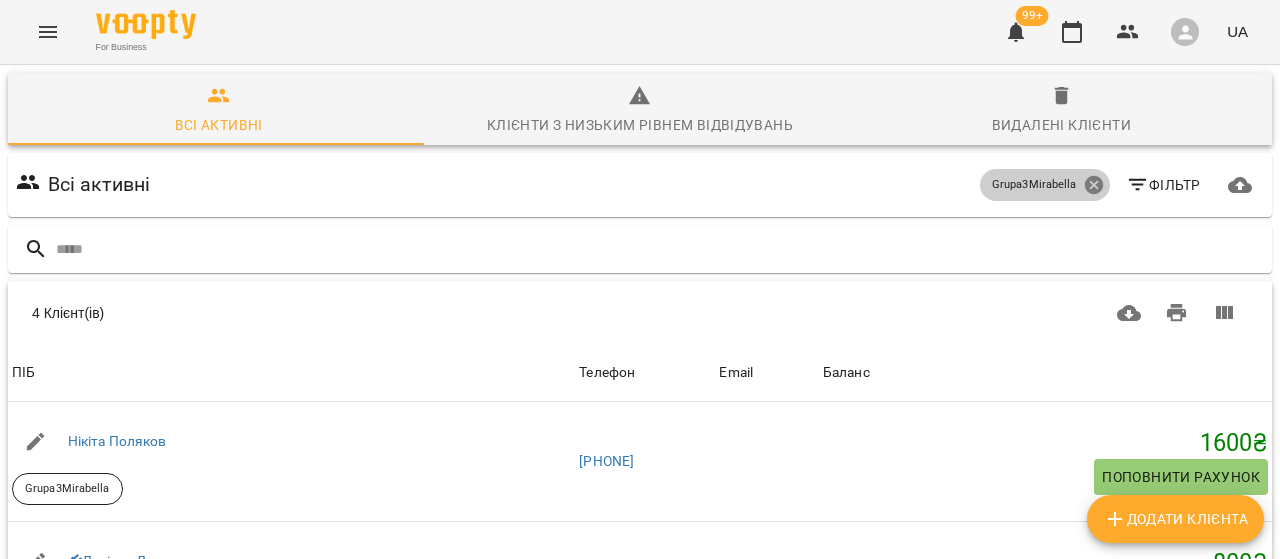 click 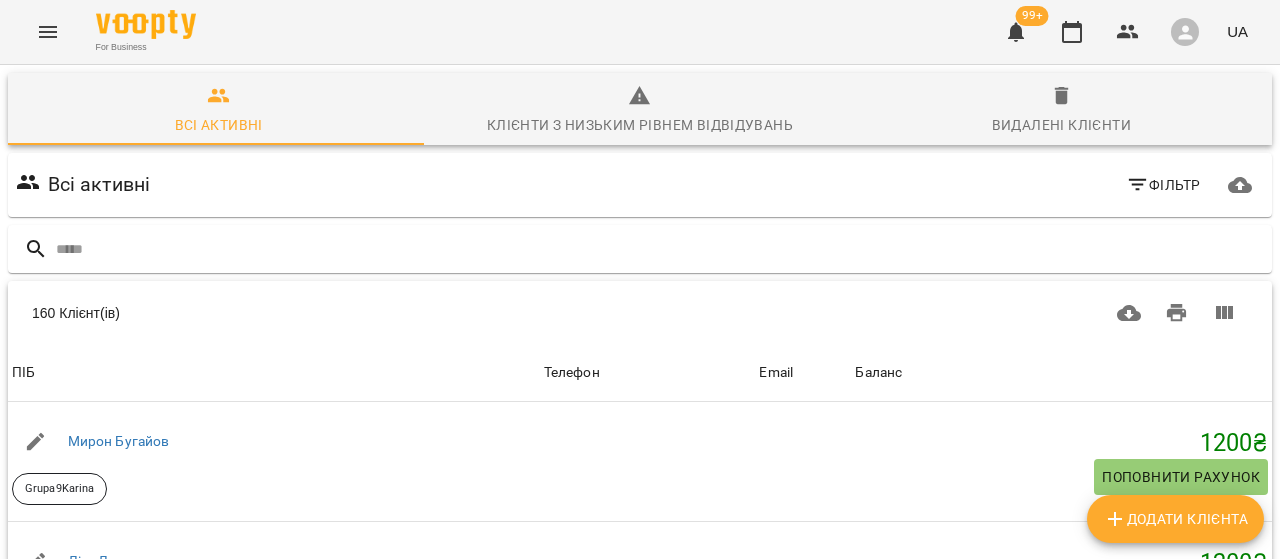 click on "Фільтр" at bounding box center [1163, 185] 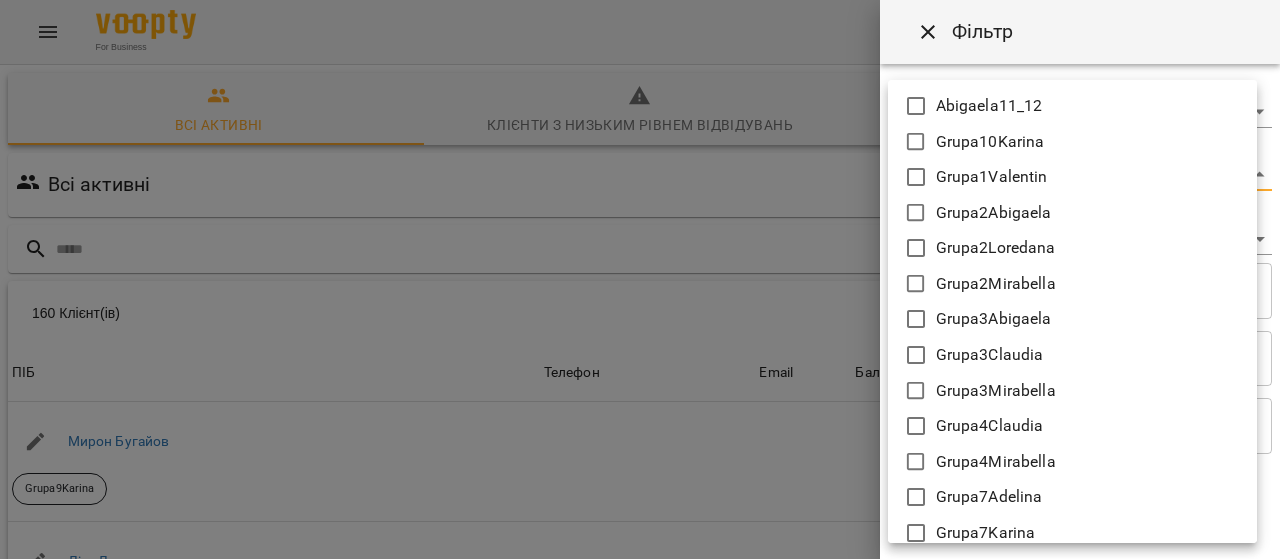 click on "For Business 99+ UA Всі активні Клієнти з низьким рівнем відвідувань Видалені клієнти   Всі активні Фільтр 160   Клієнт(ів) 160   Клієнт(ів) ПІБ Телефон Email Баланс ПІБ Мирон Бугайов Grupa9Karina Телефон Email Баланс 1200 ₴ Поповнити рахунок ПІБ Ліза Лопатко Grupa10Karina Телефон Email Баланс 1200 ₴ Поповнити рахунок ПІБ Єгор Панков Grupa8Adelina Телефон Email Баланс 1600 ₴ Поповнити рахунок ПІБ Ілля Михайлов Grupa8Adelina Телефон Email Баланс 1600 ₴ Поповнити рахунок ПІБ Ліза Красильнікова Grupa3 Claudia Телефон [PHONE] Email Баланс 0 ₴ Поповнити рахунок ПІБ Георгій Мулярчик grupa6 Email" at bounding box center [640, 522] 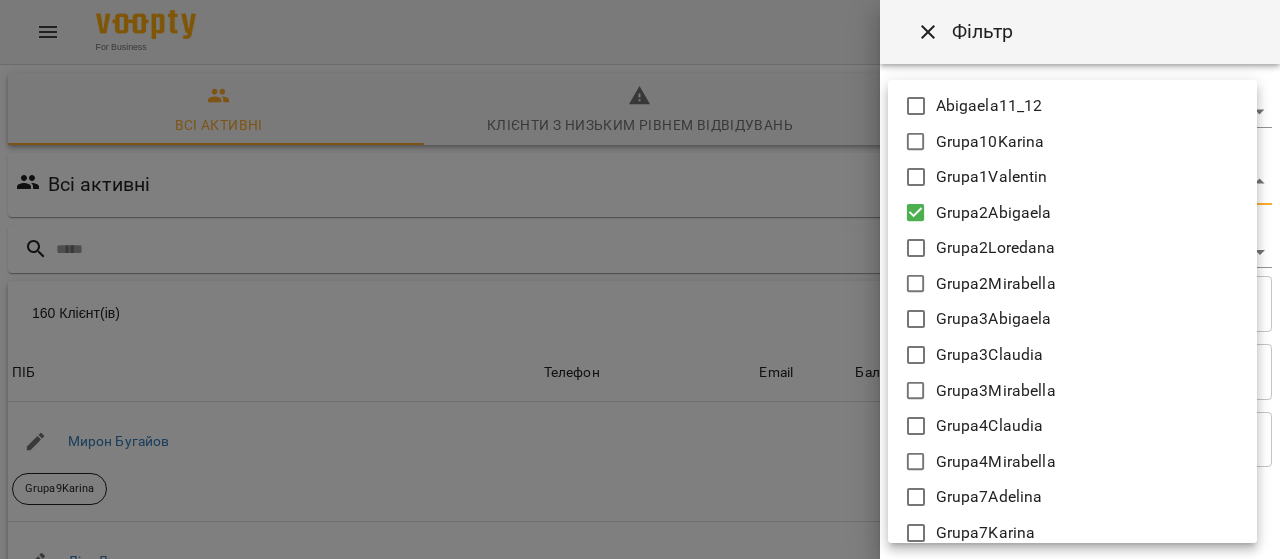 click at bounding box center [640, 279] 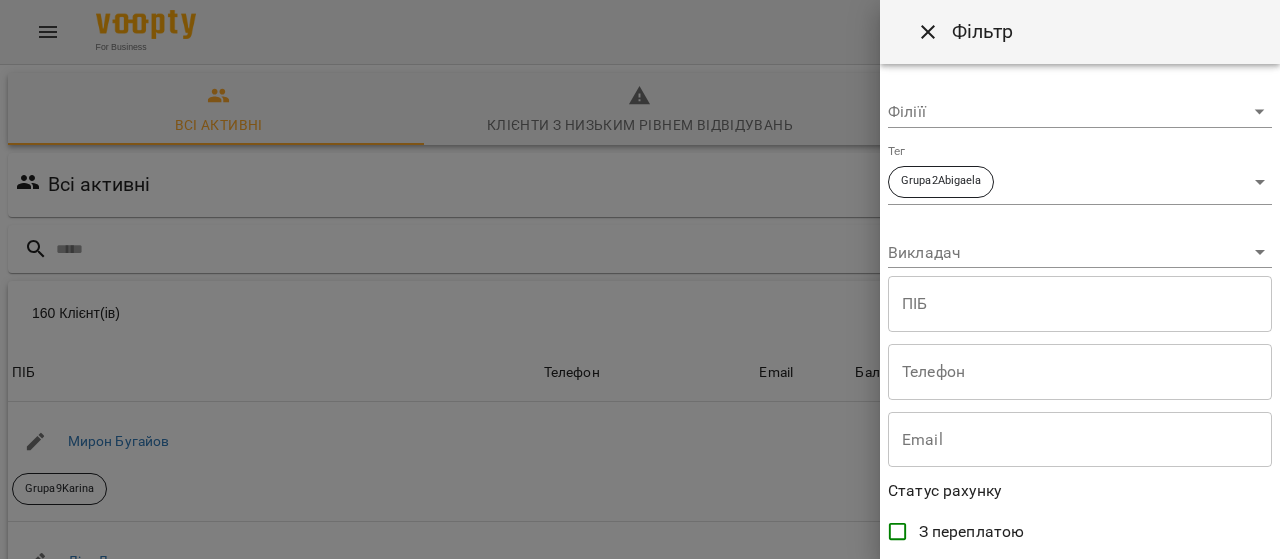 click at bounding box center (640, 279) 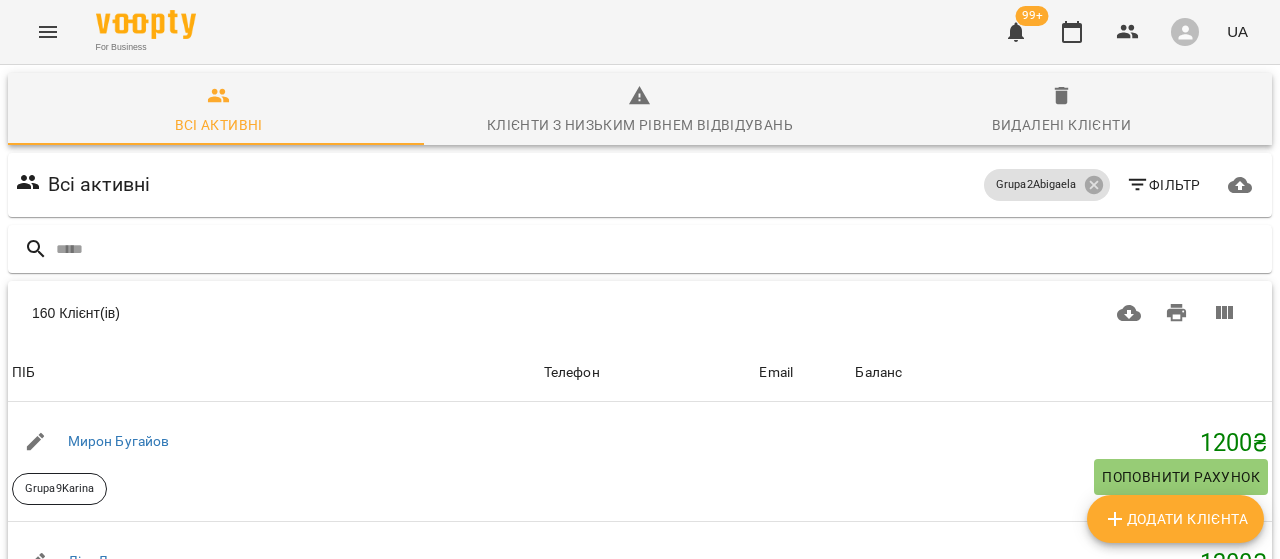 click on "Фільтр" at bounding box center (1163, 185) 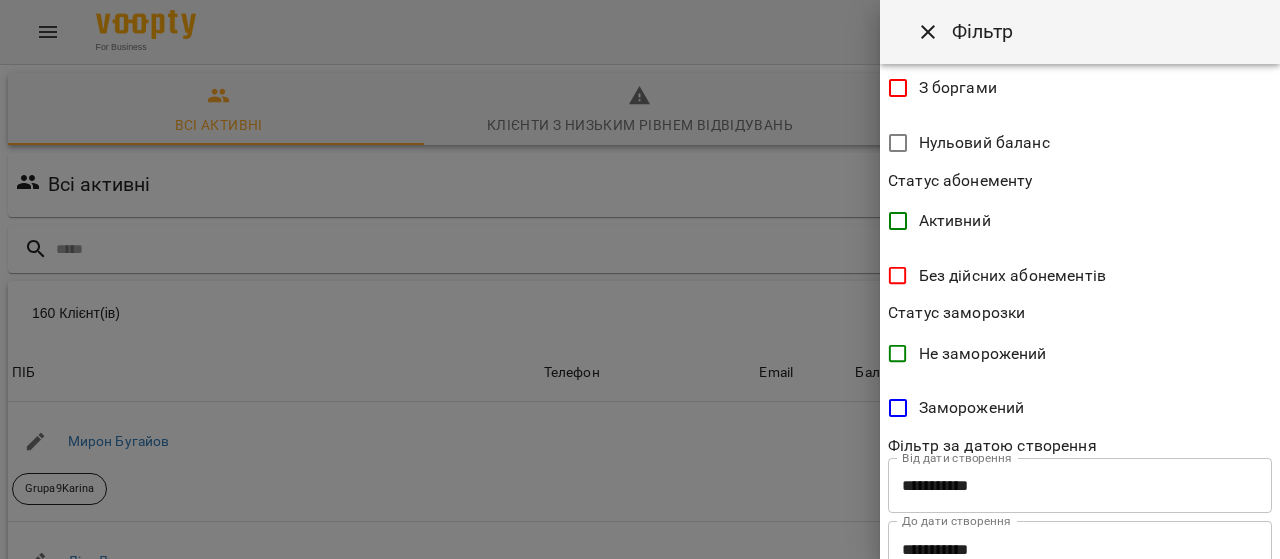 scroll, scrollTop: 567, scrollLeft: 0, axis: vertical 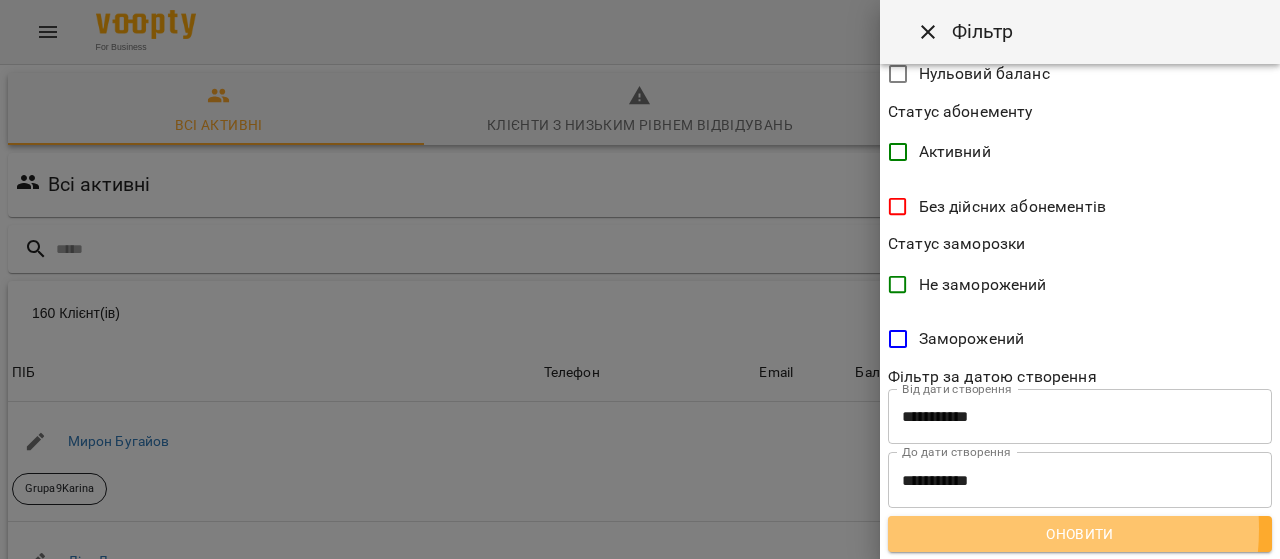 click on "Оновити" at bounding box center (1080, 534) 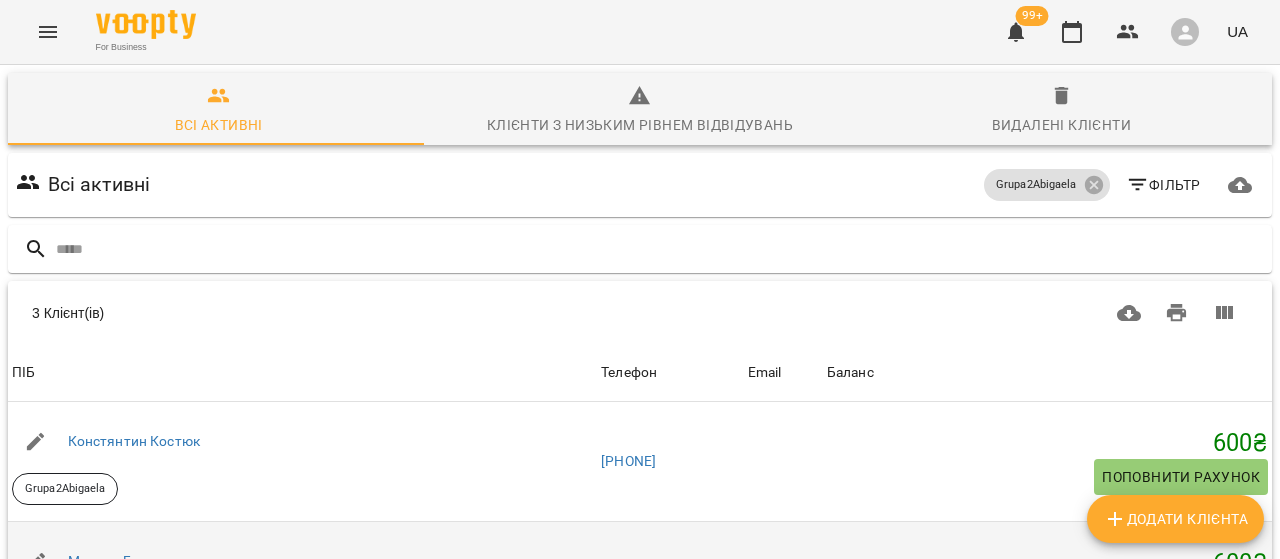 scroll, scrollTop: 0, scrollLeft: 0, axis: both 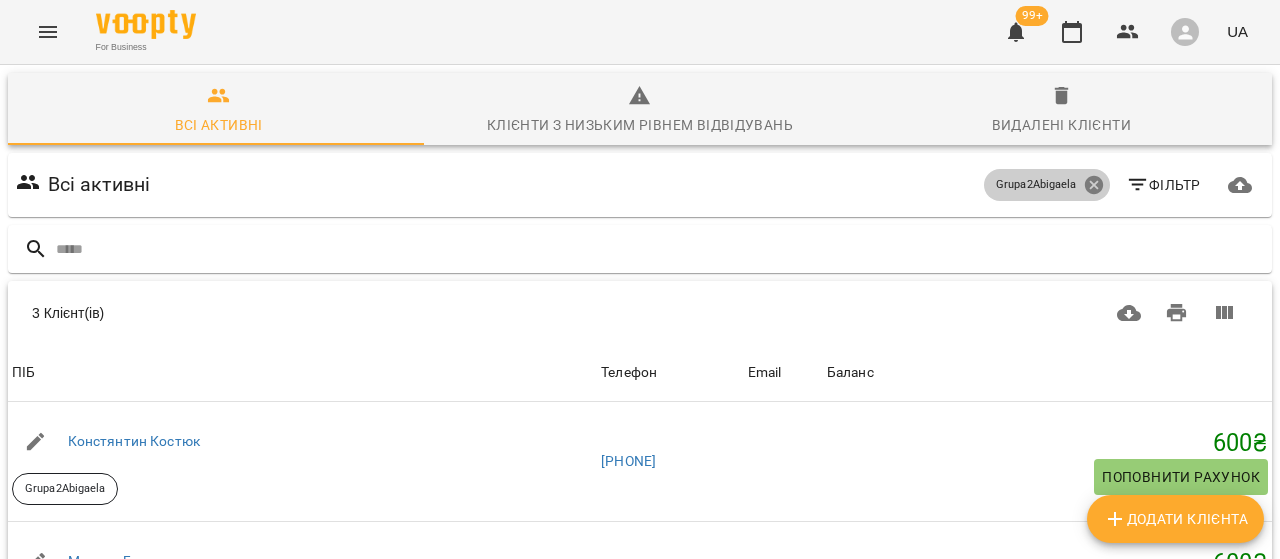 click 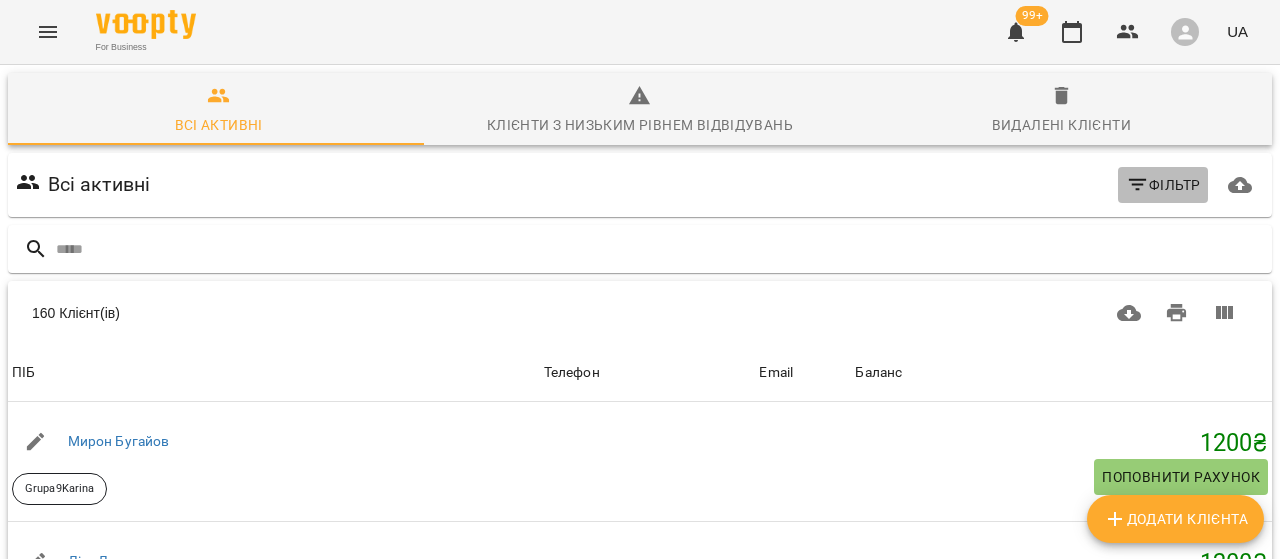 click on "Фільтр" at bounding box center [1163, 185] 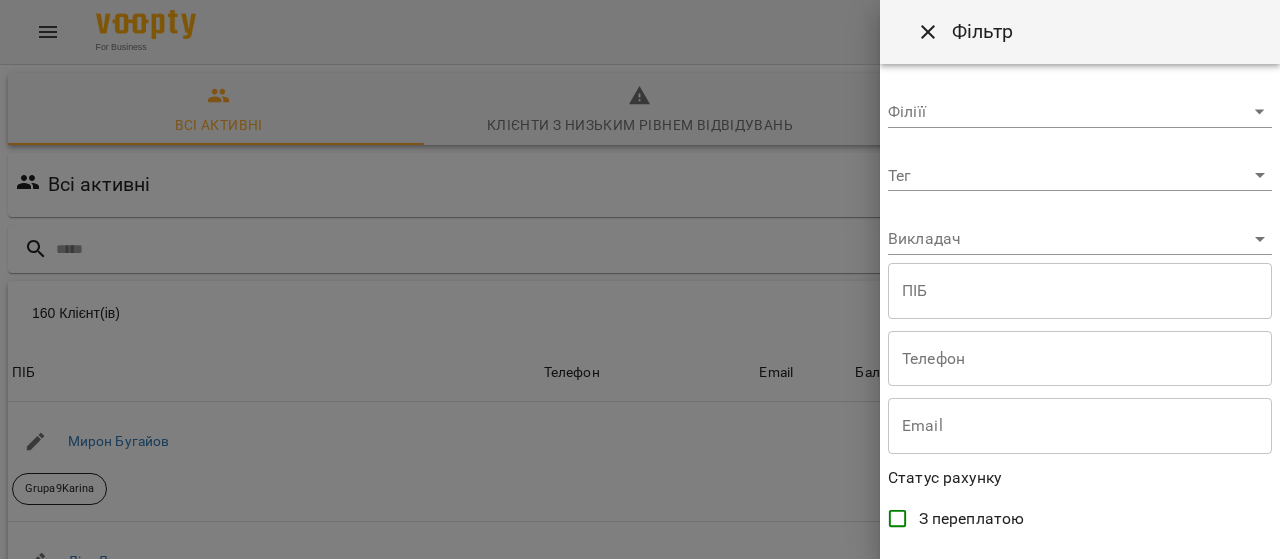 click on "For Business 99+ UA Всі активні Клієнти з низьким рівнем відвідувань Видалені клієнти   Всі активні Фільтр 160   Клієнт(ів) 160   Клієнт(ів) ПІБ Телефон Email Баланс ПІБ Мирон Бугайов Grupa9Karina Телефон Email Баланс 1200 ₴ Поповнити рахунок ПІБ Ліза Лопатко Grupa10Karina Телефон Email Баланс 1200 ₴ Поповнити рахунок ПІБ Єгор Панков Grupa8Adelina Телефон Email Баланс 1600 ₴ Поповнити рахунок ПІБ Ілля Михайлов Grupa8Adelina Телефон Email Баланс 1600 ₴ Поповнити рахунок ПІБ Ліза Красильнікова Grupa3 Claudia Телефон [PHONE] Email Баланс 0 ₴ Поповнити рахунок ПІБ Георгій Мулярчик grupa6 Email" at bounding box center (640, 522) 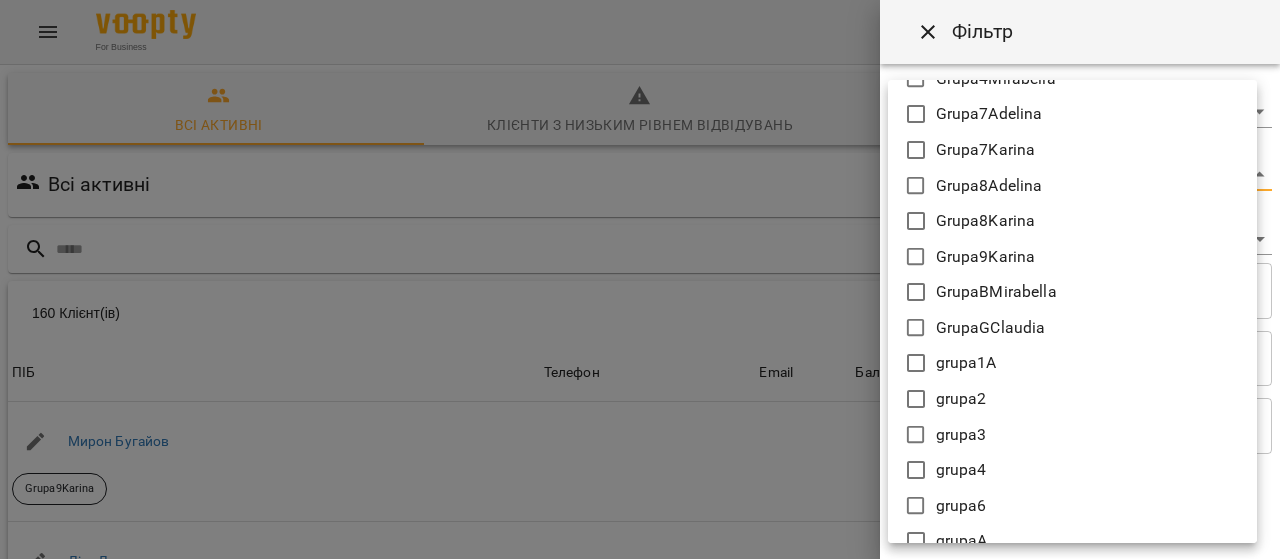 scroll, scrollTop: 500, scrollLeft: 0, axis: vertical 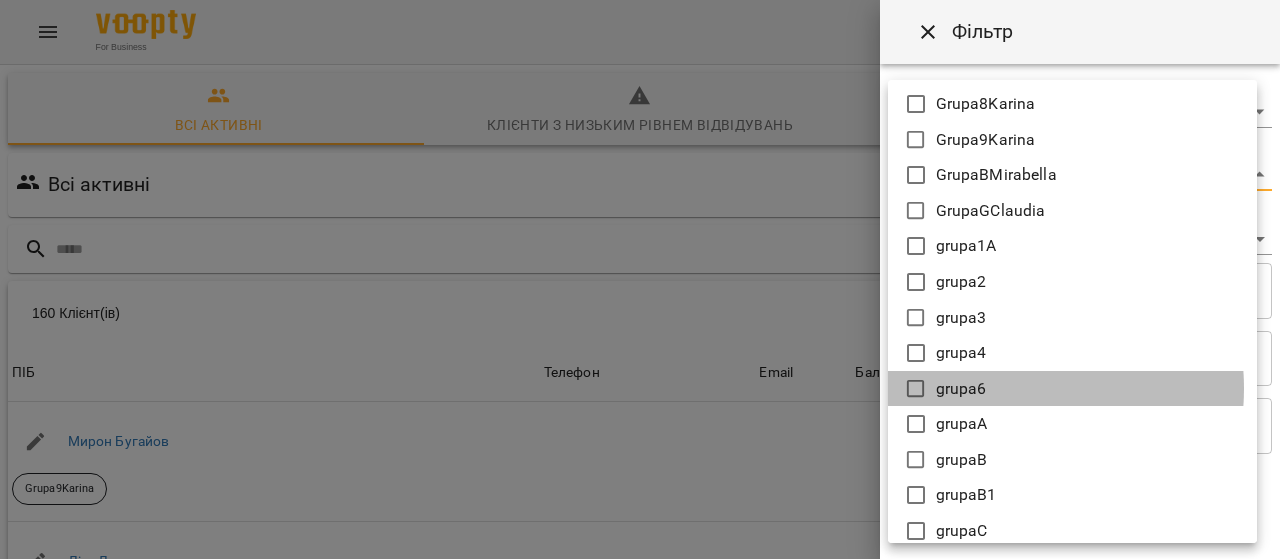 click on "grupa6" at bounding box center [961, 389] 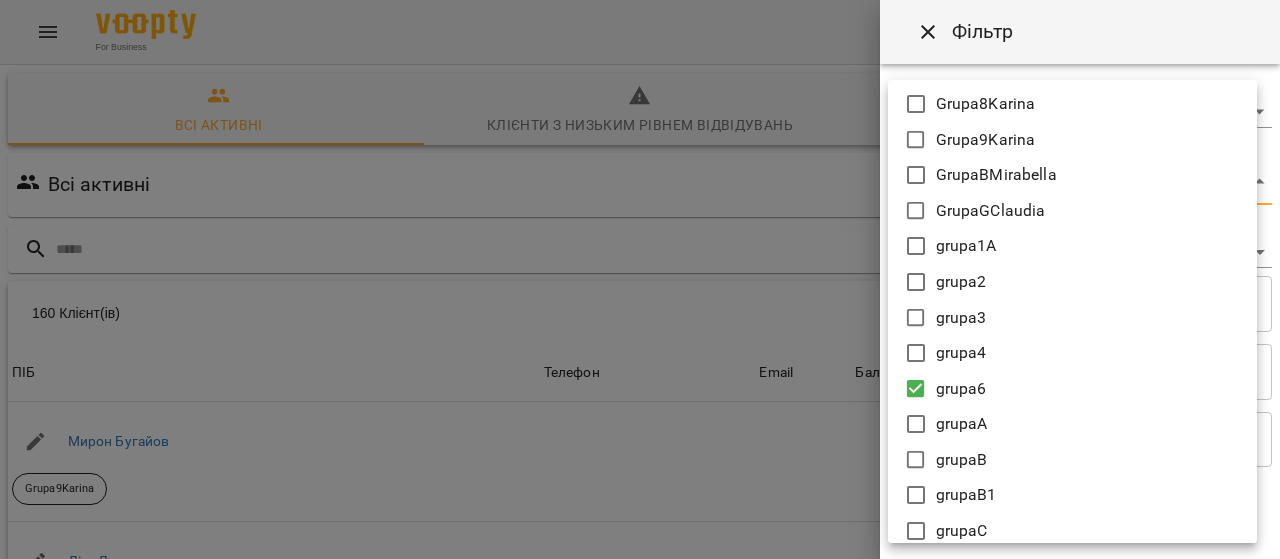 click at bounding box center [640, 279] 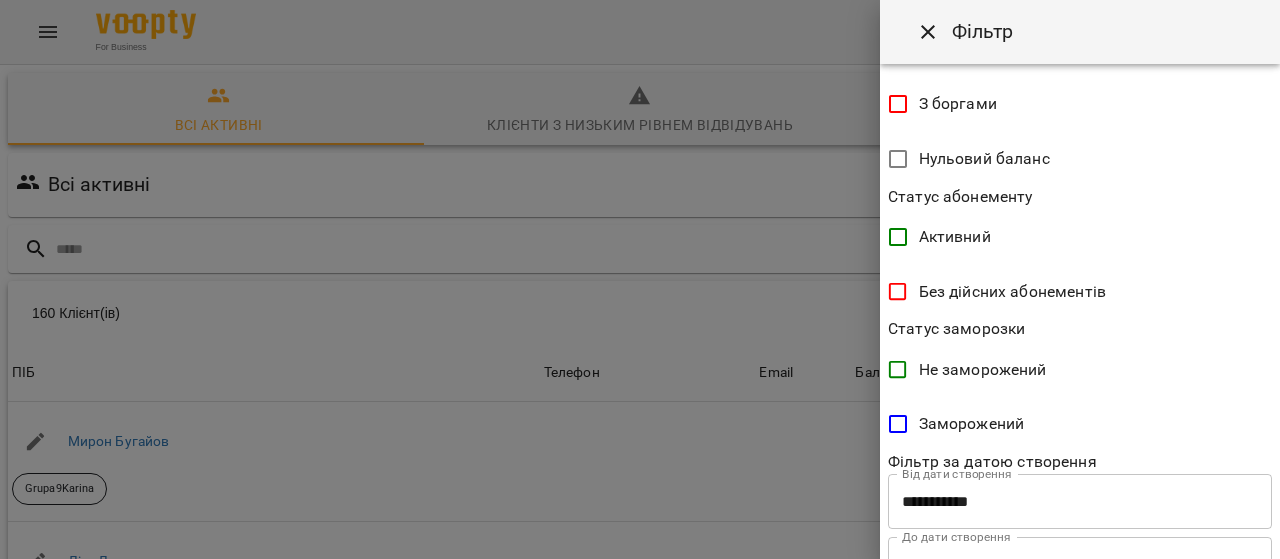 scroll, scrollTop: 567, scrollLeft: 0, axis: vertical 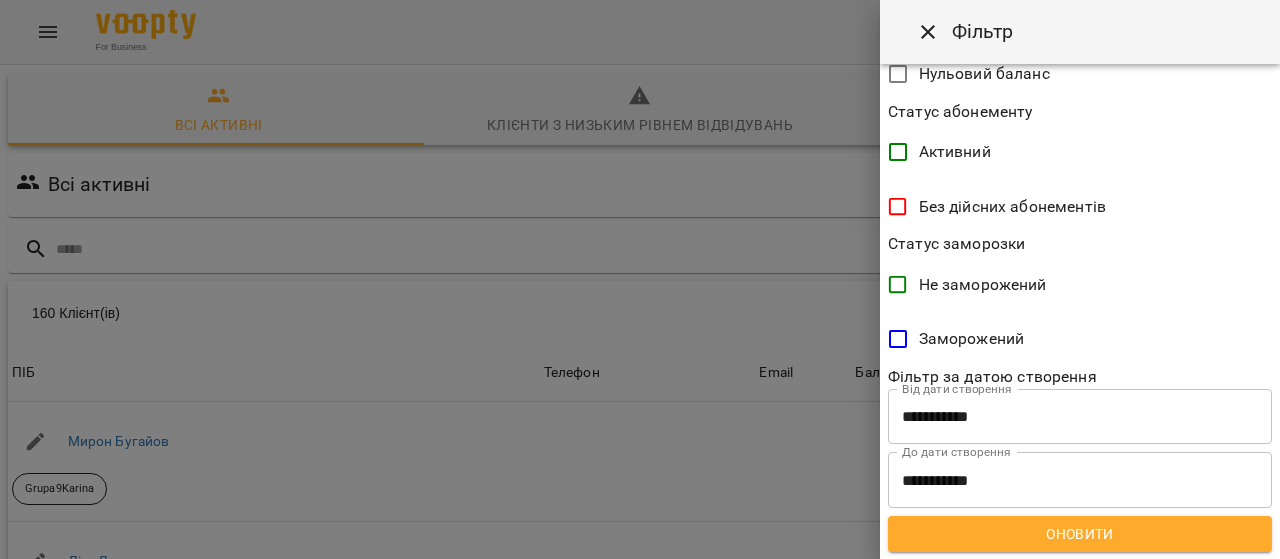 click on "Оновити" at bounding box center (1080, 534) 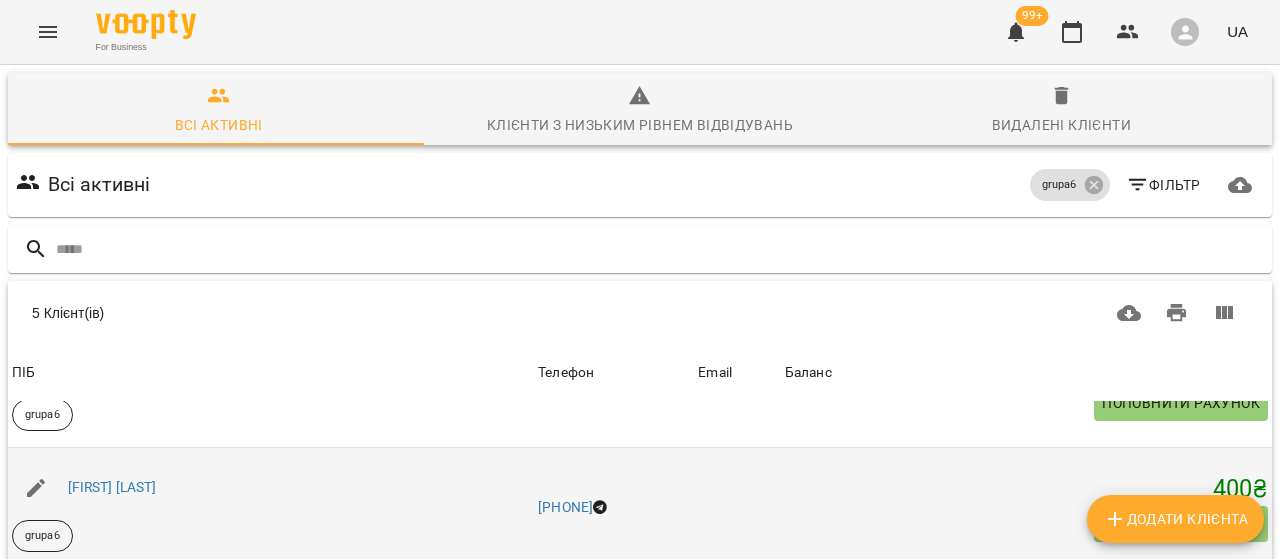 scroll, scrollTop: 158, scrollLeft: 0, axis: vertical 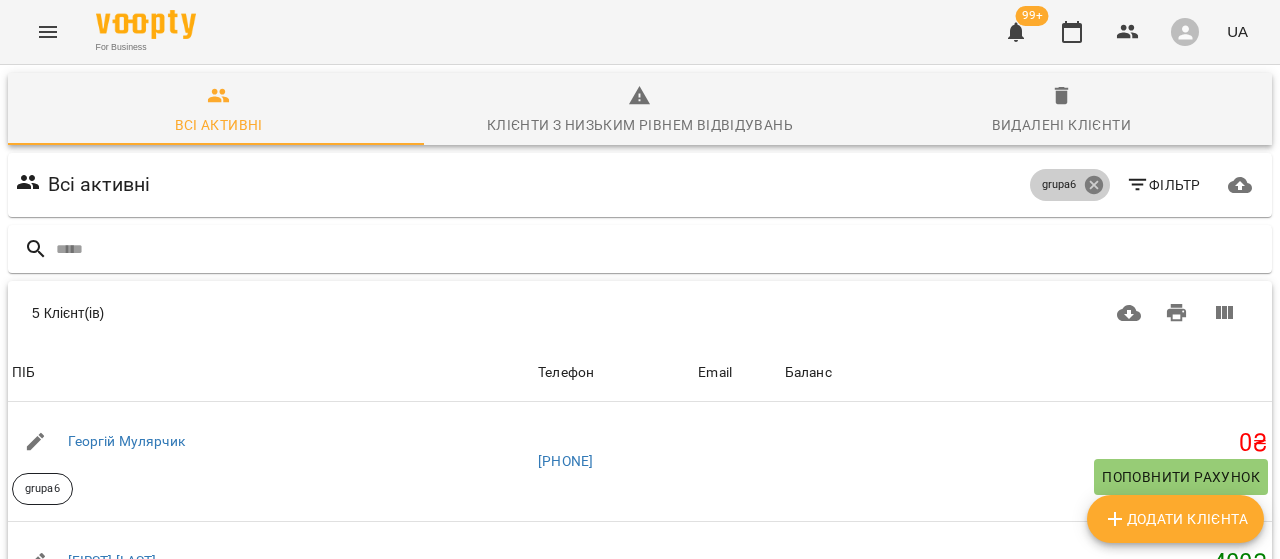 click 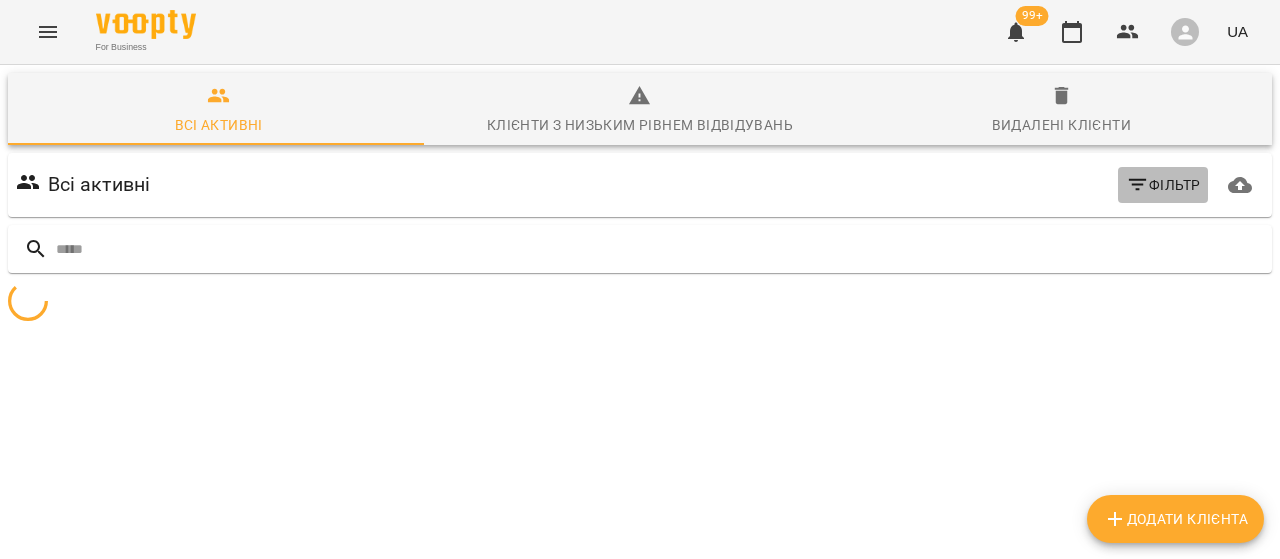 click on "Фільтр" at bounding box center (1163, 185) 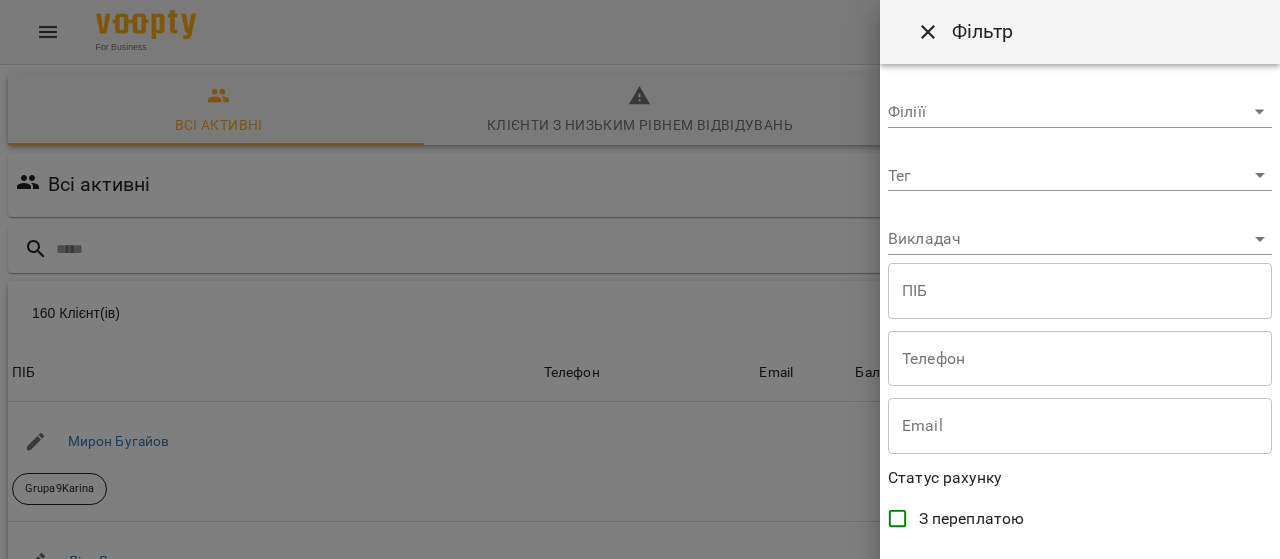click on "For Business 99+ UA Всі активні Клієнти з низьким рівнем відвідувань Видалені клієнти   Всі активні Фільтр 160   Клієнт(ів) 160   Клієнт(ів) ПІБ Телефон Email Баланс ПІБ Мирон Бугайов Grupa9Karina Телефон Email Баланс 1200 ₴ Поповнити рахунок ПІБ Ліза Лопатко Grupa10Karina Телефон Email Баланс 1200 ₴ Поповнити рахунок ПІБ Єгор Панков Grupa8Adelina Телефон Email Баланс 1600 ₴ Поповнити рахунок ПІБ Ілля Михайлов Grupa8Adelina Телефон Email Баланс 1600 ₴ Поповнити рахунок ПІБ Ліза Красильнікова Grupa3 Claudia Телефон [PHONE] Email Баланс 0 ₴ Поповнити рахунок ПІБ Георгій Мулярчик grupa6 Email" at bounding box center (640, 522) 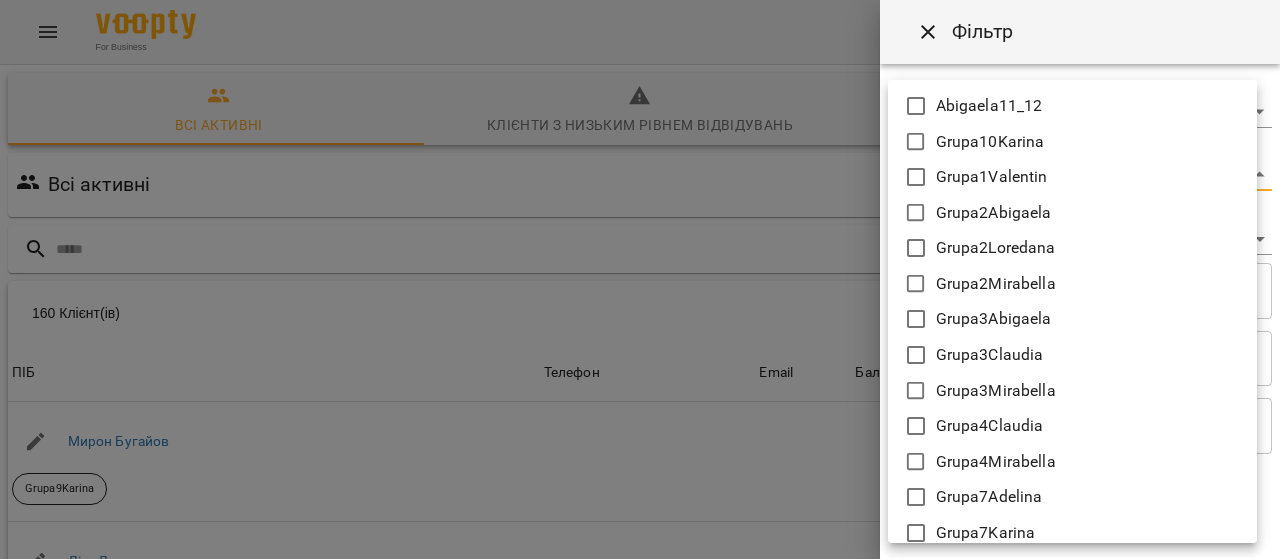scroll, scrollTop: 500, scrollLeft: 0, axis: vertical 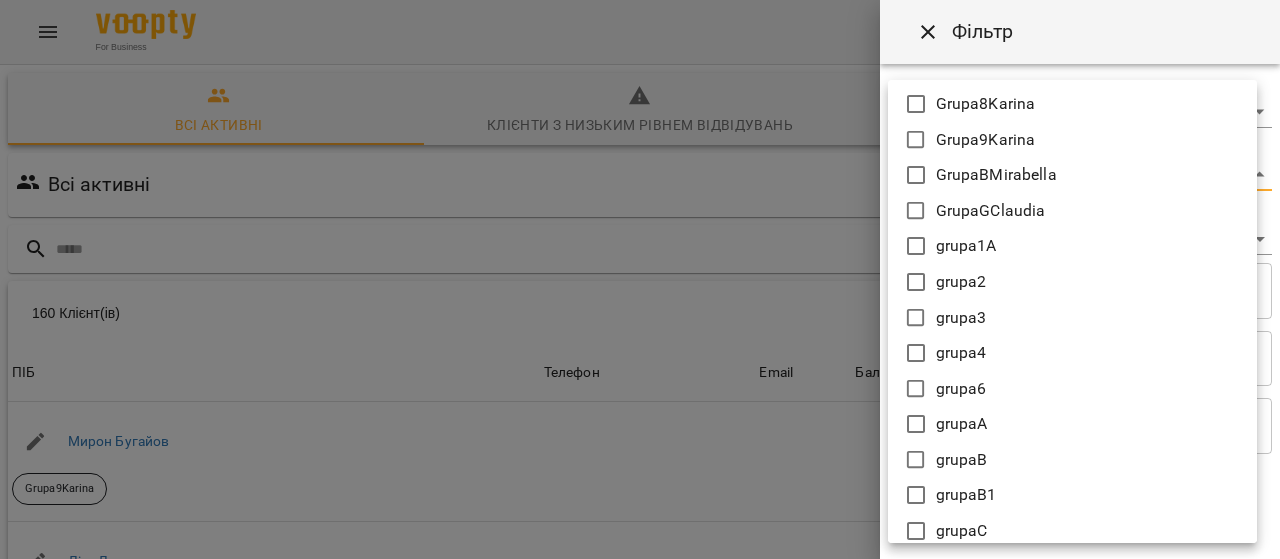 click on "grupa2" at bounding box center (961, 282) 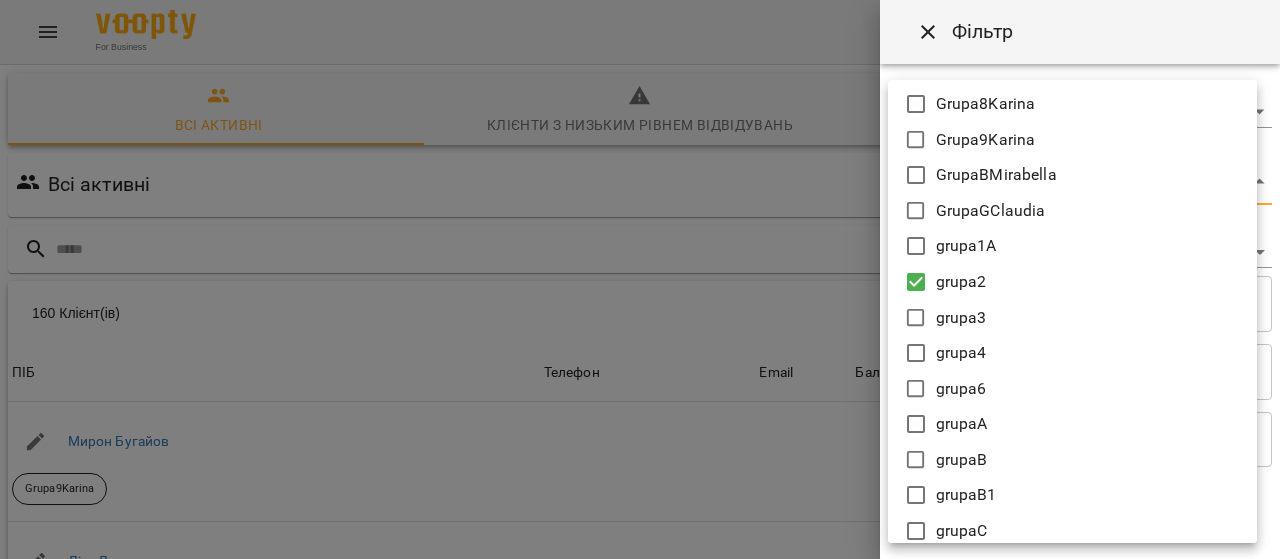 click at bounding box center [640, 279] 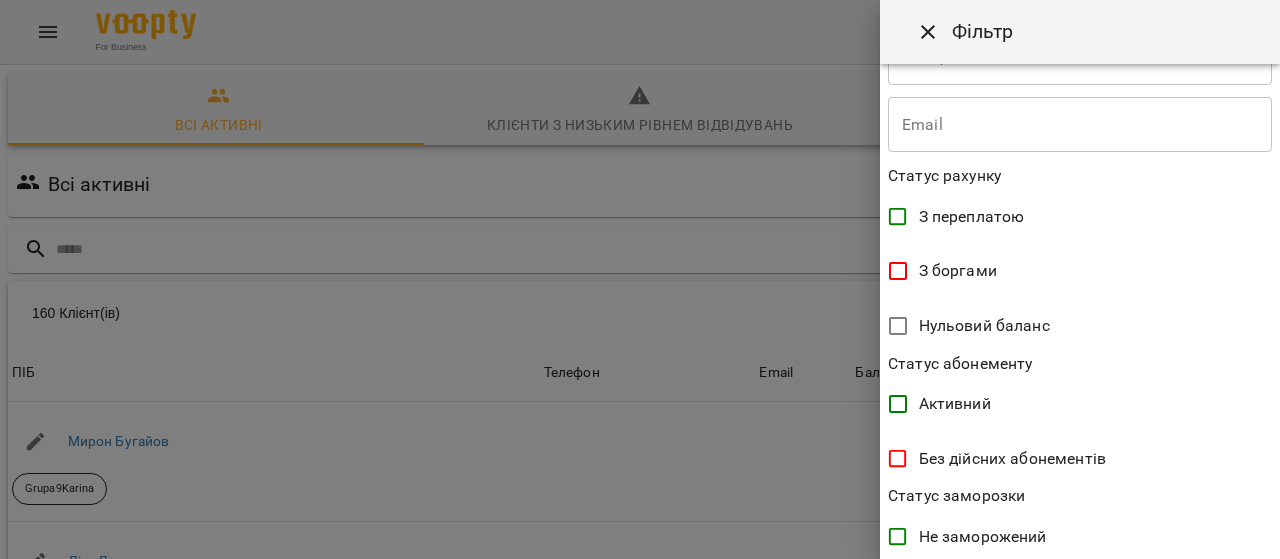 scroll, scrollTop: 567, scrollLeft: 0, axis: vertical 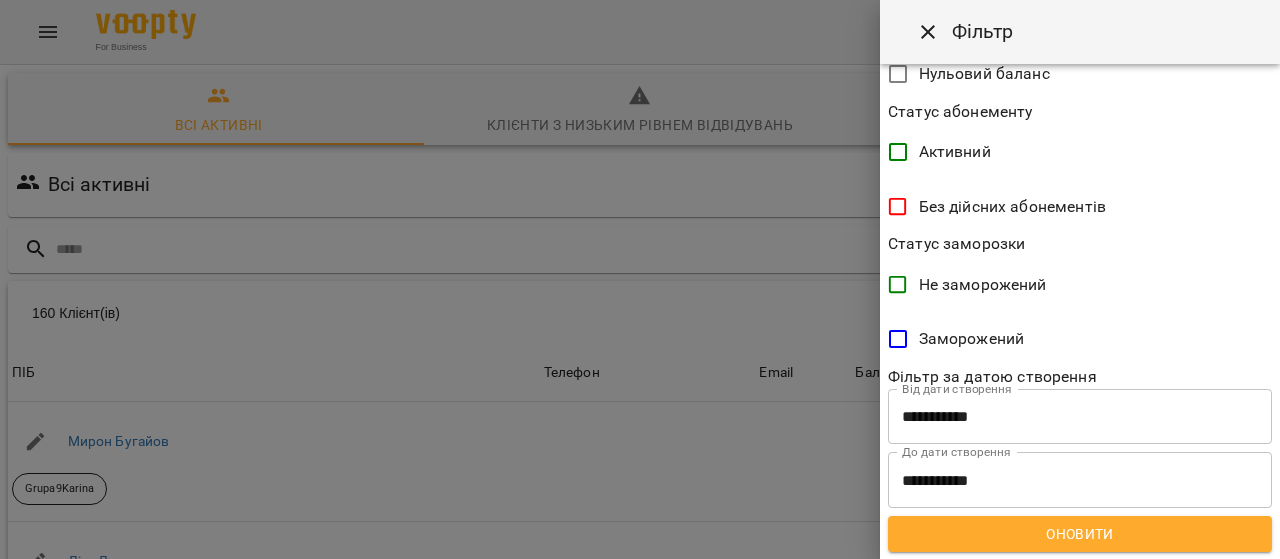click on "Оновити" at bounding box center (1080, 534) 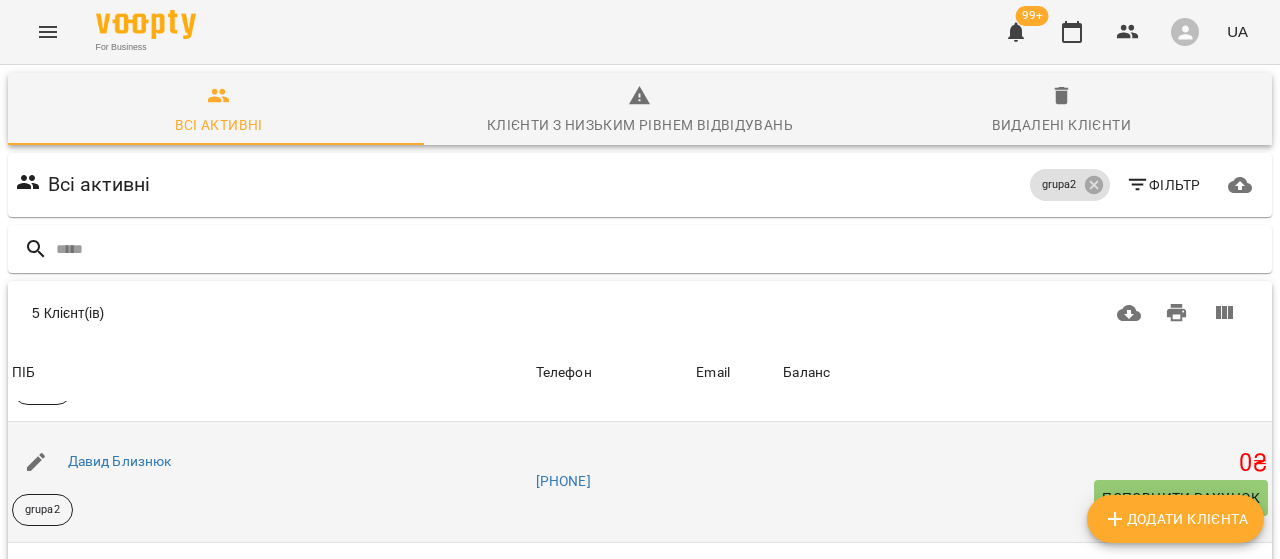 scroll, scrollTop: 158, scrollLeft: 0, axis: vertical 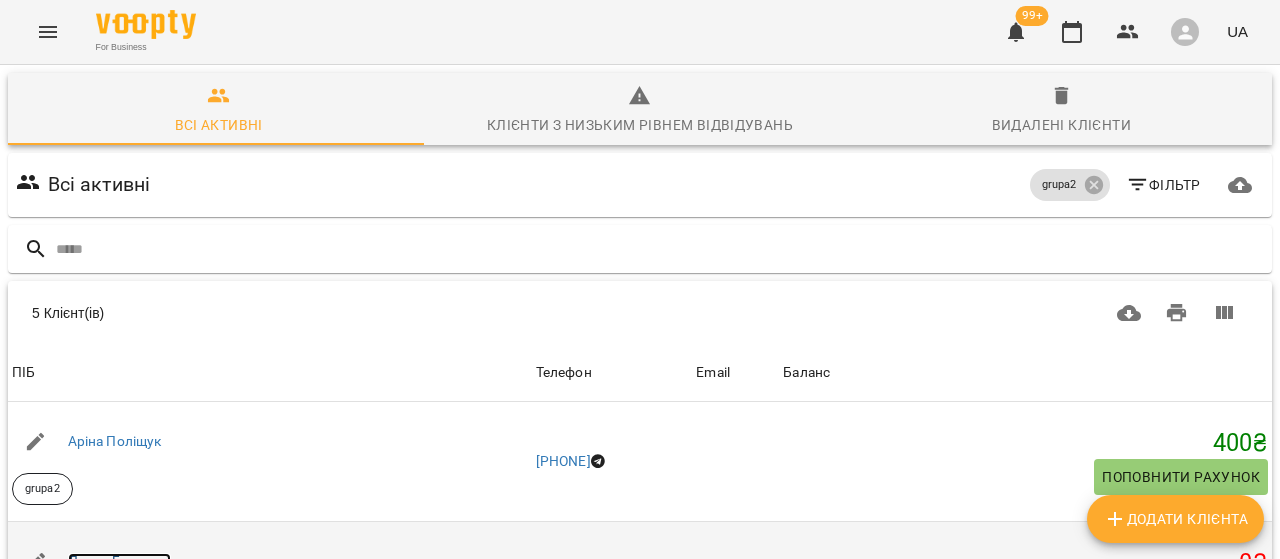 click on "Давид Близнюк" at bounding box center [120, 561] 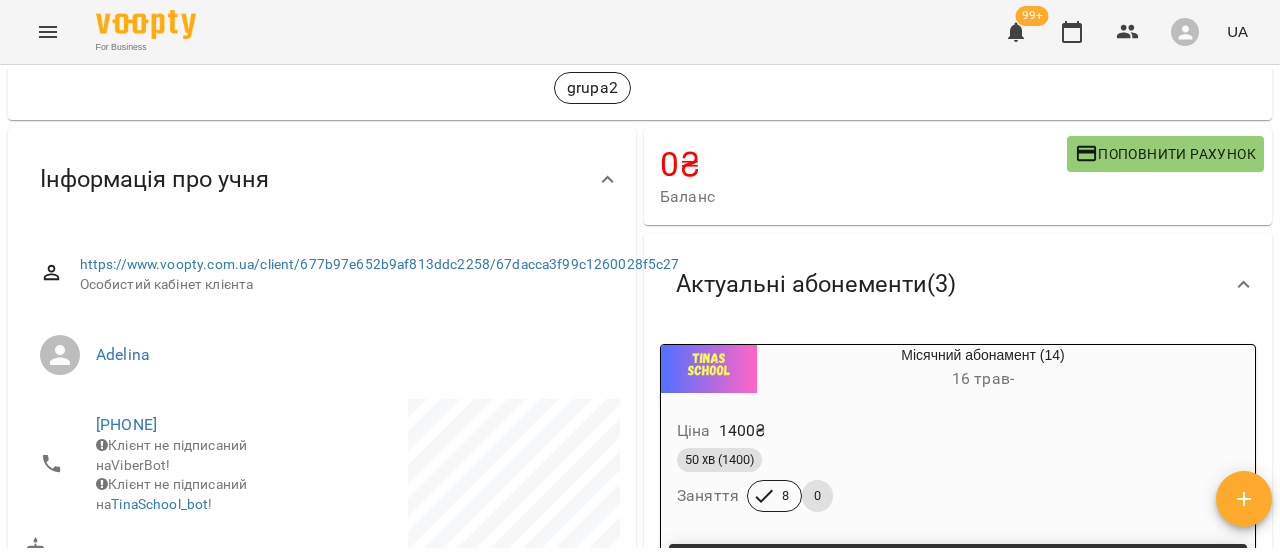 scroll, scrollTop: 0, scrollLeft: 0, axis: both 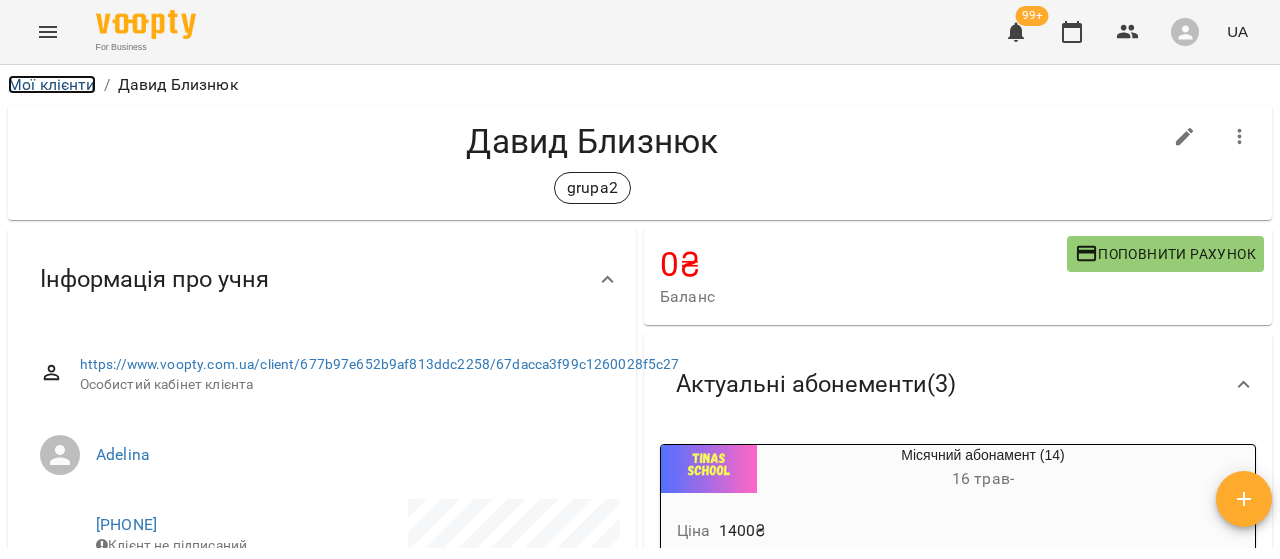 click on "Мої клієнти" at bounding box center [52, 84] 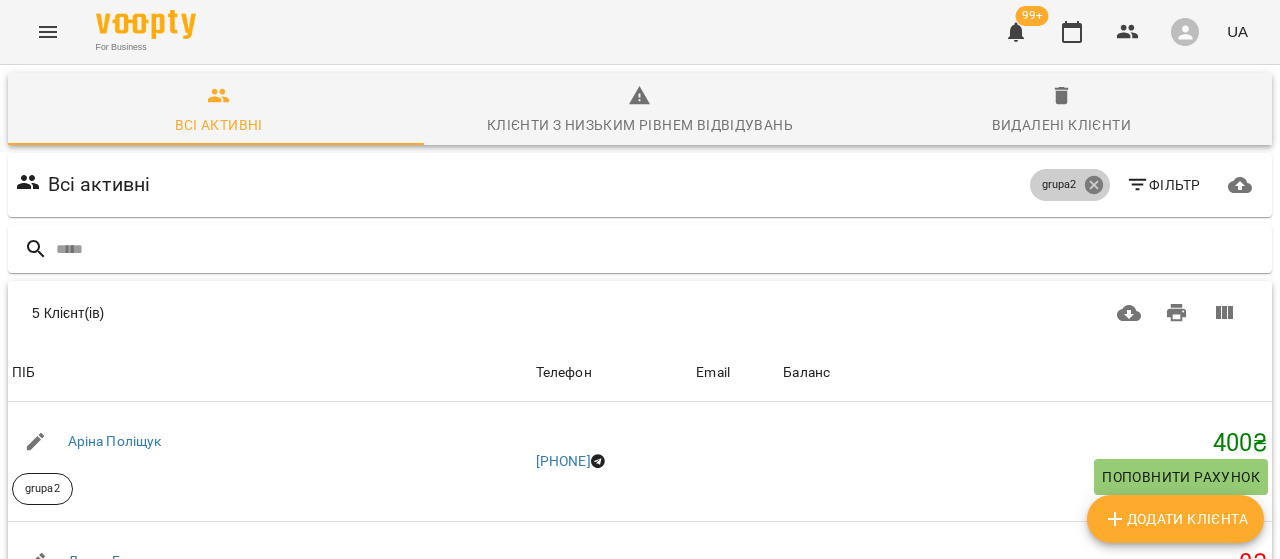 click 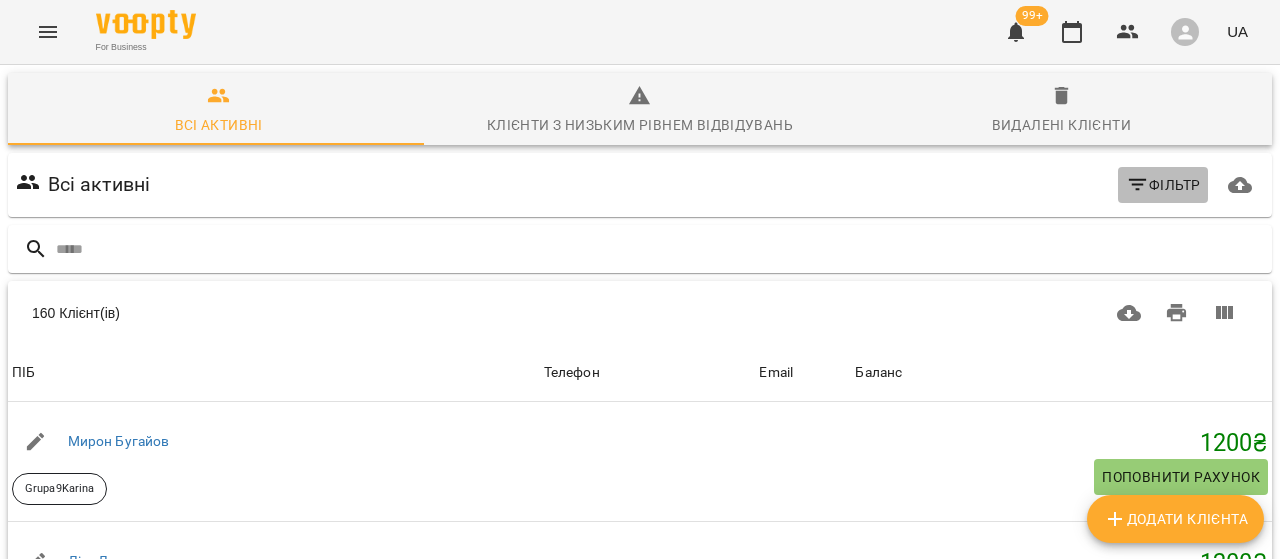click on "Фільтр" at bounding box center [1163, 185] 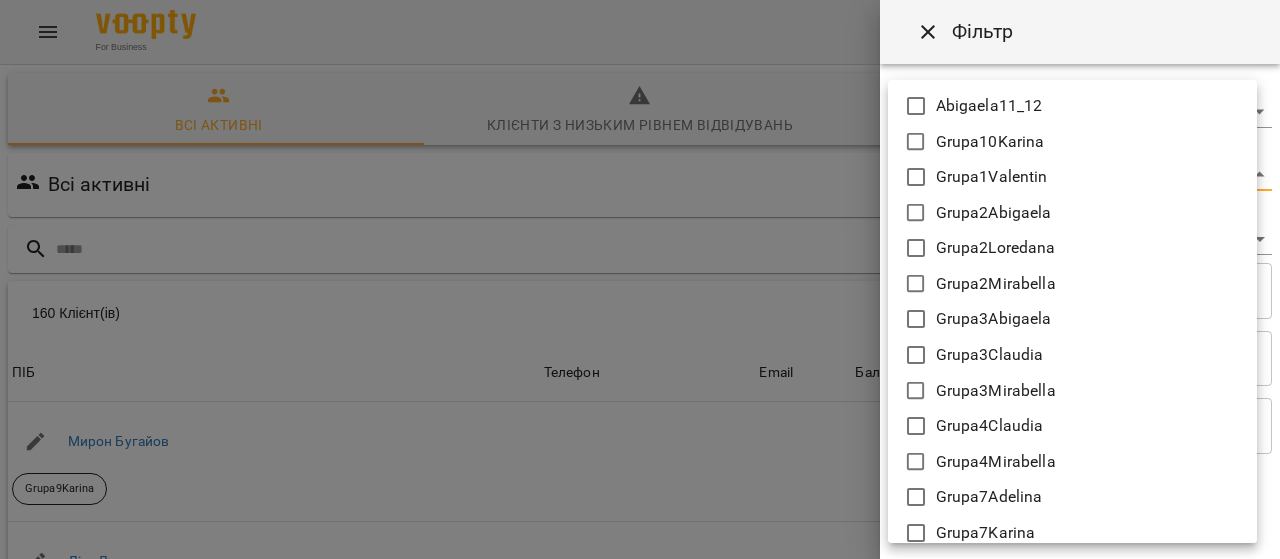 click on "For Business 99+ UA Всі активні Клієнти з низьким рівнем відвідувань Видалені клієнти   Всі активні Фільтр 160   Клієнт(ів) 160   Клієнт(ів) ПІБ Телефон Email Баланс ПІБ Мирон Бугайов Grupa9Karina Телефон Email Баланс 1200 ₴ Поповнити рахунок ПІБ Ліза Лопатко Grupa10Karina Телефон Email Баланс 1200 ₴ Поповнити рахунок ПІБ Єгор Панков Grupa8Adelina Телефон Email Баланс 1600 ₴ Поповнити рахунок ПІБ Ілля Михайлов Grupa8Adelina Телефон Email Баланс 1600 ₴ Поповнити рахунок ПІБ Ліза Красильнікова Grupa3 Claudia Телефон [PHONE] Email Баланс 0 ₴ Поповнити рахунок ПІБ Георгій Мулярчик grupa6 Email" at bounding box center (640, 522) 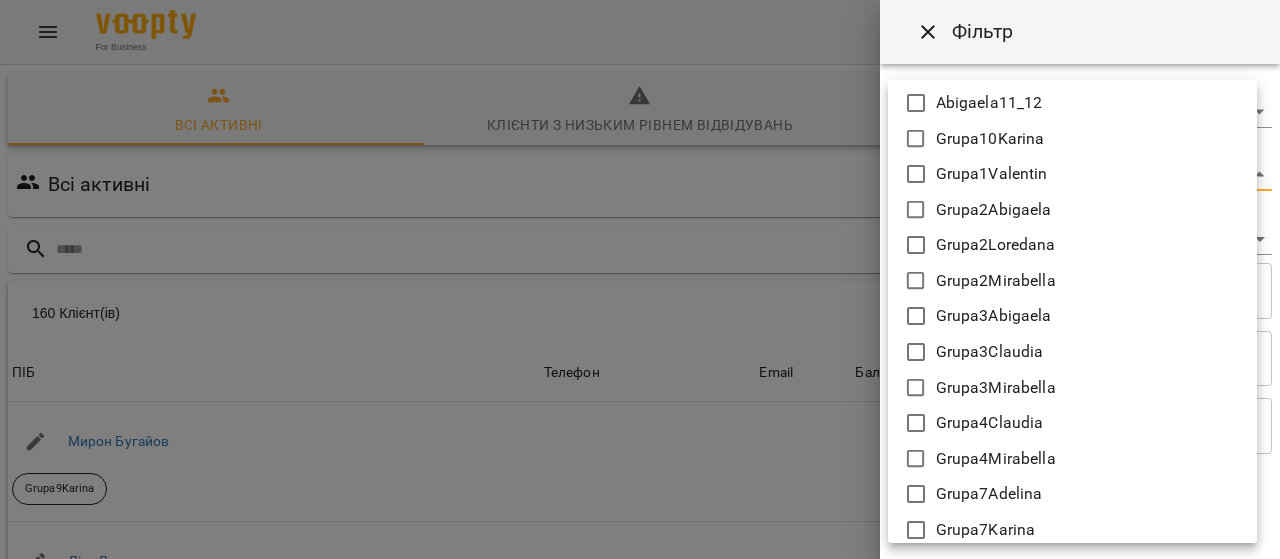scroll, scrollTop: 0, scrollLeft: 0, axis: both 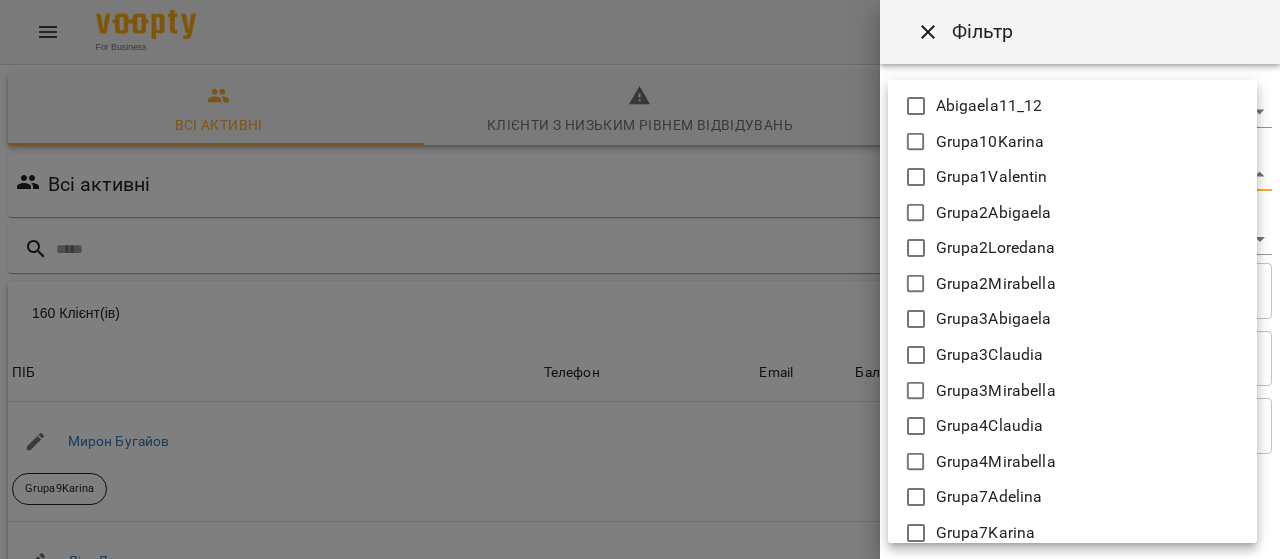 click on "Abigaela11_12" at bounding box center [989, 106] 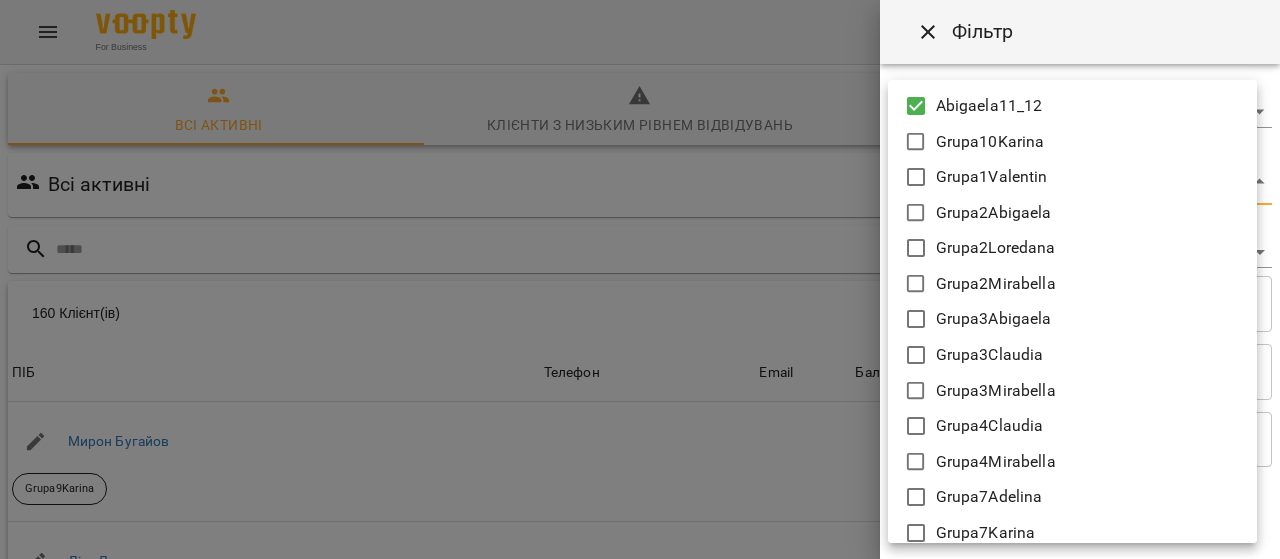 click at bounding box center (640, 279) 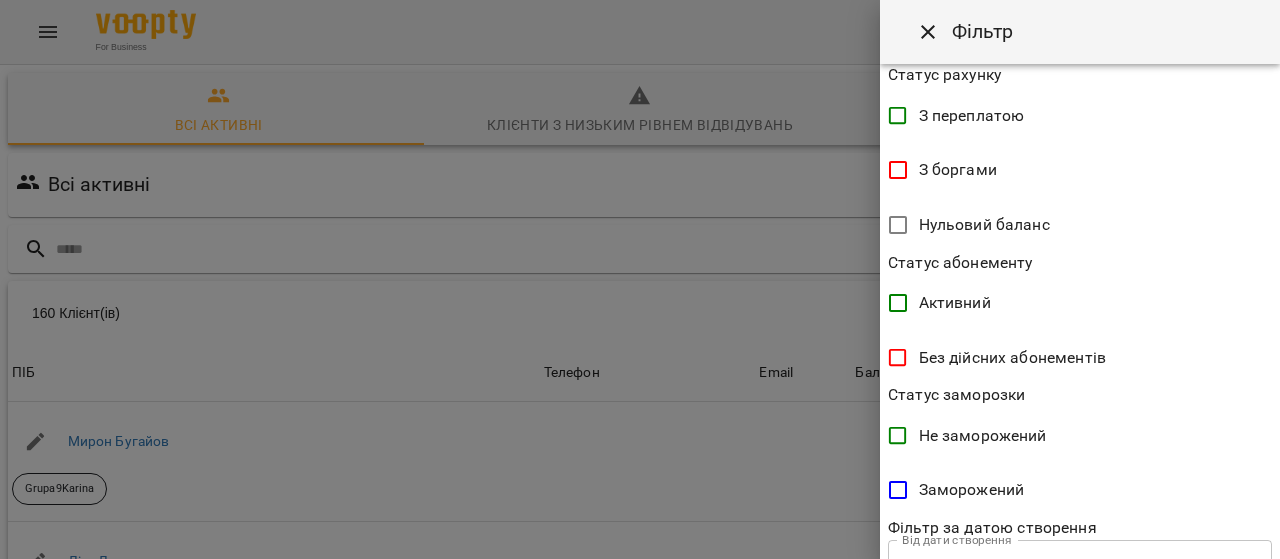 scroll, scrollTop: 567, scrollLeft: 0, axis: vertical 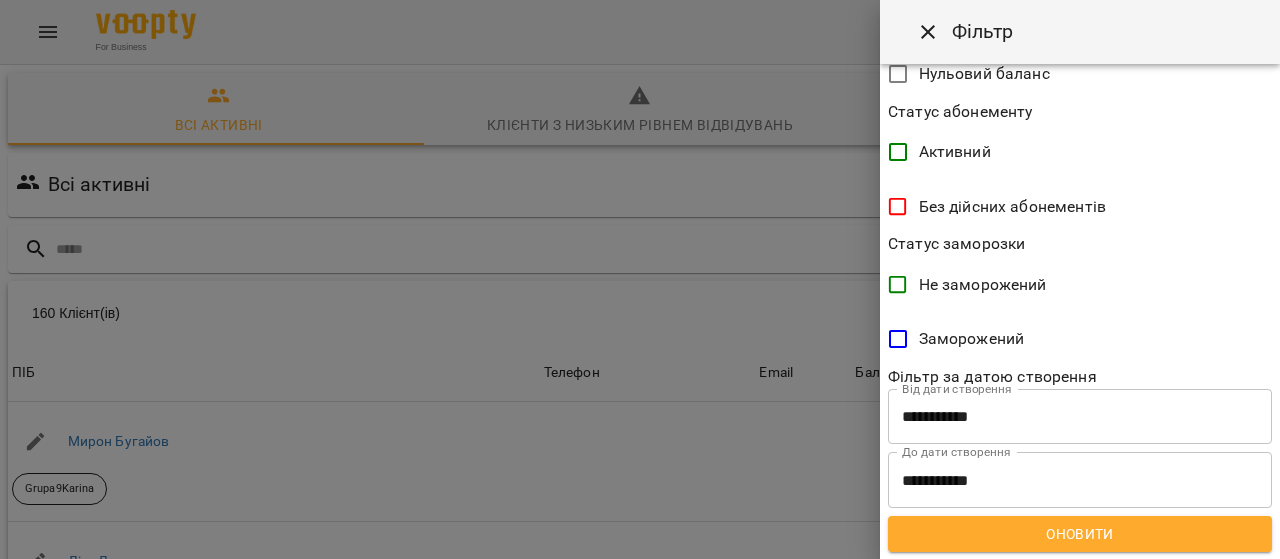 click on "Оновити" at bounding box center [1080, 534] 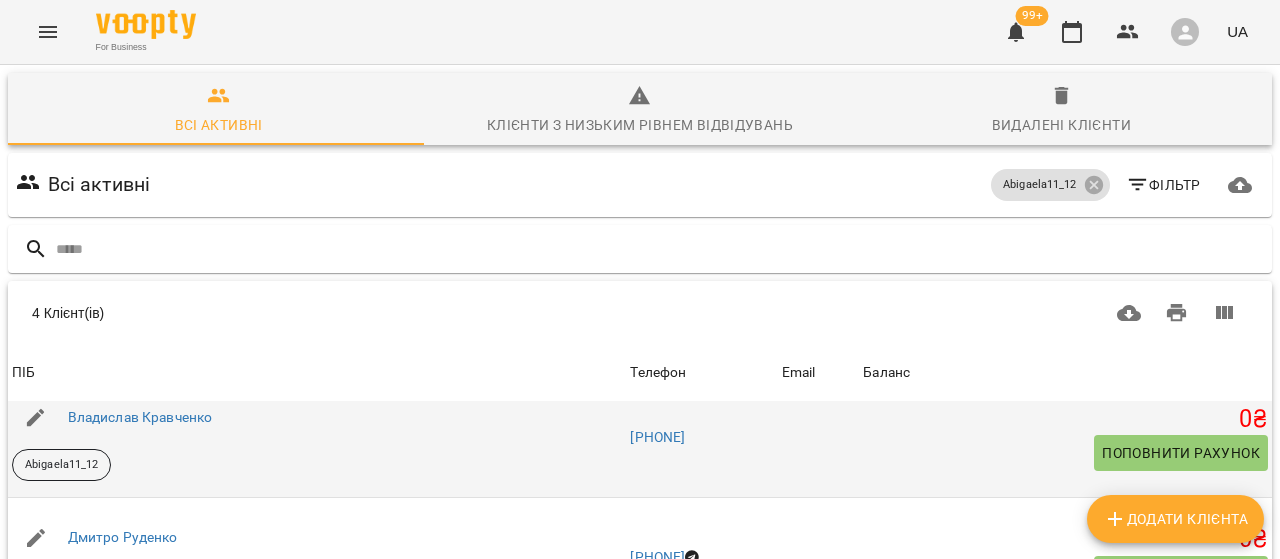 scroll, scrollTop: 38, scrollLeft: 0, axis: vertical 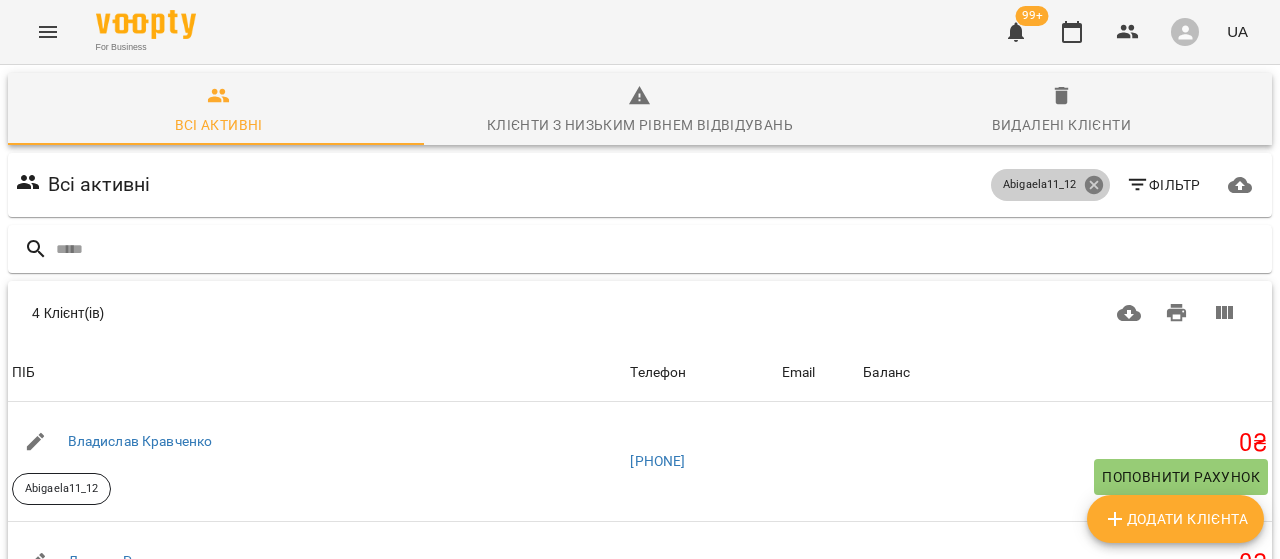 click 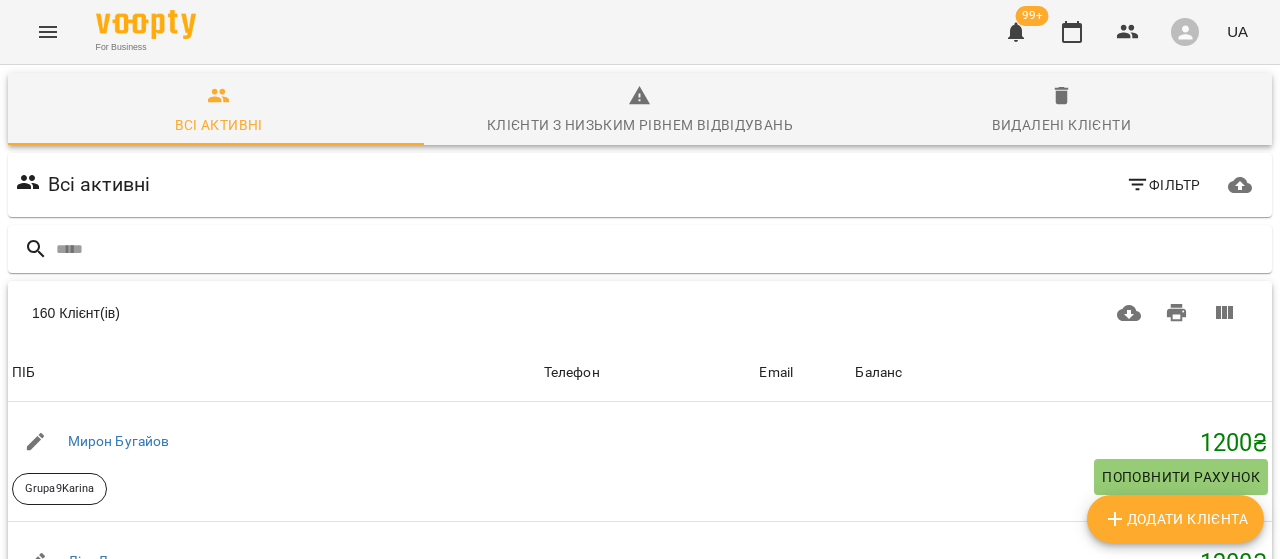 click on "Фільтр" at bounding box center [1163, 185] 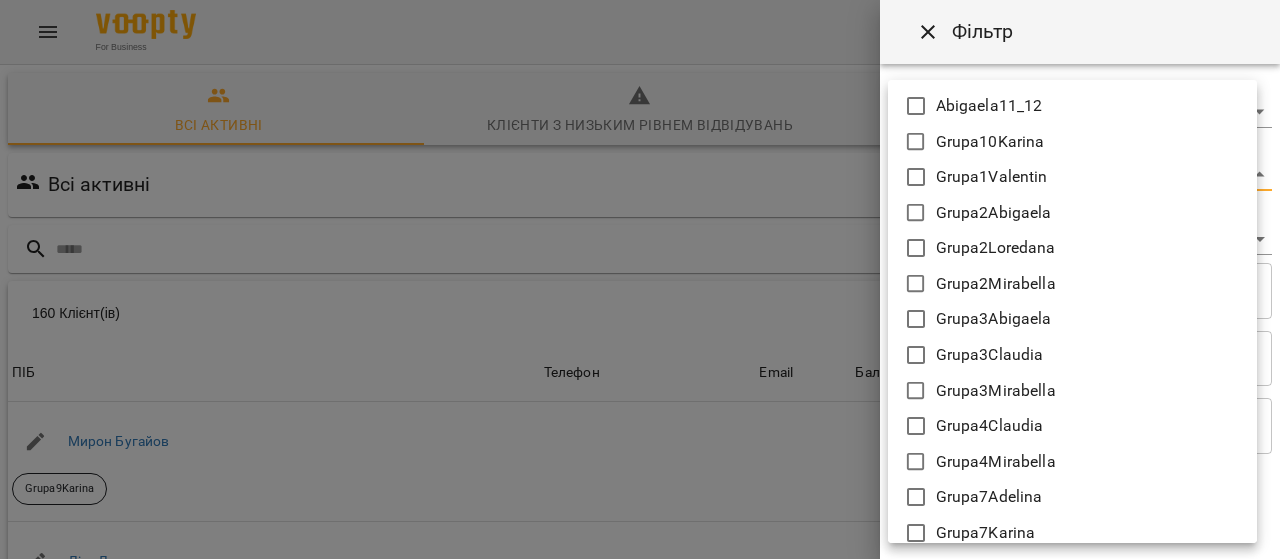 click on "For Business 99+ UA Всі активні Клієнти з низьким рівнем відвідувань Видалені клієнти   Всі активні Фільтр 160   Клієнт(ів) 160   Клієнт(ів) ПІБ Телефон Email Баланс ПІБ Мирон Бугайов Grupa9Karina Телефон Email Баланс 1200 ₴ Поповнити рахунок ПІБ Ліза Лопатко Grupa10Karina Телефон Email Баланс 1200 ₴ Поповнити рахунок ПІБ Єгор Панков Grupa8Adelina Телефон Email Баланс 1600 ₴ Поповнити рахунок ПІБ Ілля Михайлов Grupa8Adelina Телефон Email Баланс 1600 ₴ Поповнити рахунок ПІБ Ліза Красильнікова Grupa3 Claudia Телефон [PHONE] Email Баланс 0 ₴ Поповнити рахунок ПІБ Георгій Мулярчик grupa6 Email" at bounding box center [640, 522] 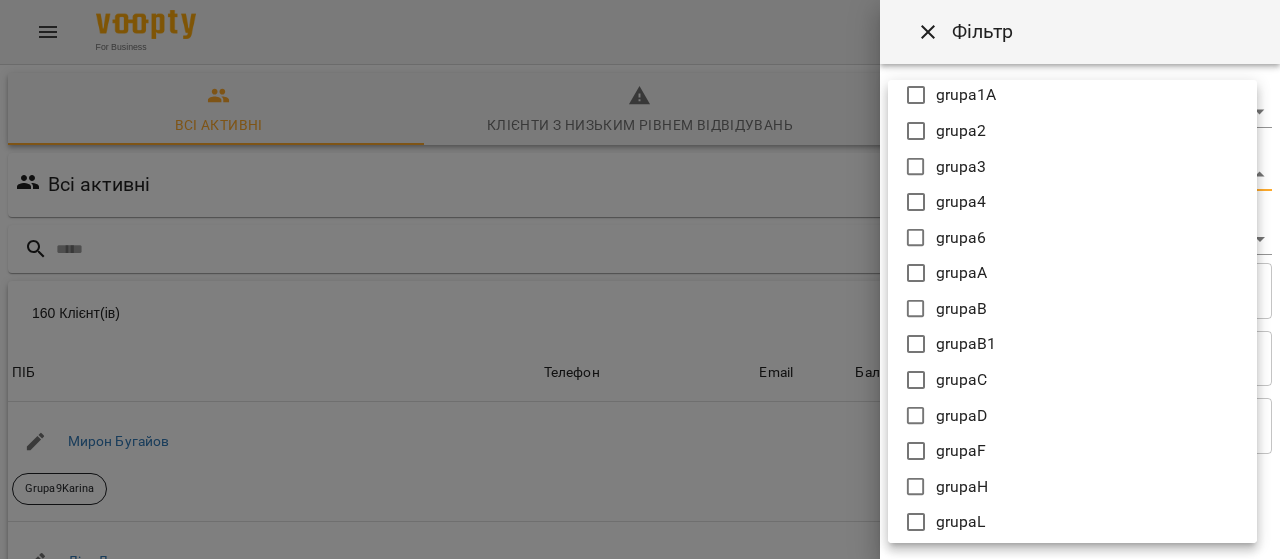 scroll, scrollTop: 700, scrollLeft: 0, axis: vertical 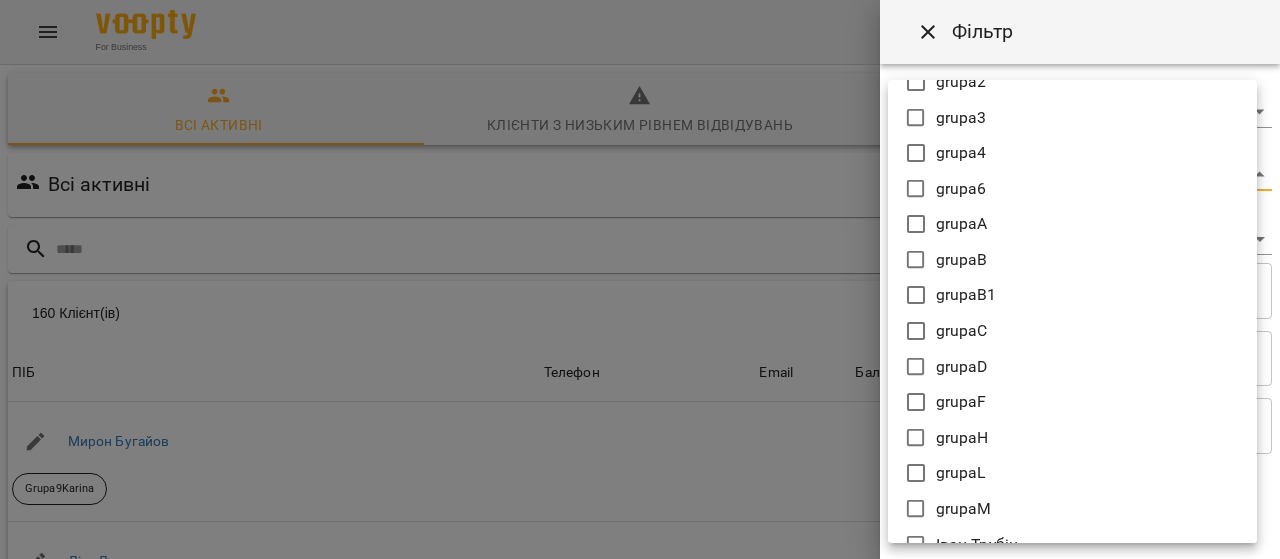 click on "grupaB1" at bounding box center (966, 295) 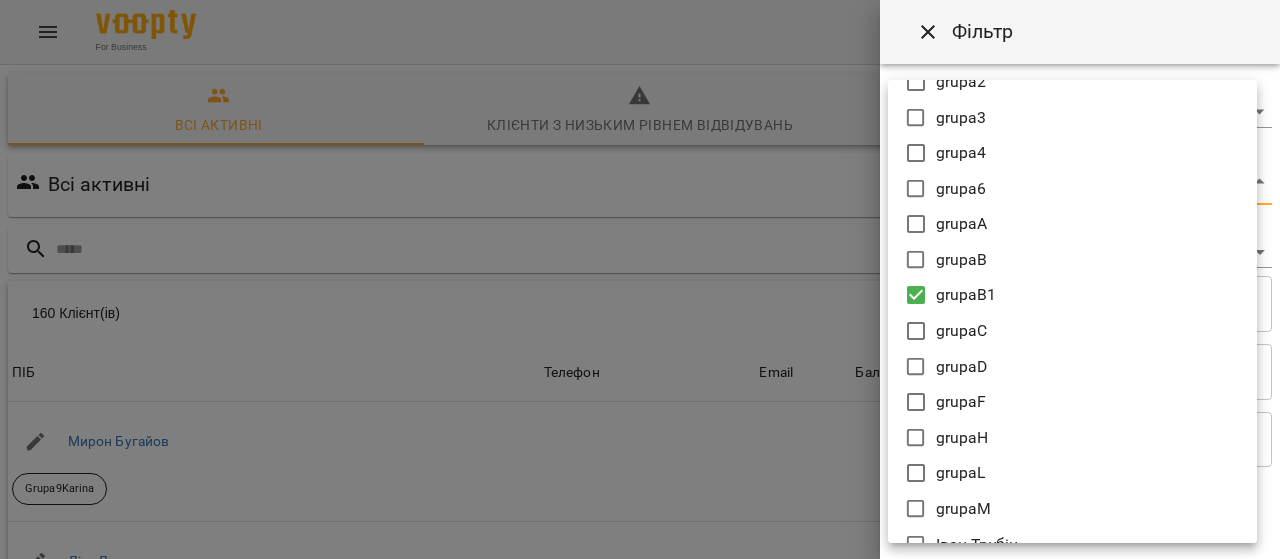 click at bounding box center (640, 279) 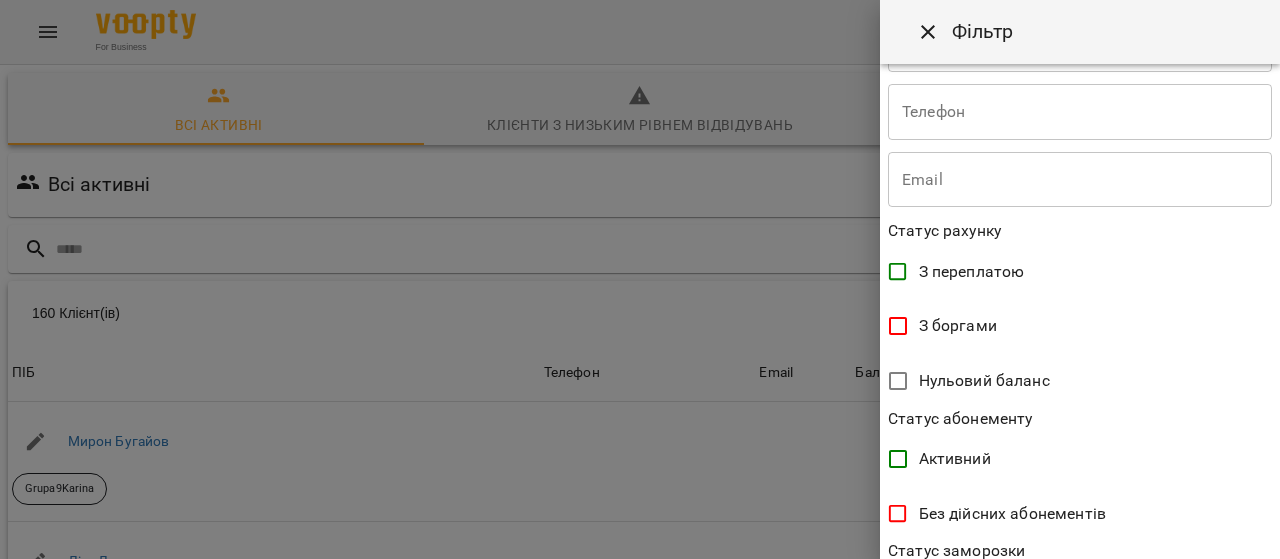 scroll, scrollTop: 567, scrollLeft: 0, axis: vertical 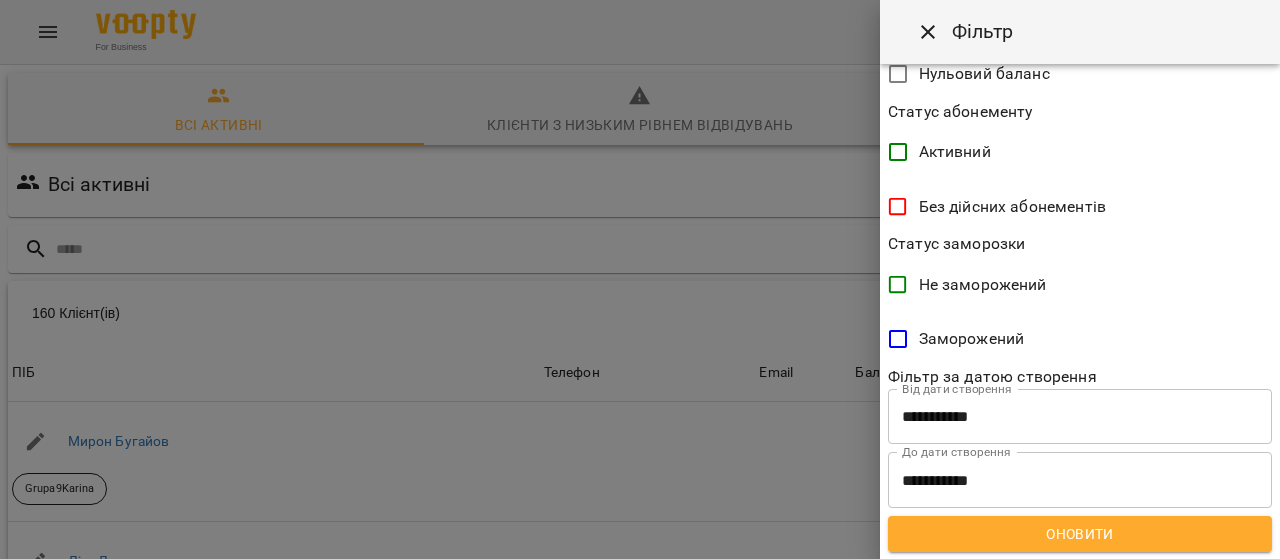 click on "Оновити" at bounding box center [1080, 534] 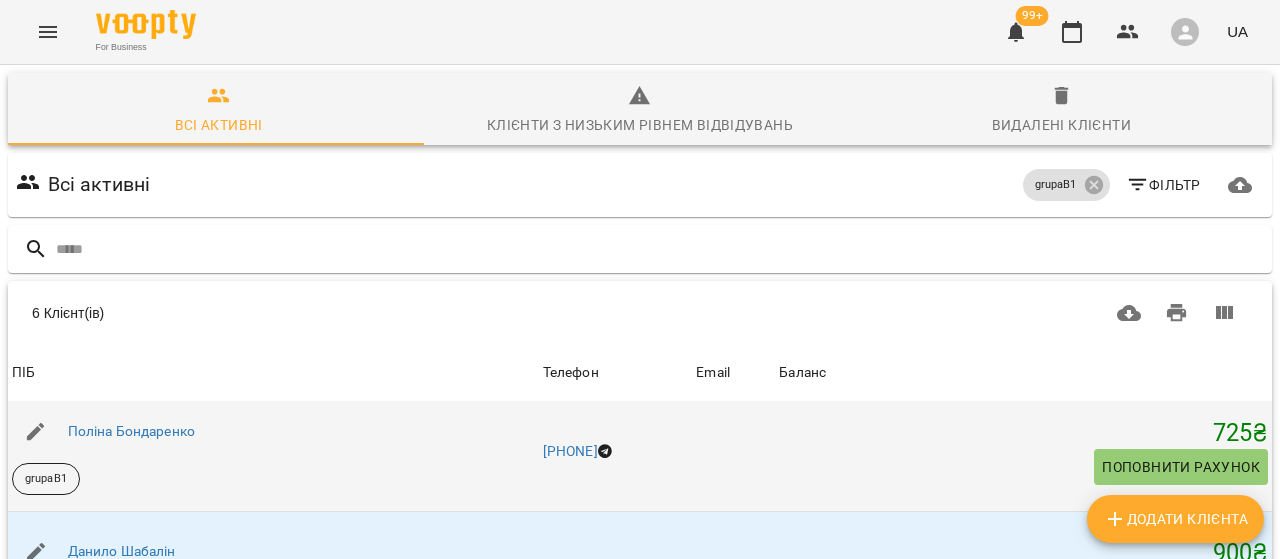 scroll, scrollTop: 278, scrollLeft: 0, axis: vertical 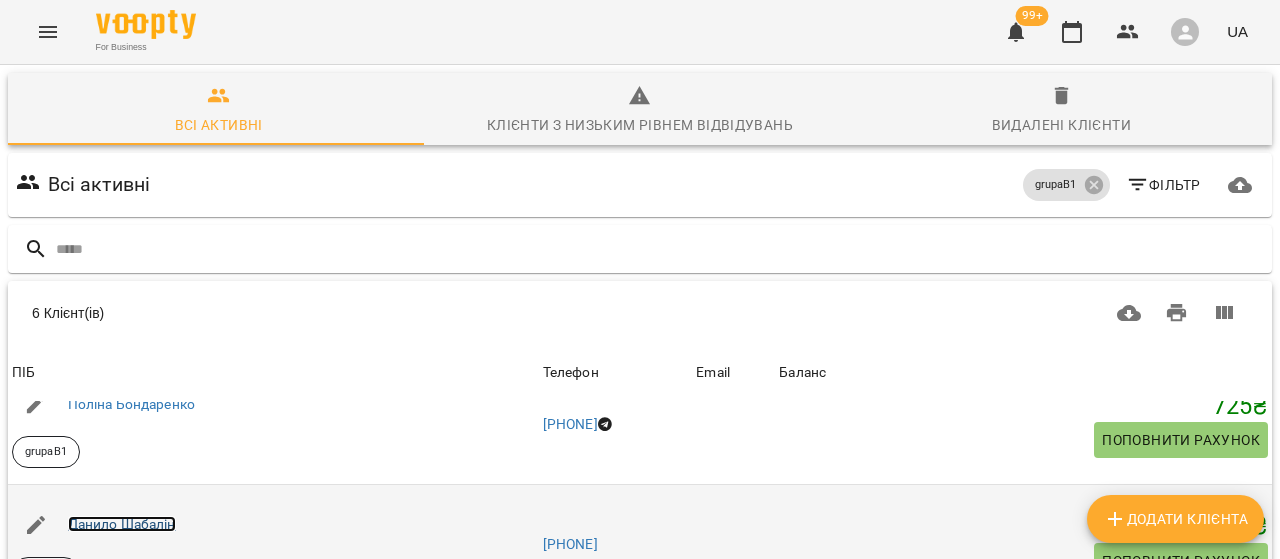 click on "Данило Шабалін" at bounding box center [122, 524] 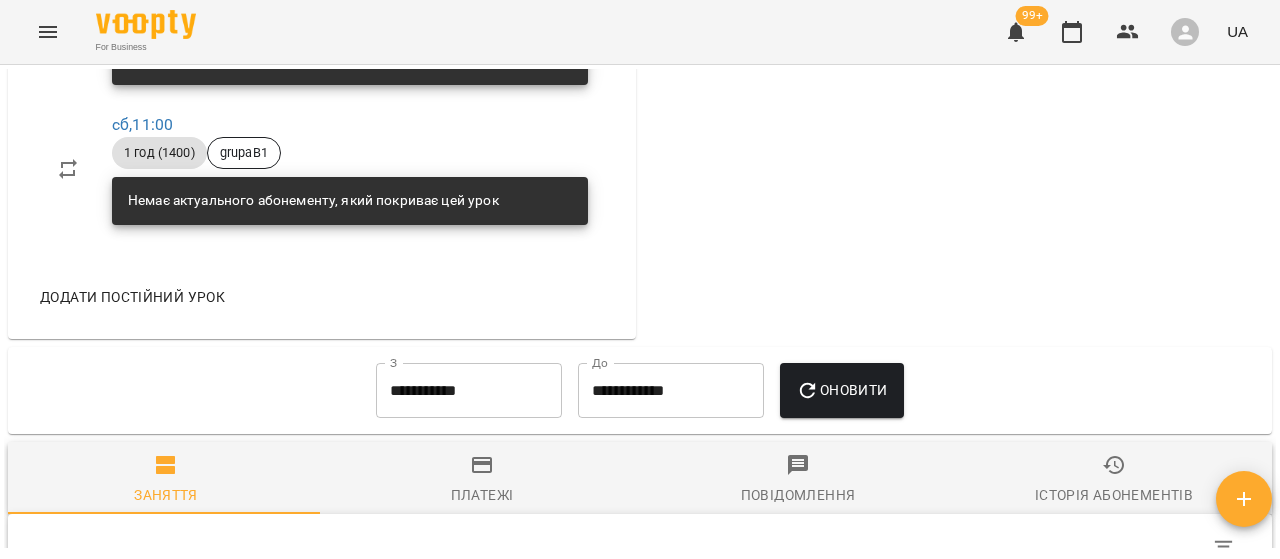 scroll, scrollTop: 1300, scrollLeft: 0, axis: vertical 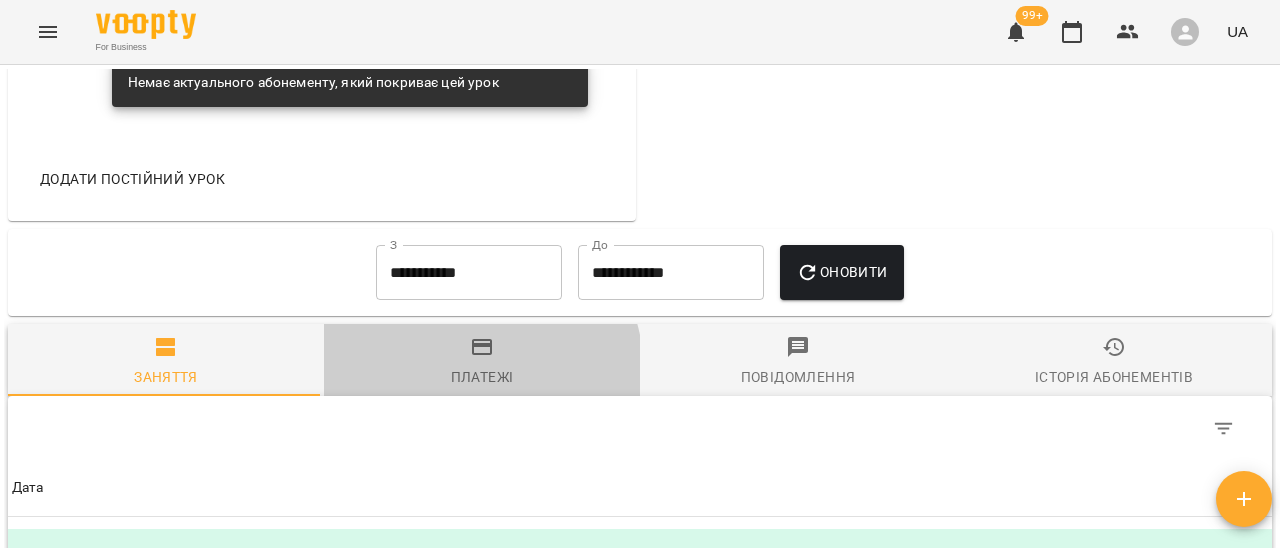 click on "Платежі" at bounding box center [482, 377] 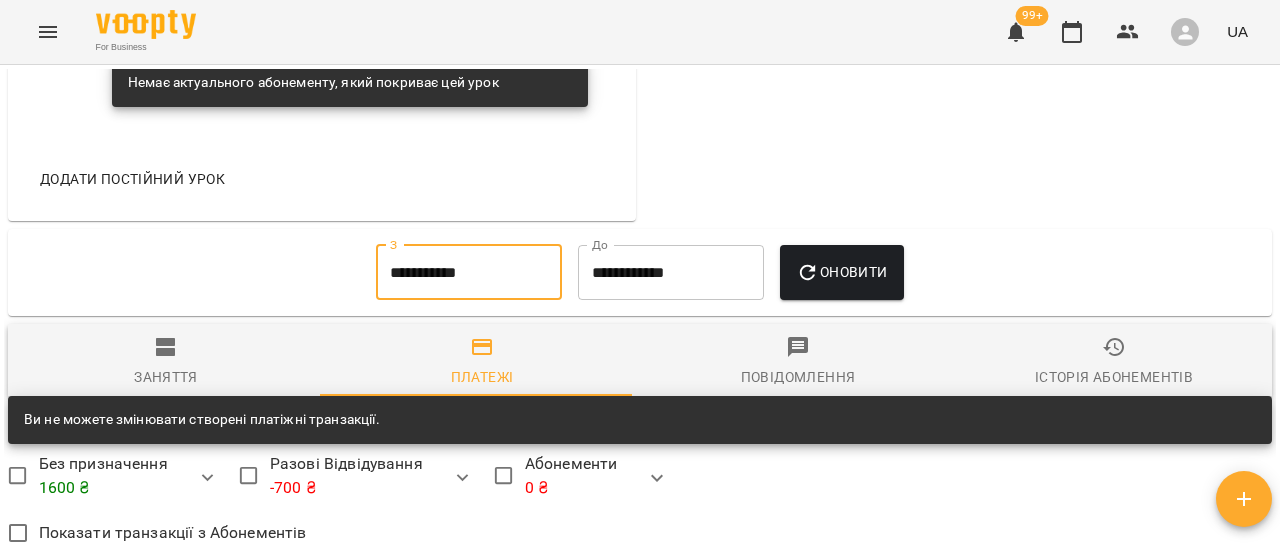 click on "**********" at bounding box center [469, 273] 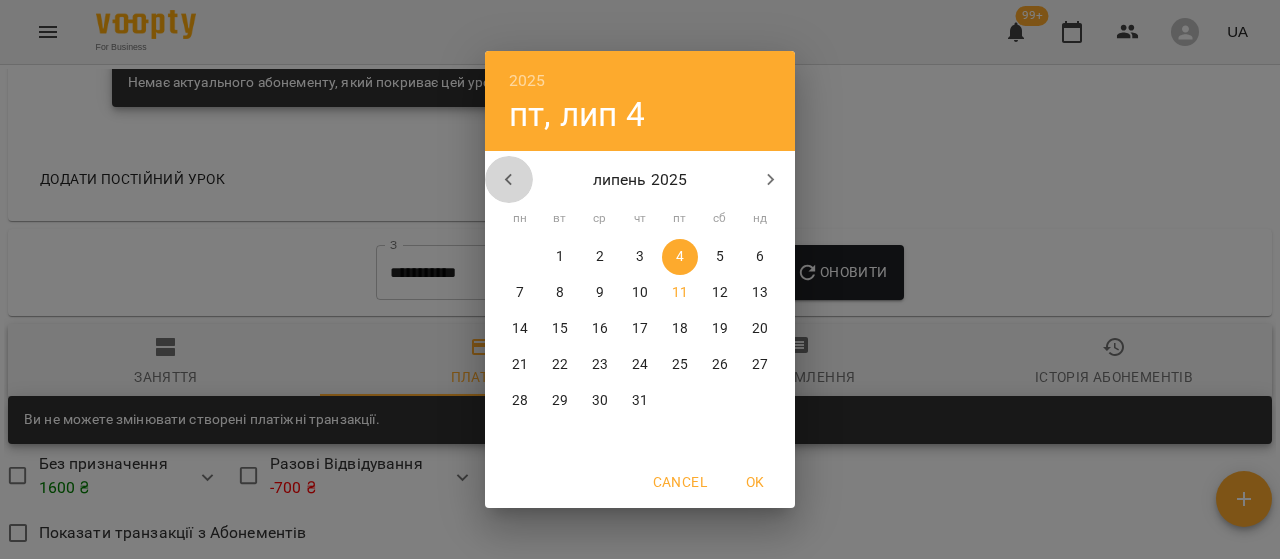 click 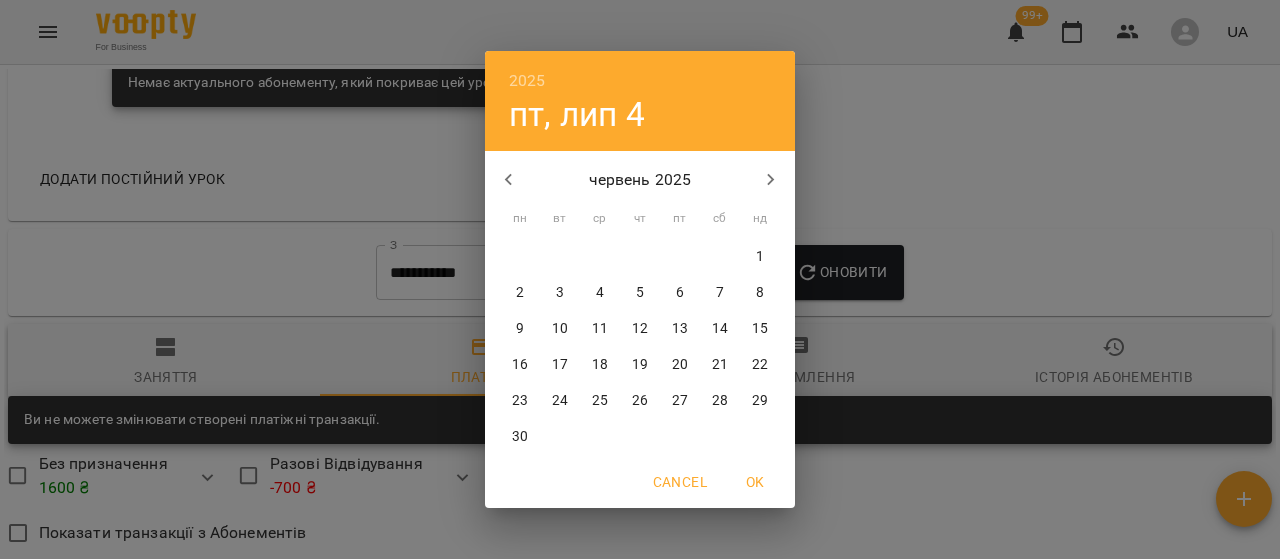 click on "2" at bounding box center [520, 293] 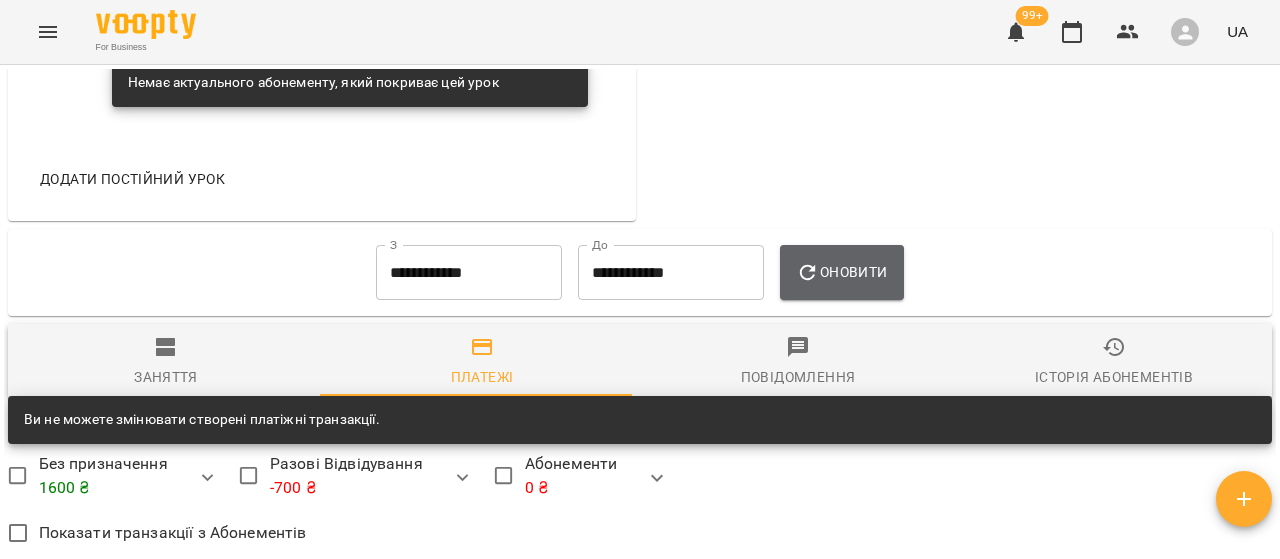 click on "Оновити" at bounding box center [841, 272] 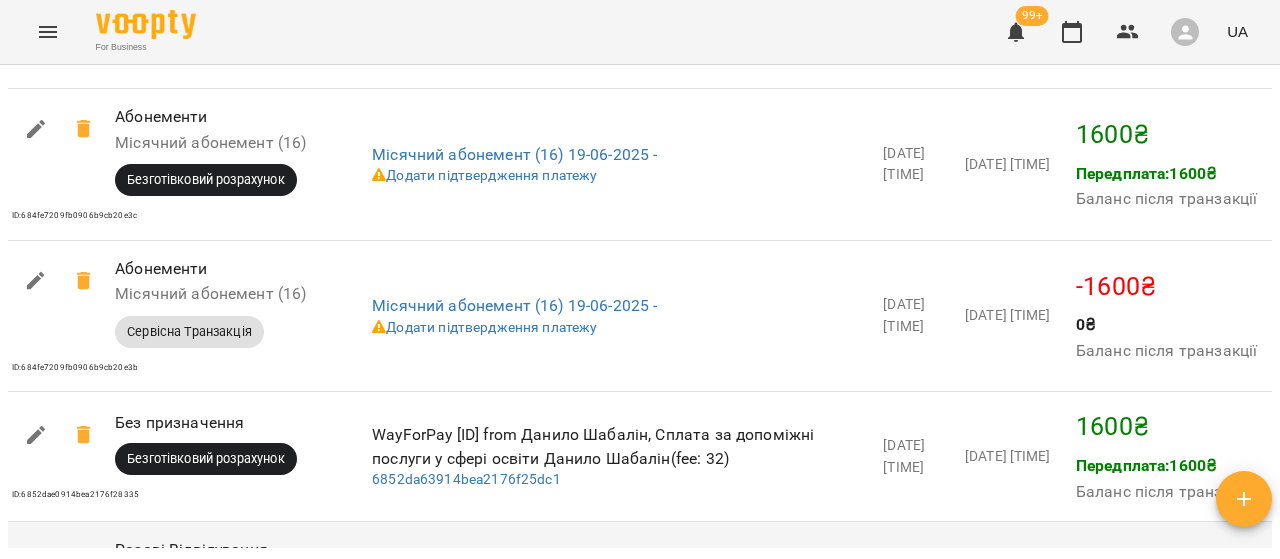 scroll, scrollTop: 2200, scrollLeft: 0, axis: vertical 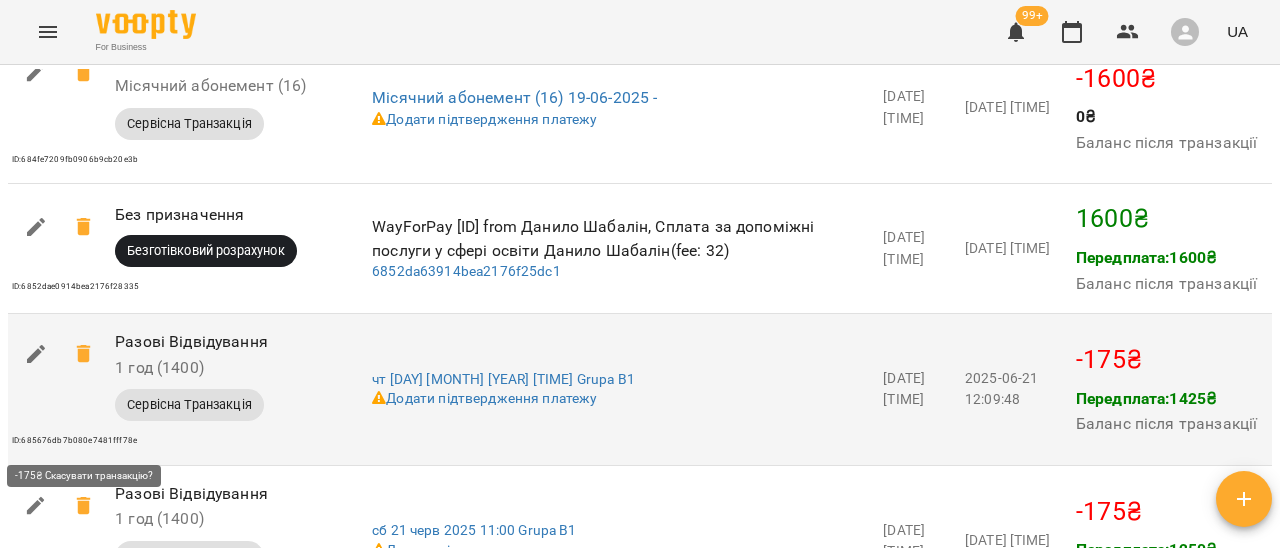 click 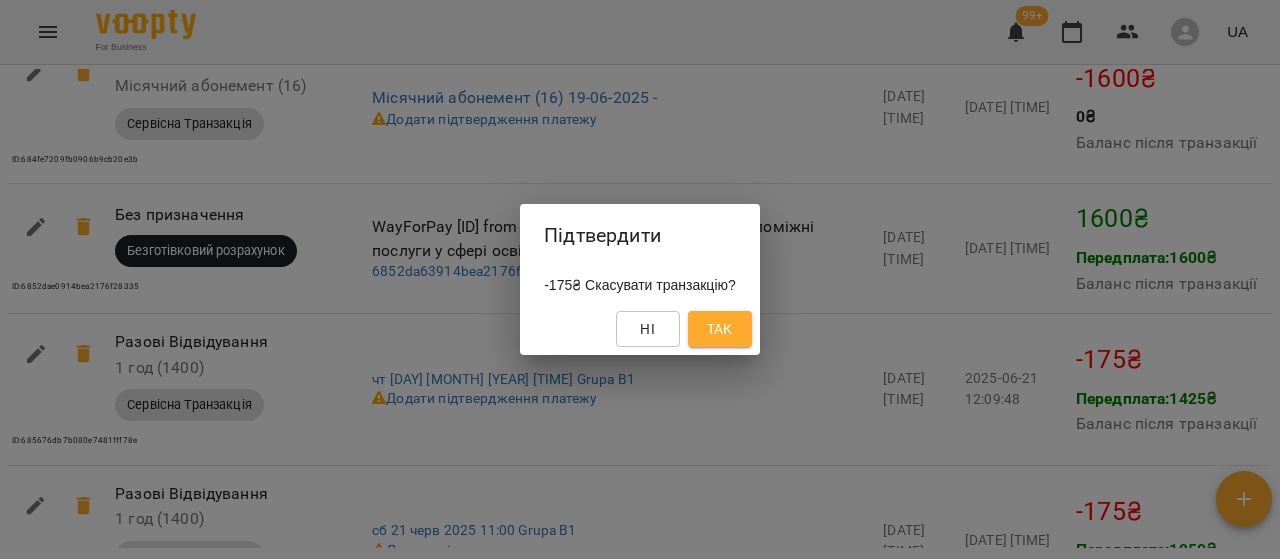 click on "Так" at bounding box center (720, 329) 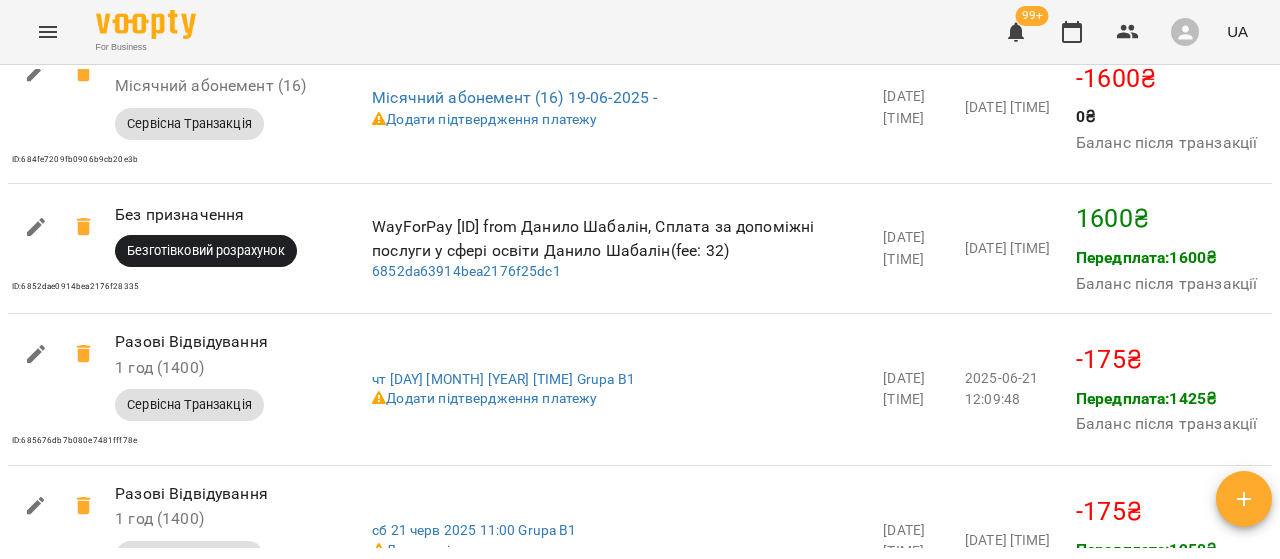 scroll, scrollTop: 2200, scrollLeft: 0, axis: vertical 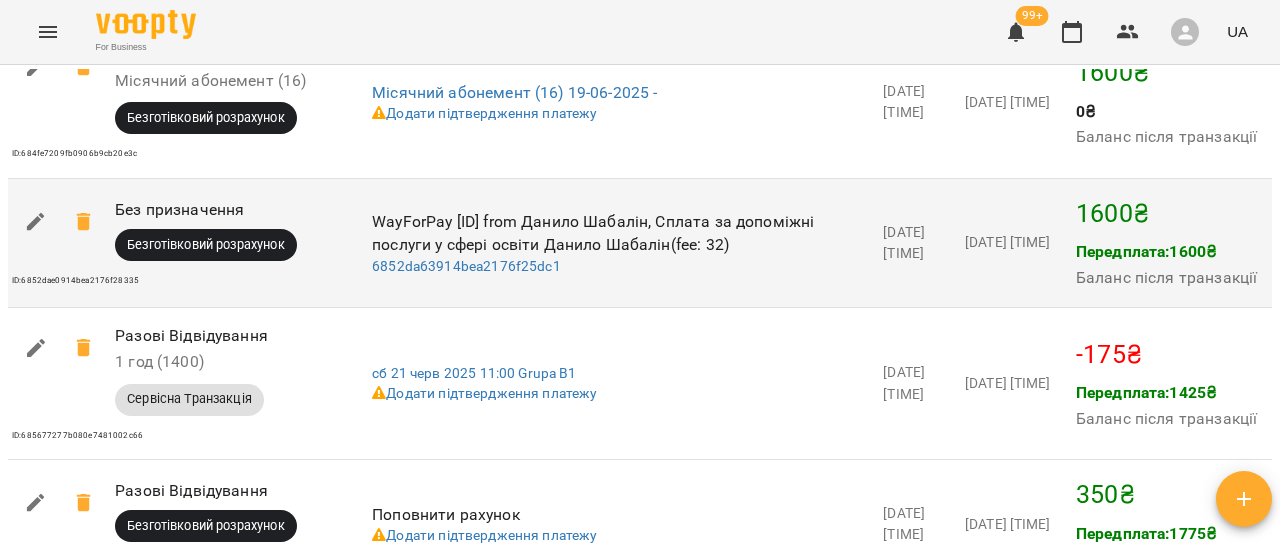 click 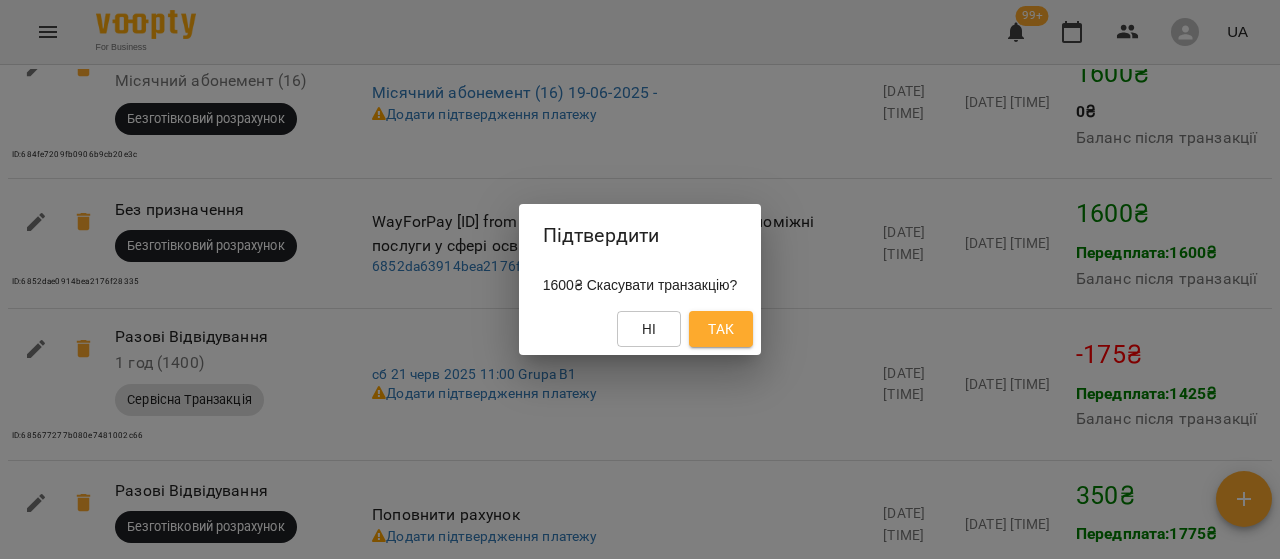 click on "Так" at bounding box center [721, 329] 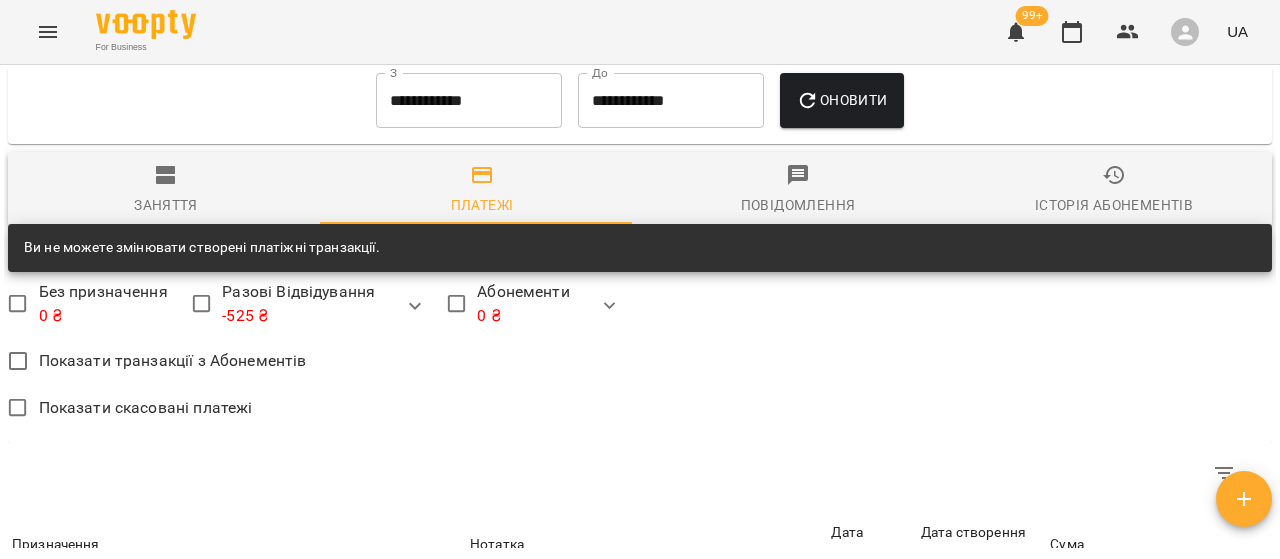 scroll, scrollTop: 2205, scrollLeft: 0, axis: vertical 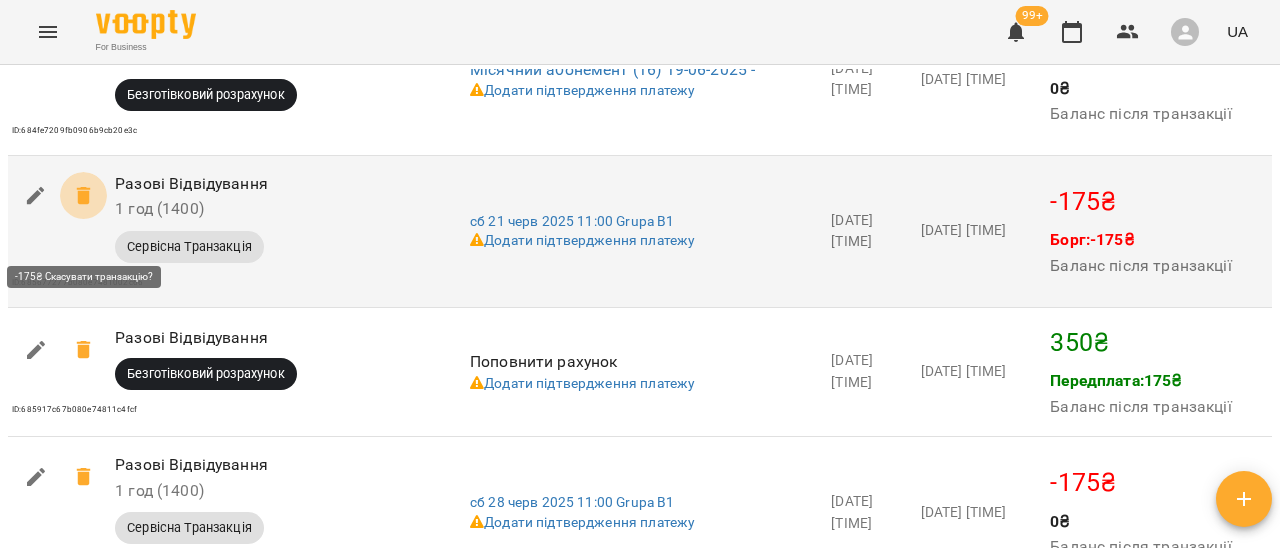 click 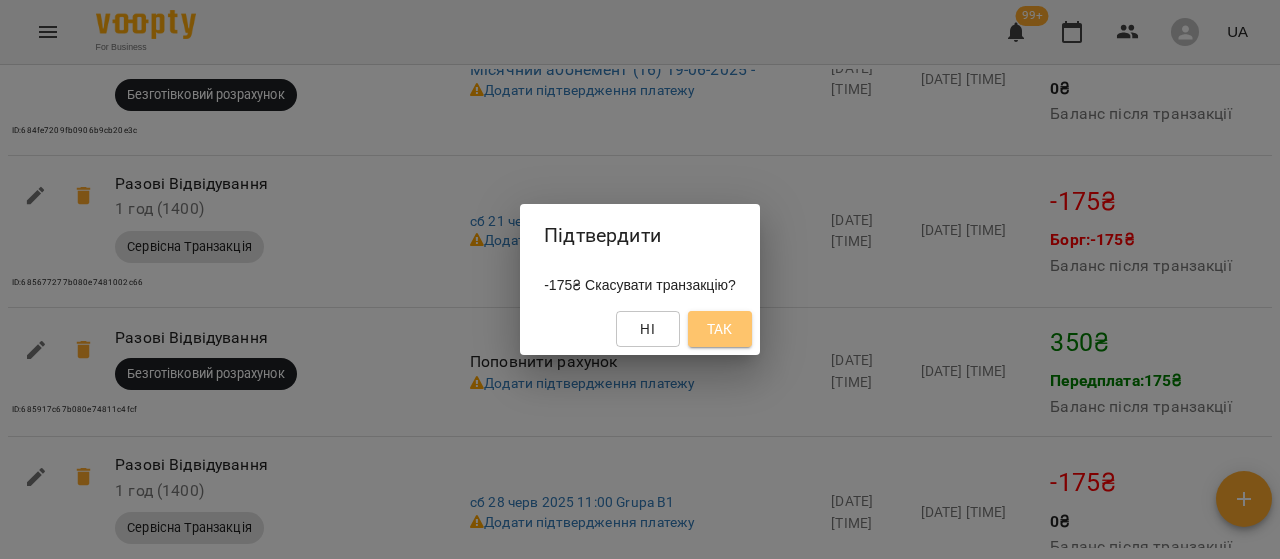 click on "Так" at bounding box center [720, 329] 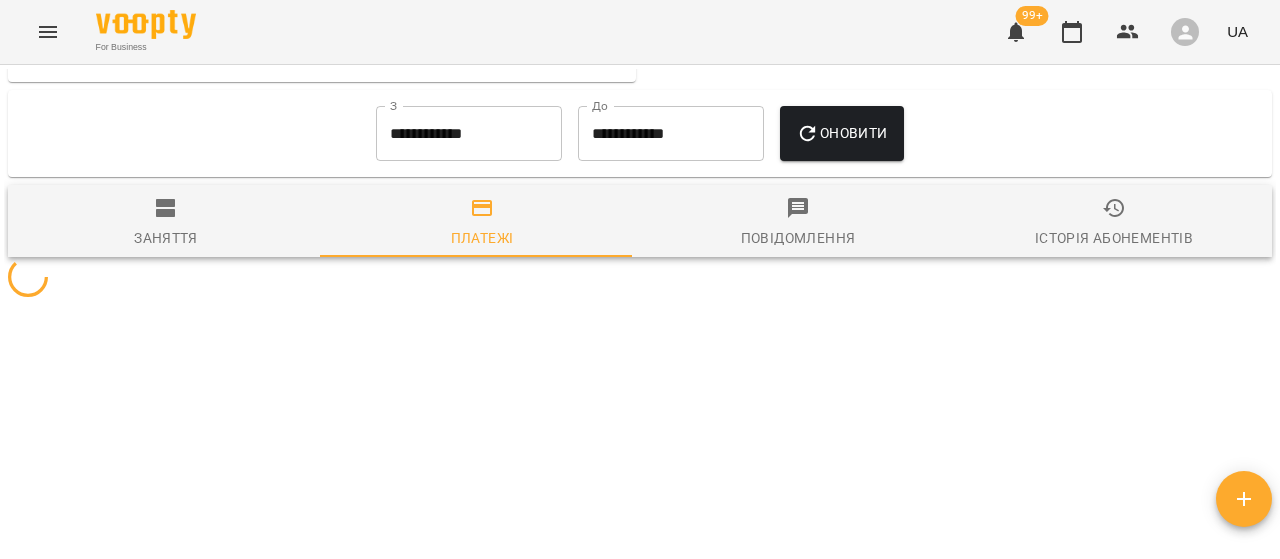 scroll, scrollTop: 2205, scrollLeft: 0, axis: vertical 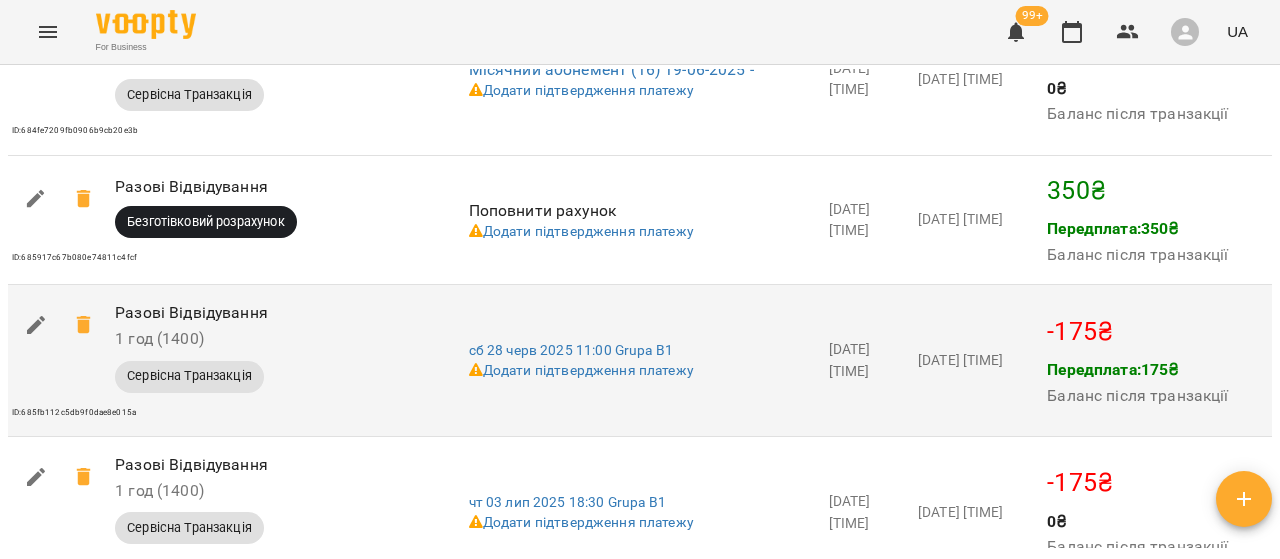 click 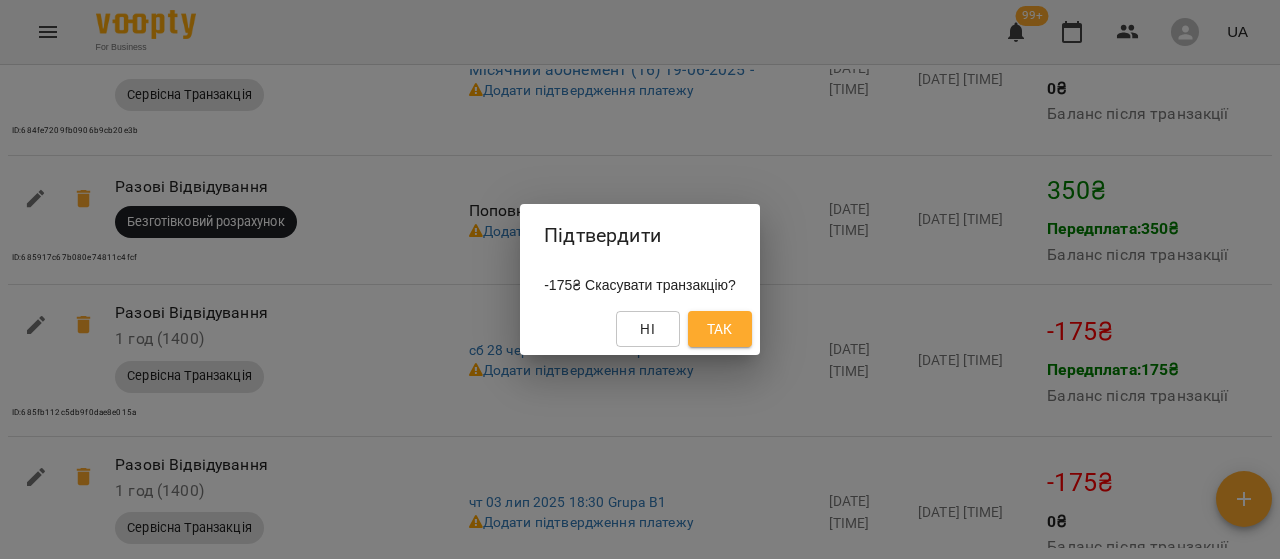 click on "Так" at bounding box center (720, 329) 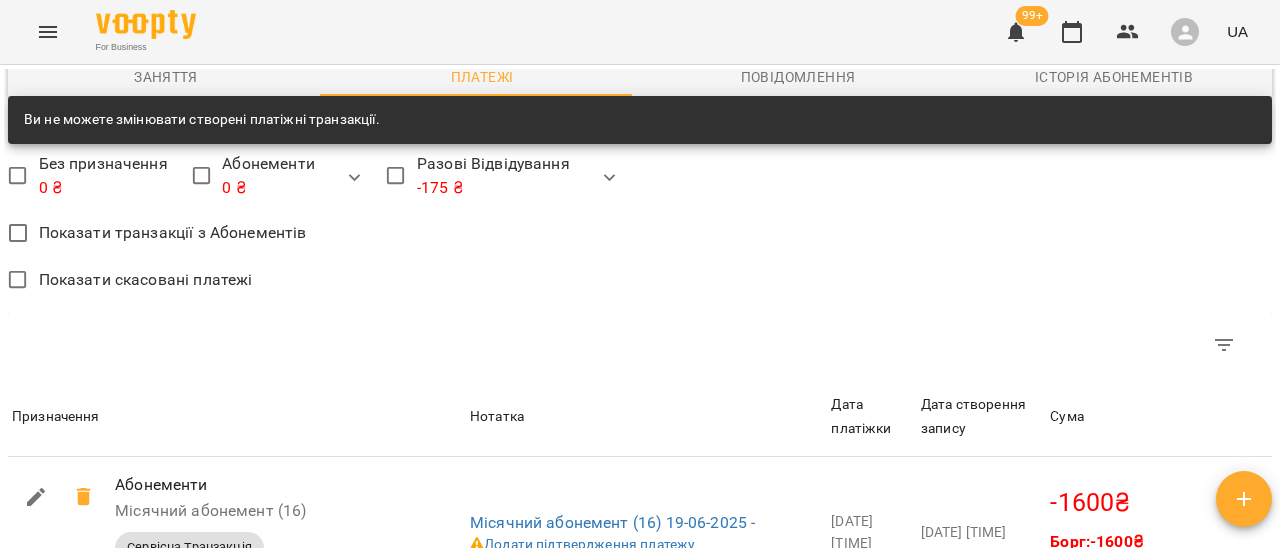 scroll, scrollTop: 1900, scrollLeft: 0, axis: vertical 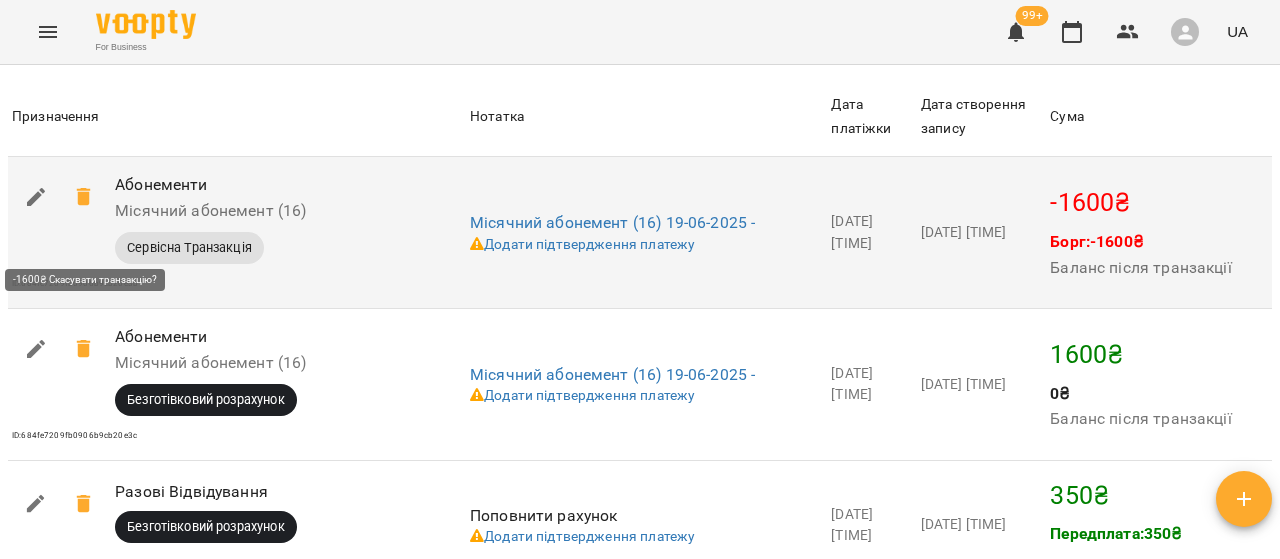 click 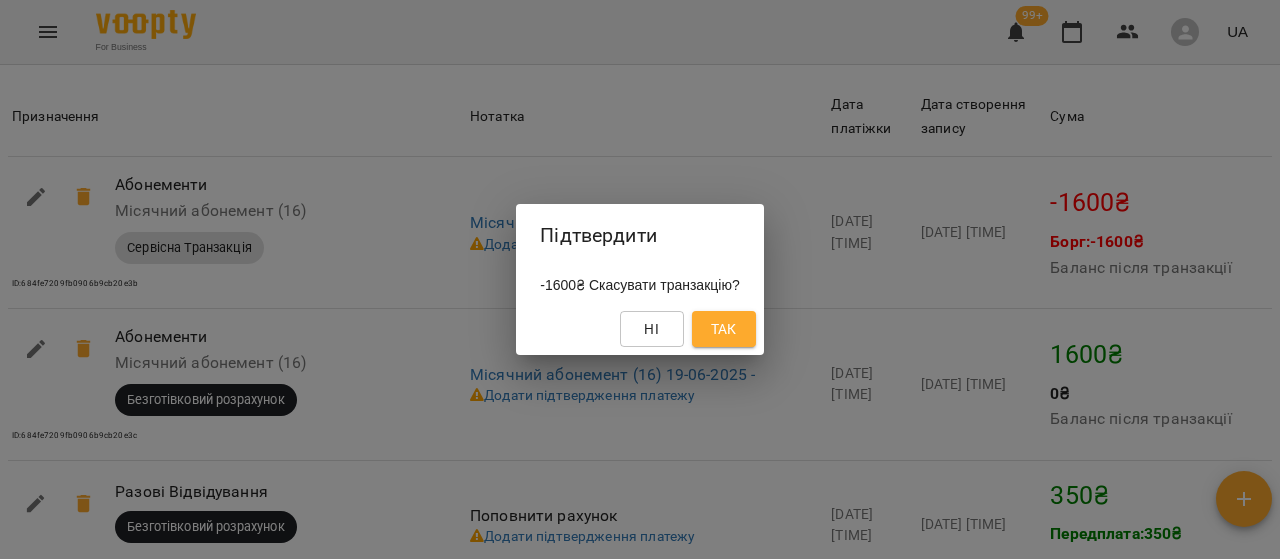click on "Так" at bounding box center [724, 329] 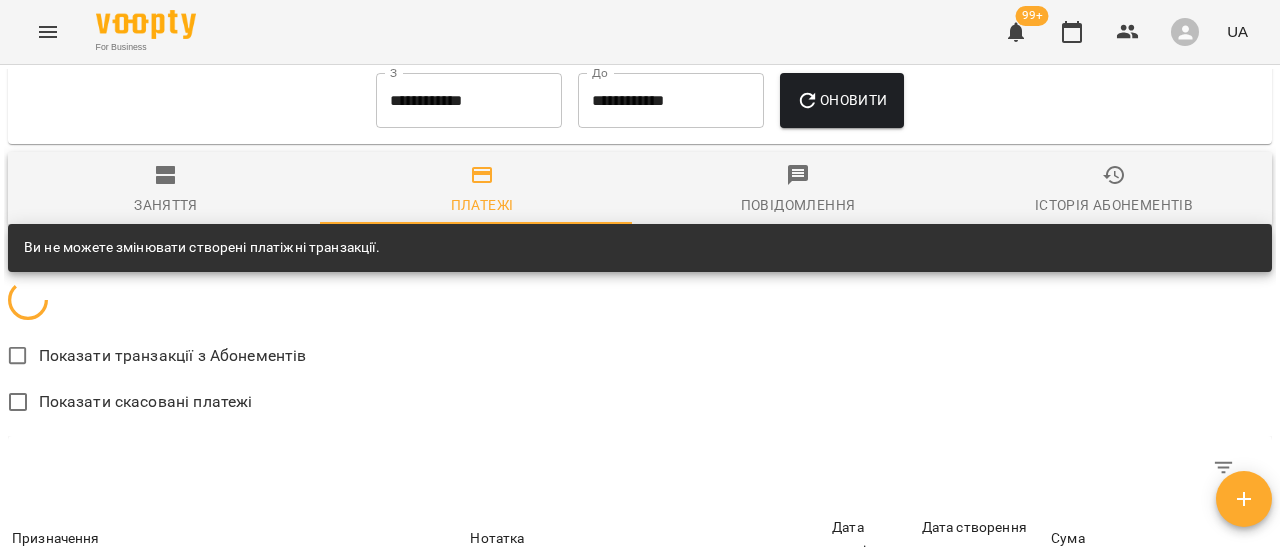 scroll, scrollTop: 1900, scrollLeft: 0, axis: vertical 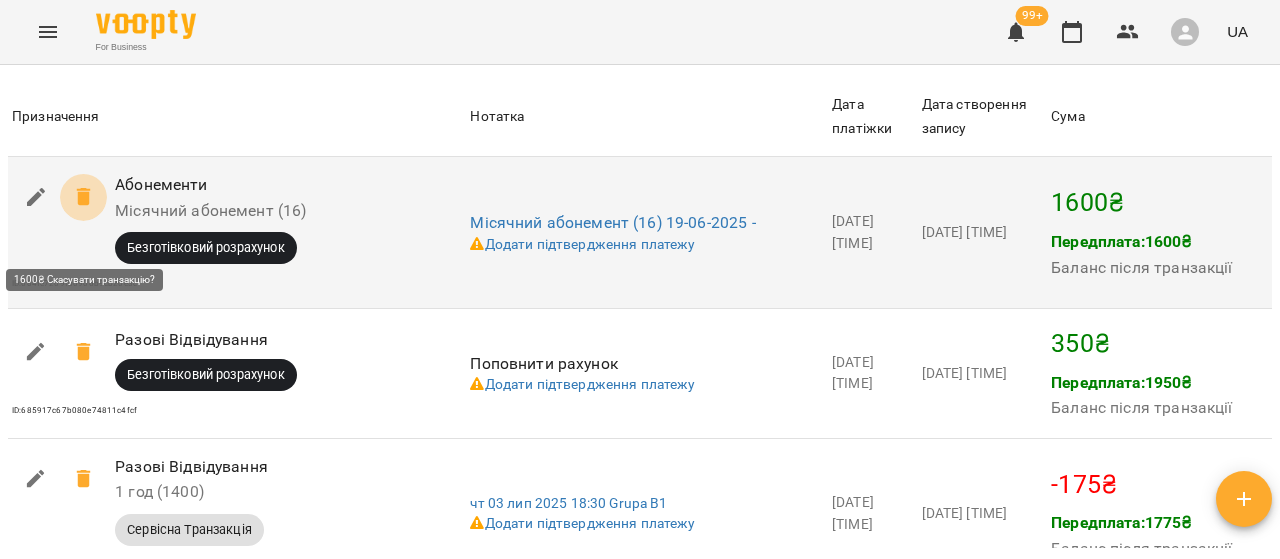 click at bounding box center [84, 197] 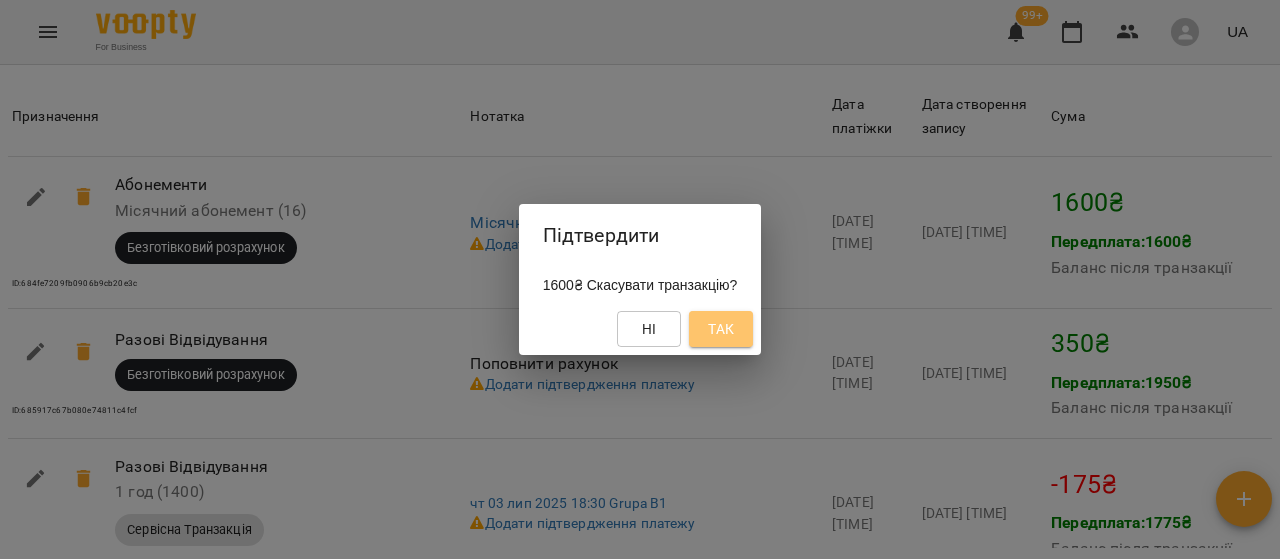 click on "Так" at bounding box center [721, 329] 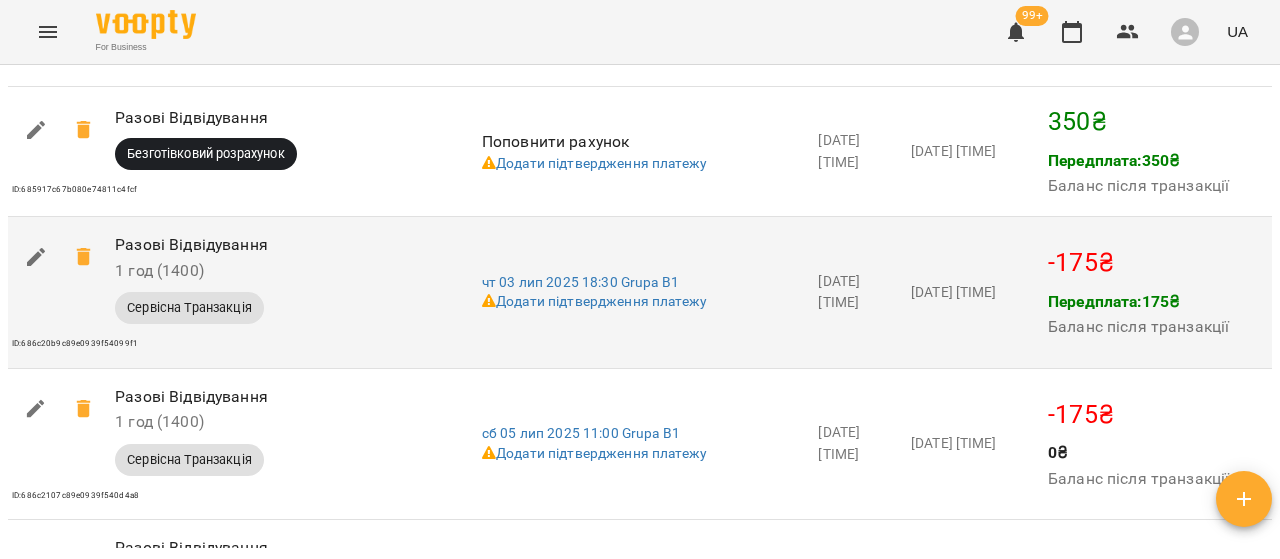 scroll, scrollTop: 1870, scrollLeft: 0, axis: vertical 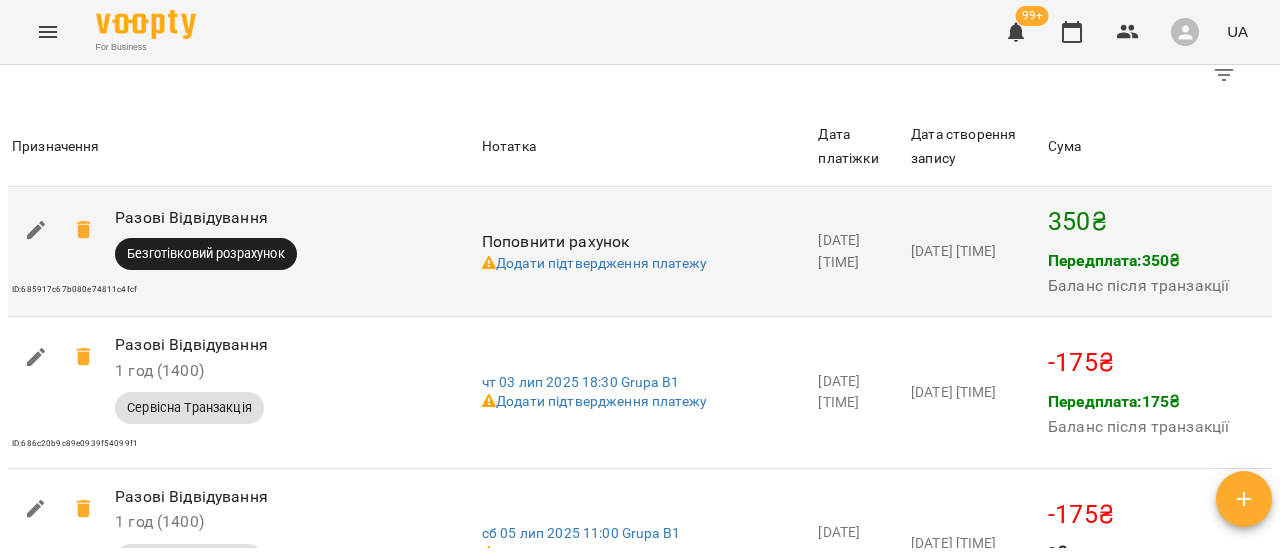 click 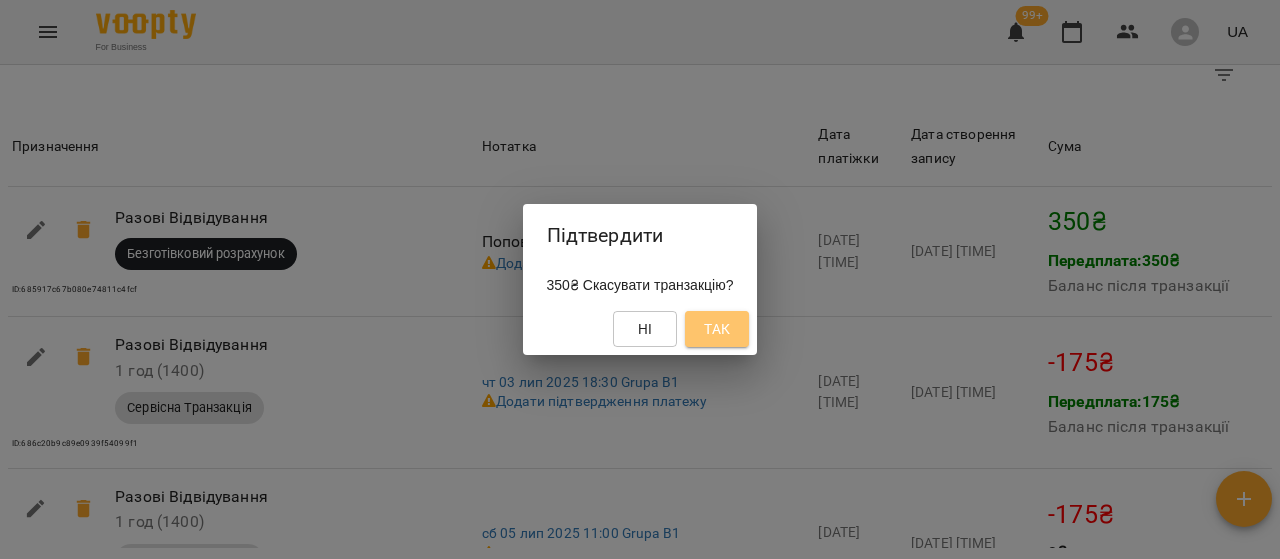 click on "Так" at bounding box center (717, 329) 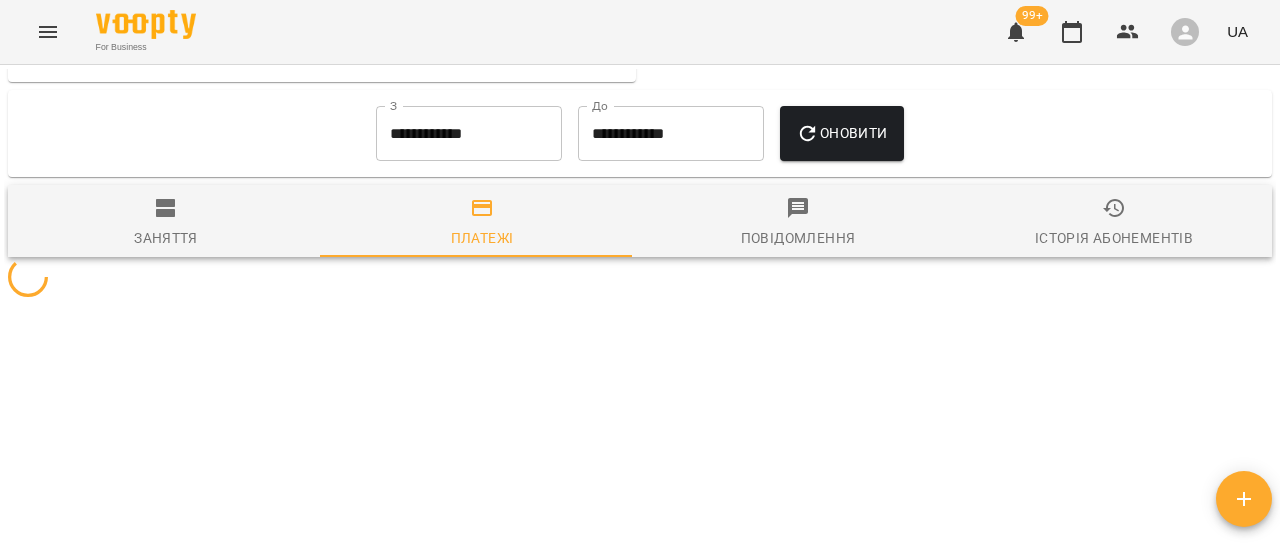 scroll, scrollTop: 1907, scrollLeft: 0, axis: vertical 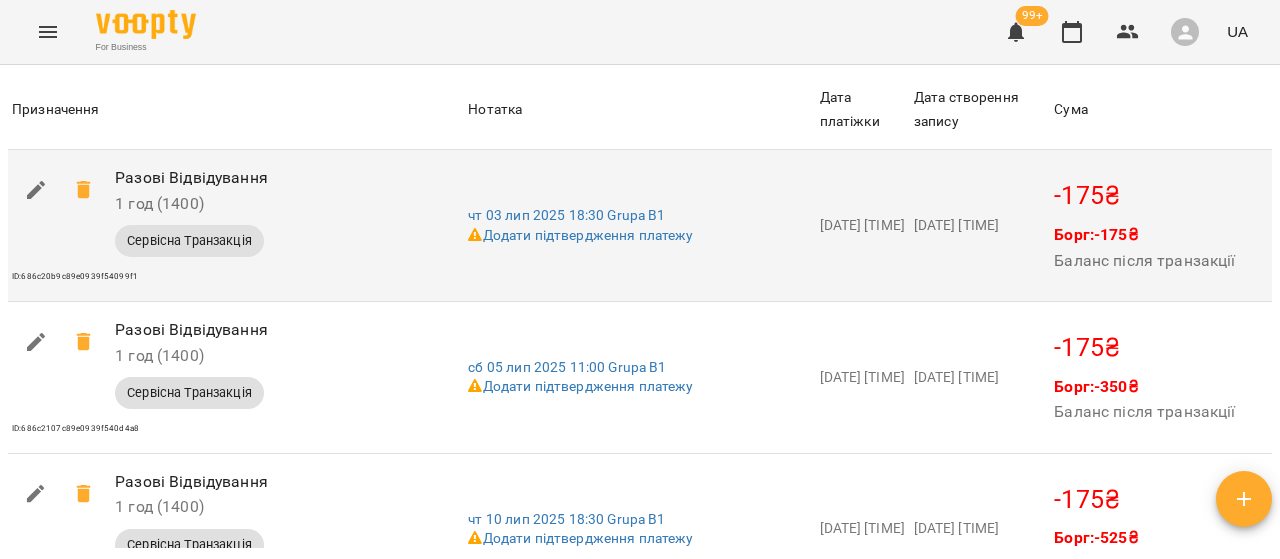 click at bounding box center (84, 190) 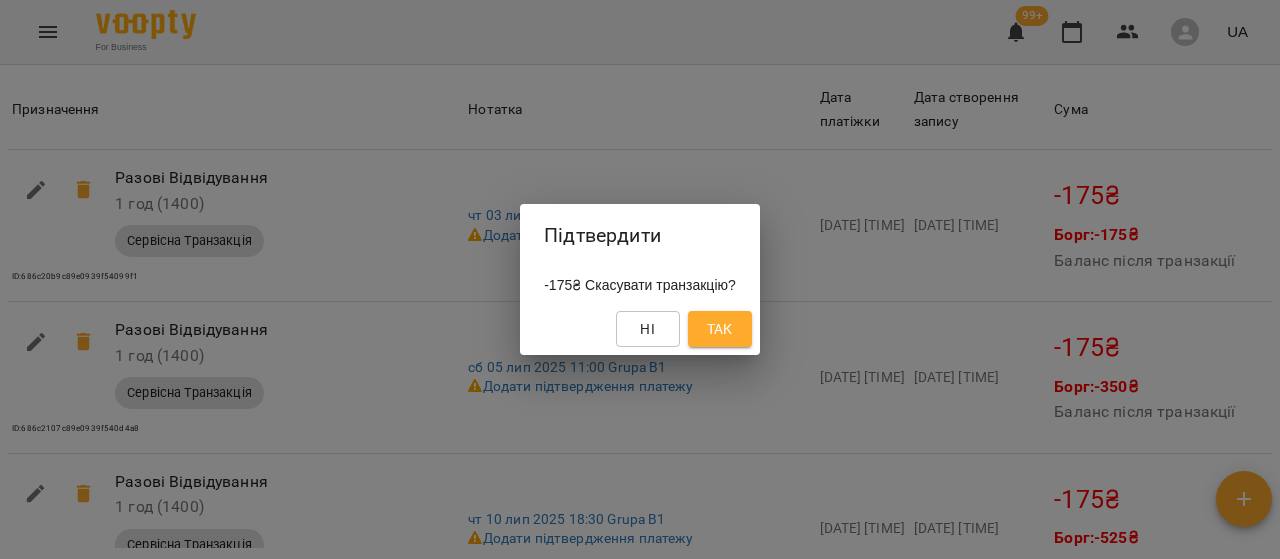 click on "Так" at bounding box center [720, 329] 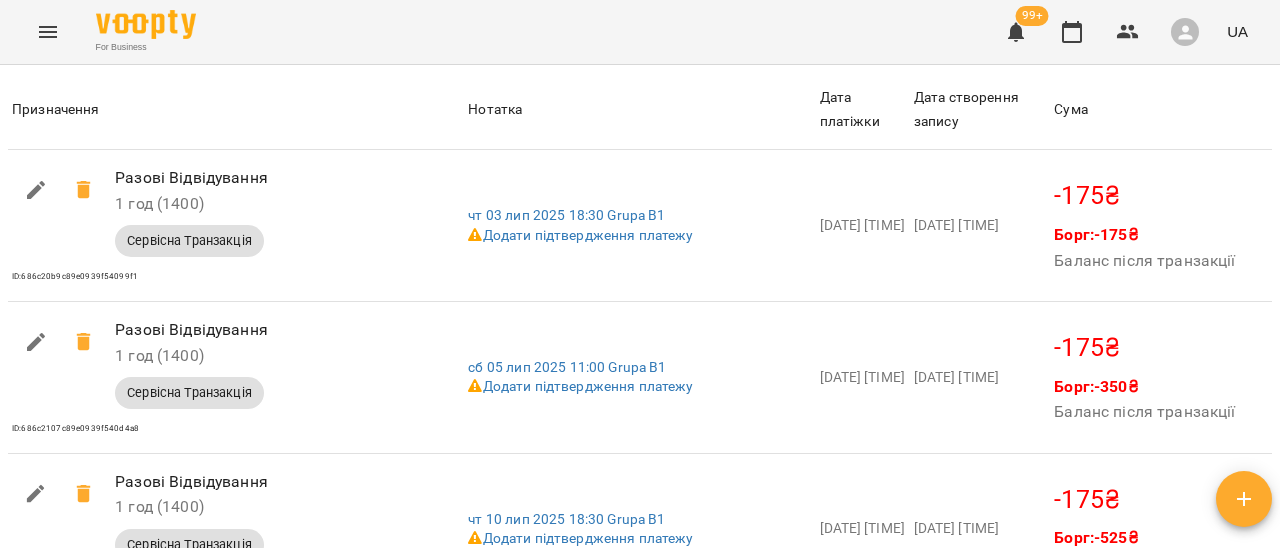 scroll, scrollTop: 1907, scrollLeft: 0, axis: vertical 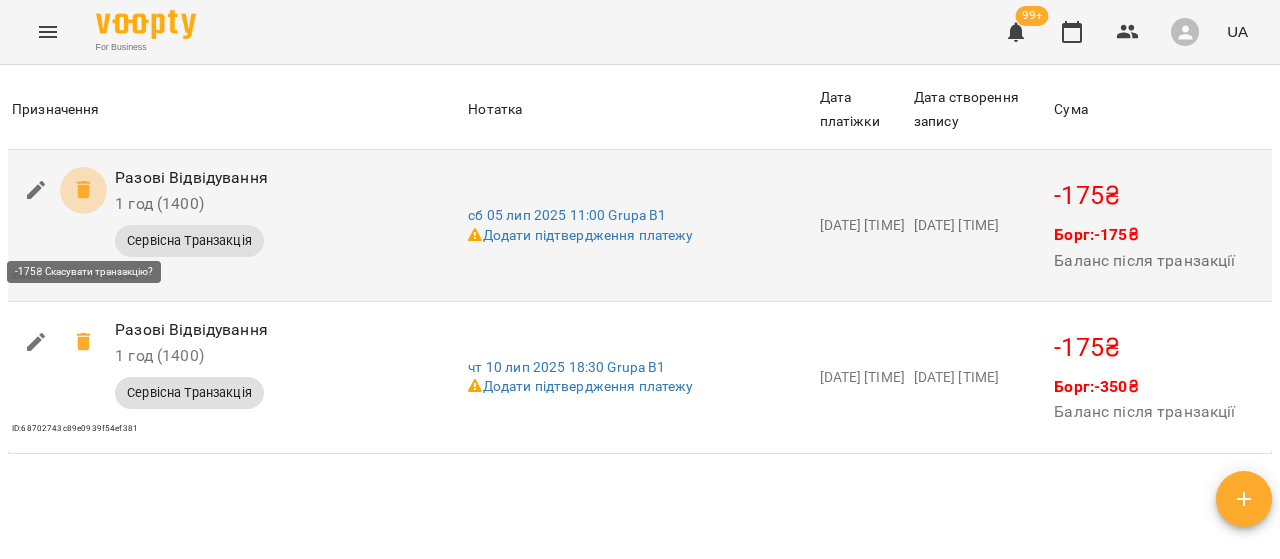 click 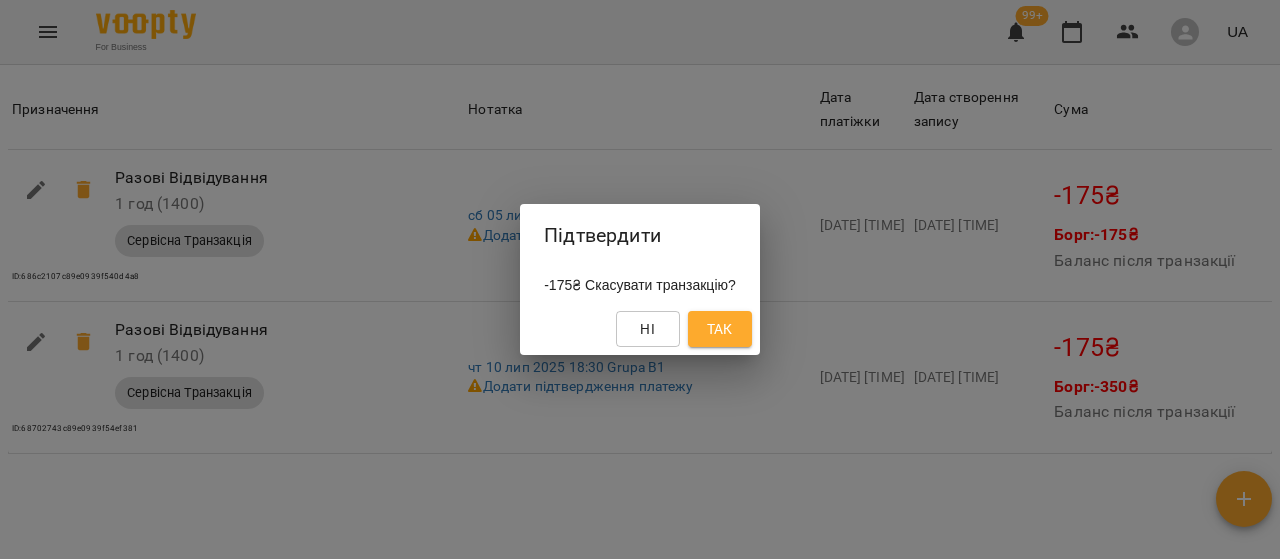 click on "Так" at bounding box center [720, 329] 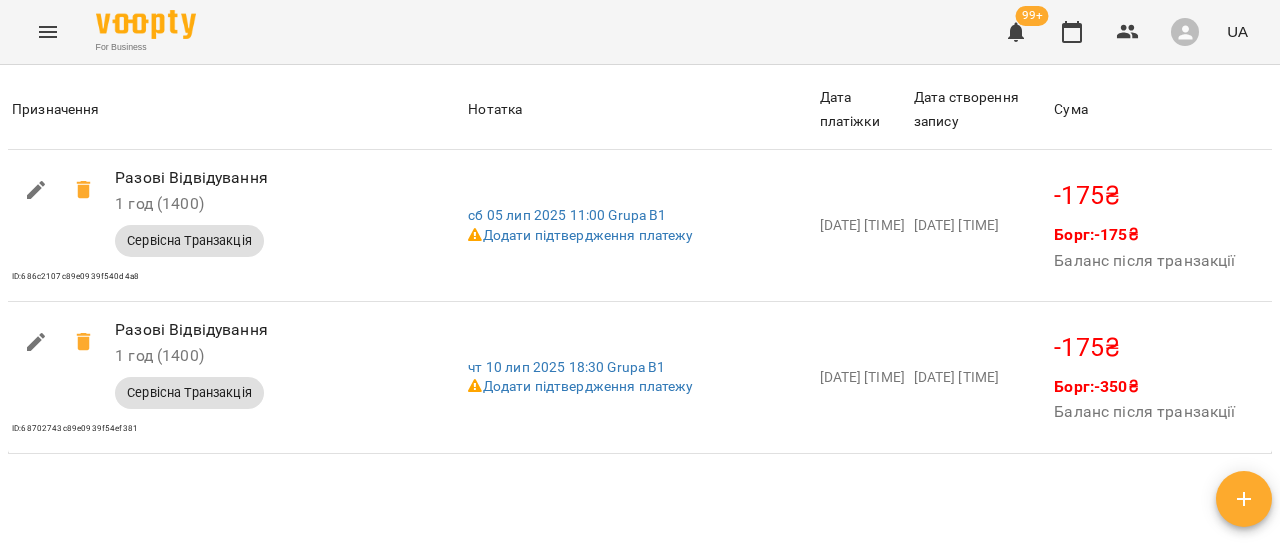 scroll, scrollTop: 1907, scrollLeft: 0, axis: vertical 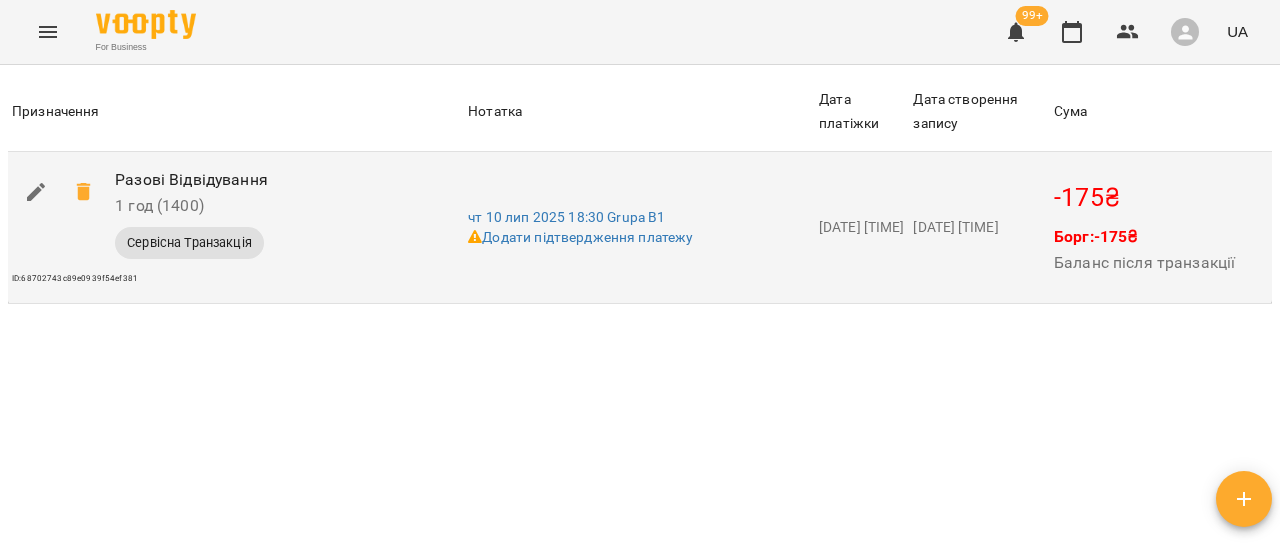 click 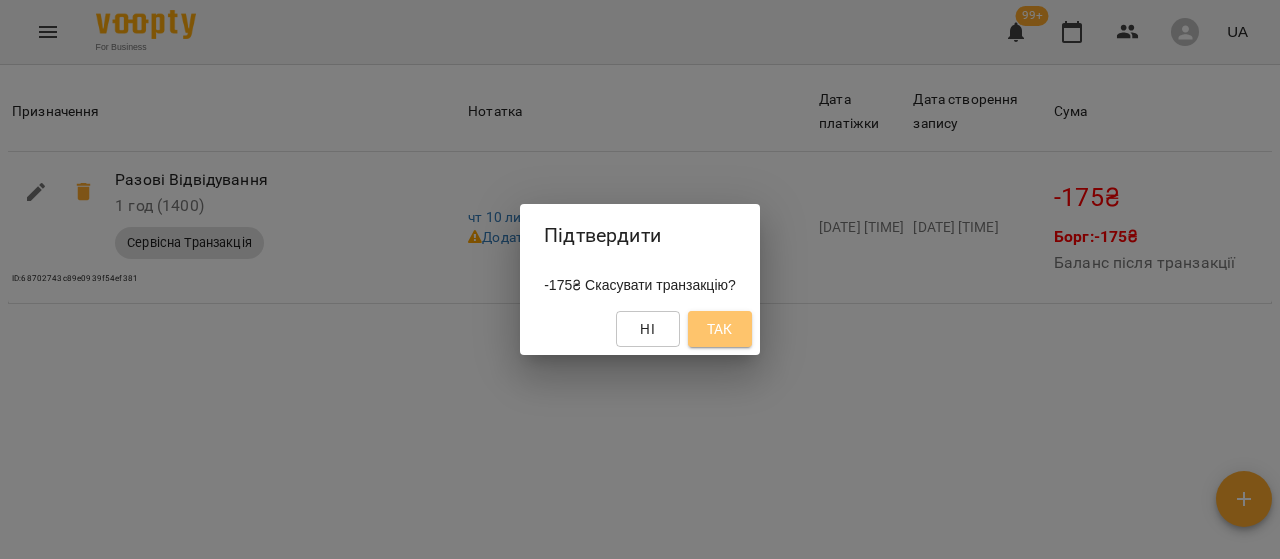 click on "Так" at bounding box center [720, 329] 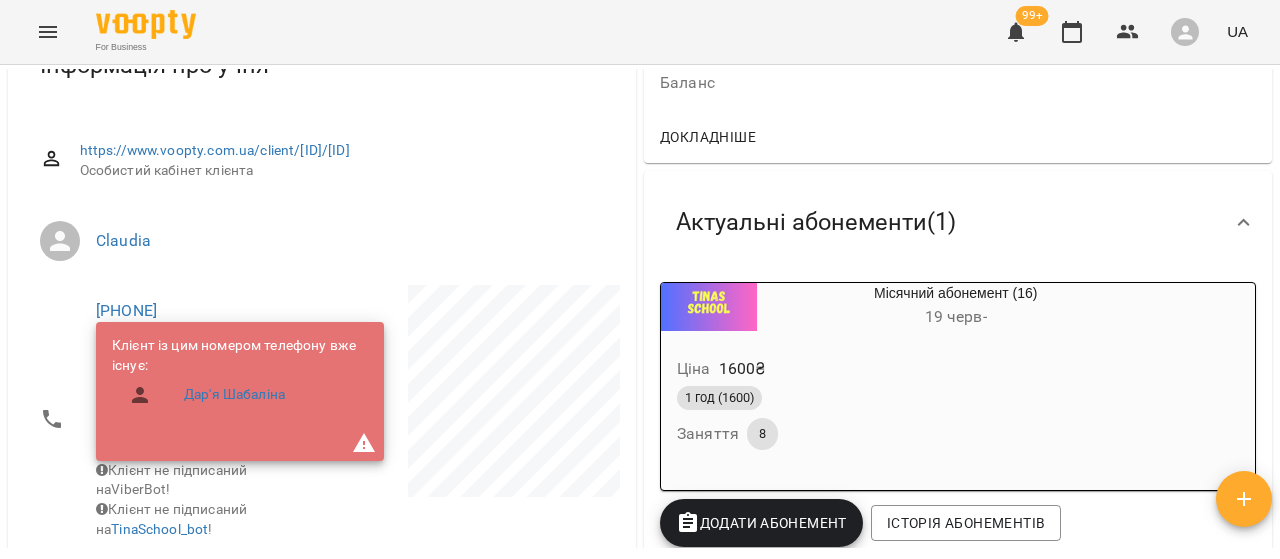 scroll, scrollTop: 0, scrollLeft: 0, axis: both 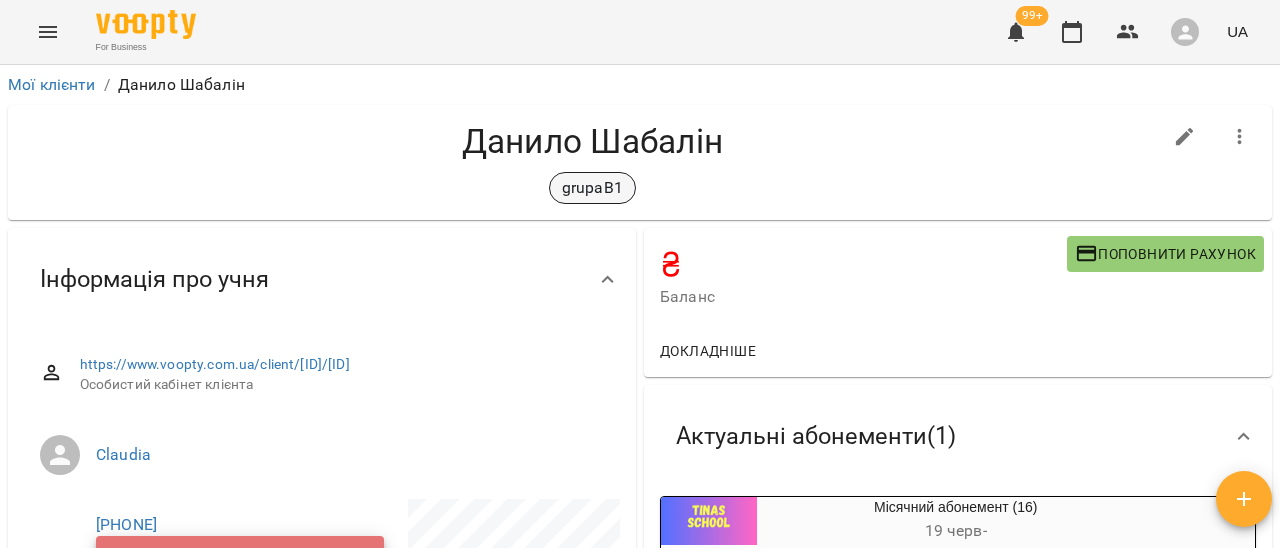 click on "grupaB1" at bounding box center [592, 188] 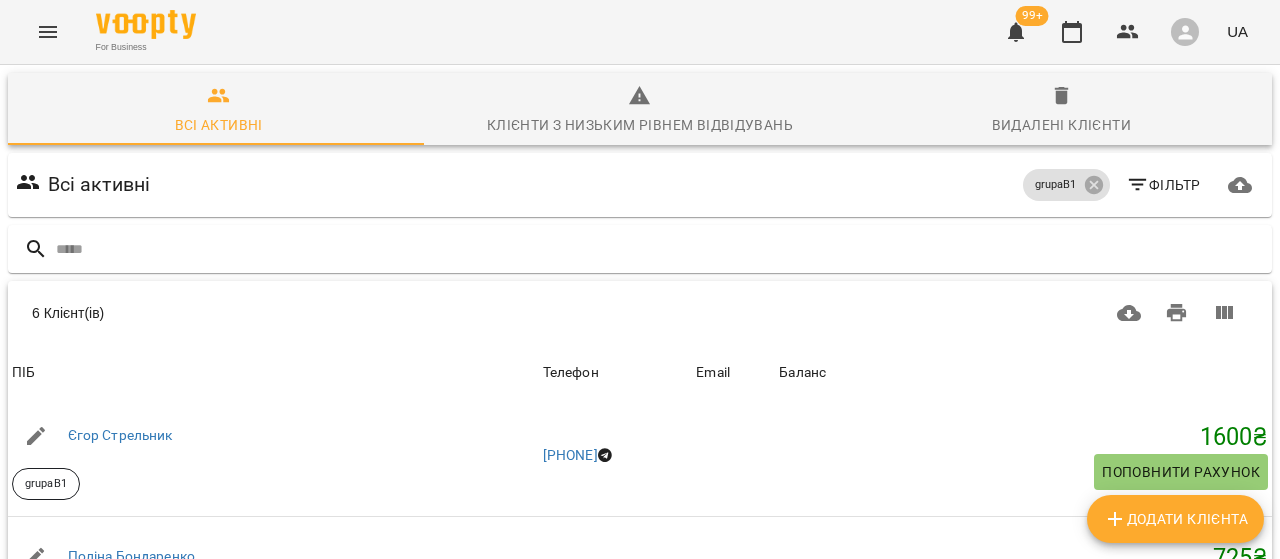 scroll, scrollTop: 0, scrollLeft: 0, axis: both 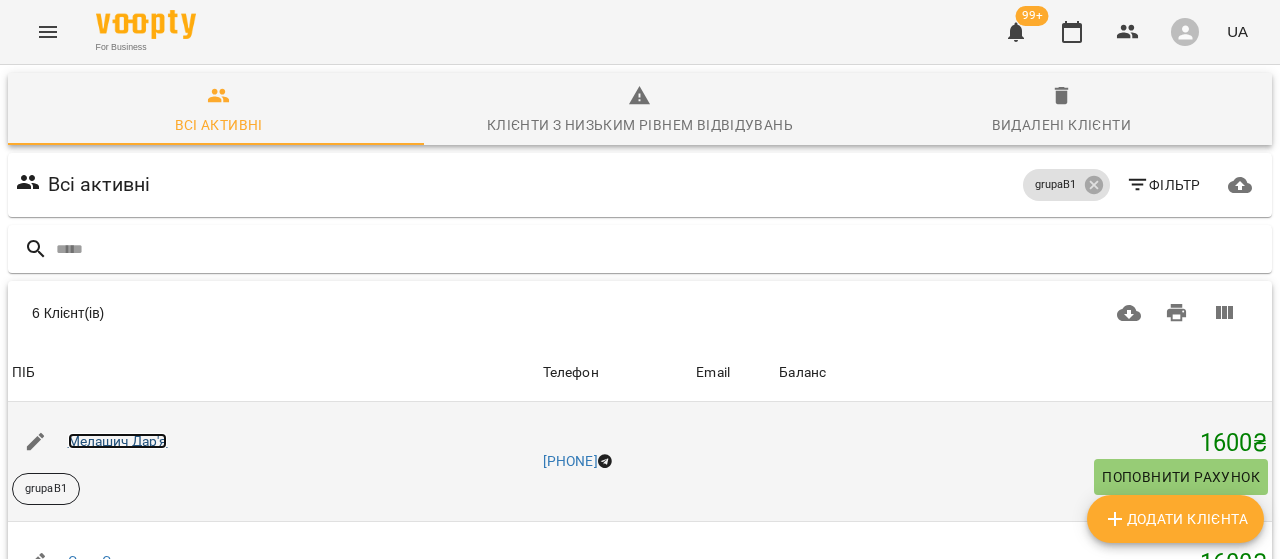 click on "Мелашич Дар'я" at bounding box center (118, 441) 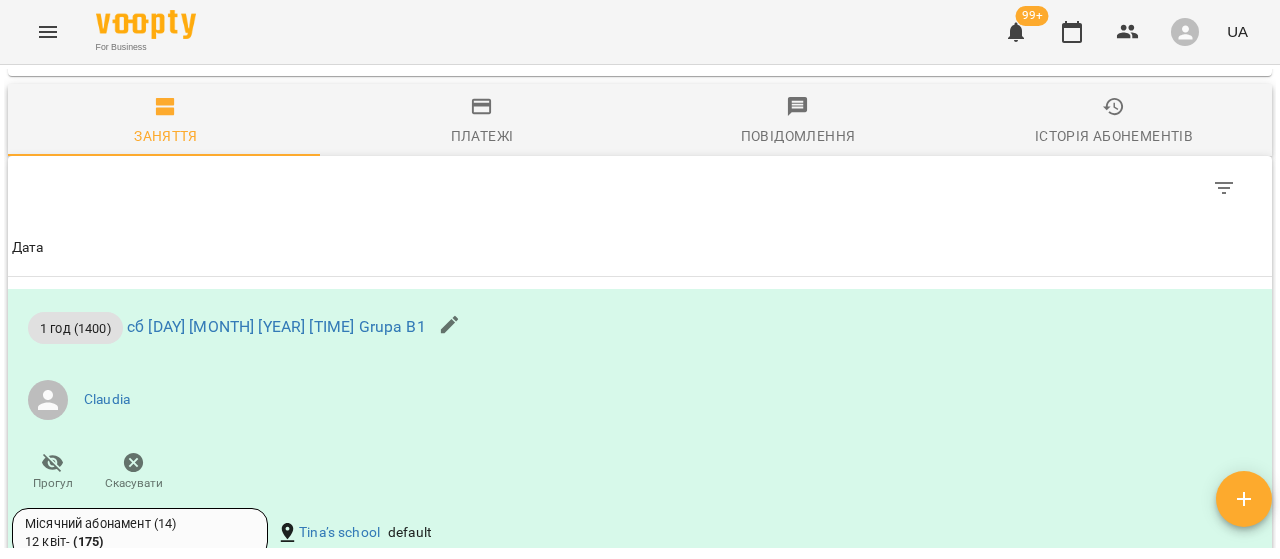 scroll, scrollTop: 1600, scrollLeft: 0, axis: vertical 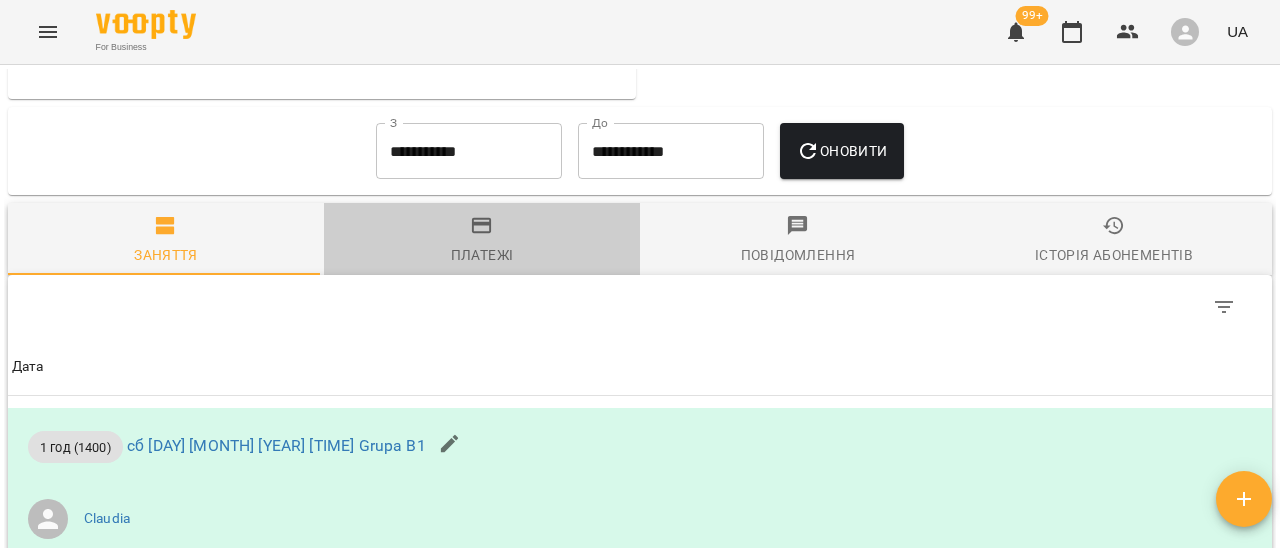 click on "Платежі" at bounding box center [482, 241] 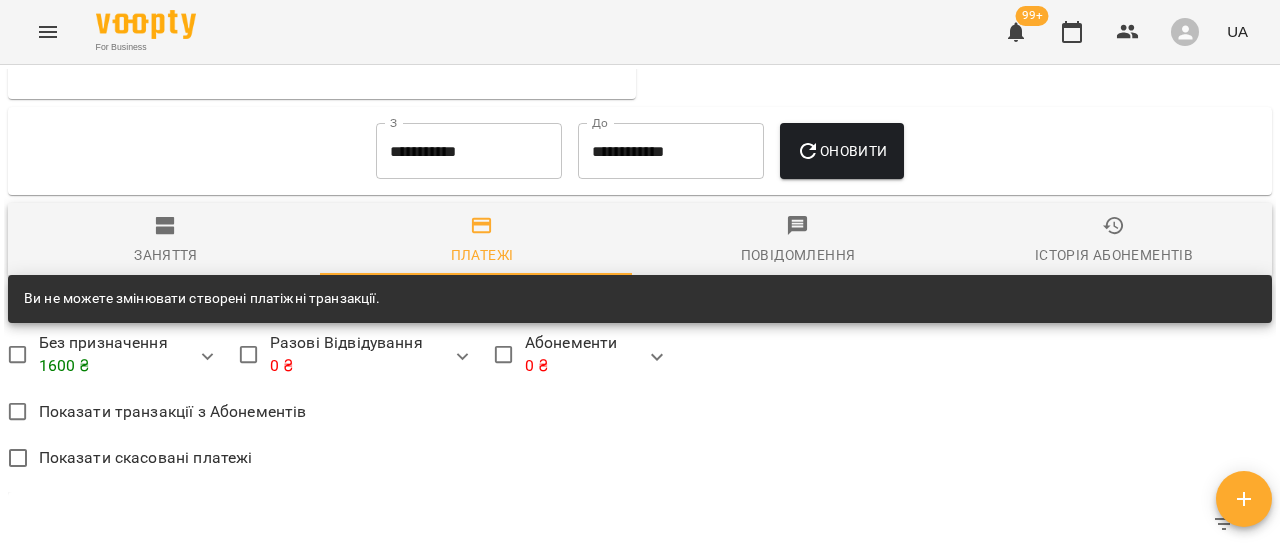 click on "**********" at bounding box center (469, 151) 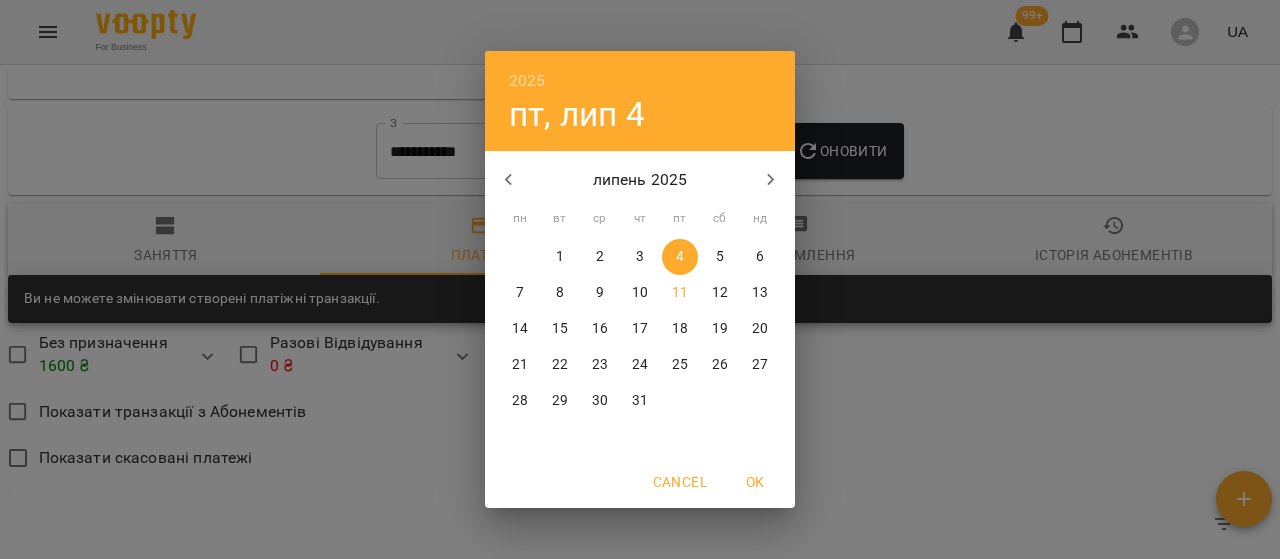 click 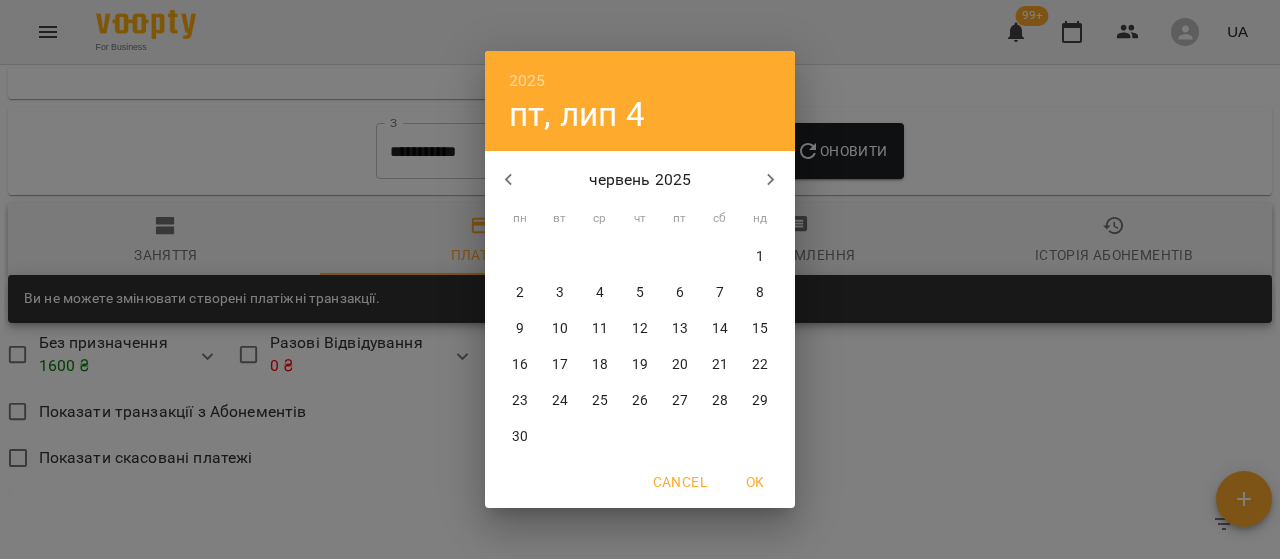 click on "2" at bounding box center [520, 293] 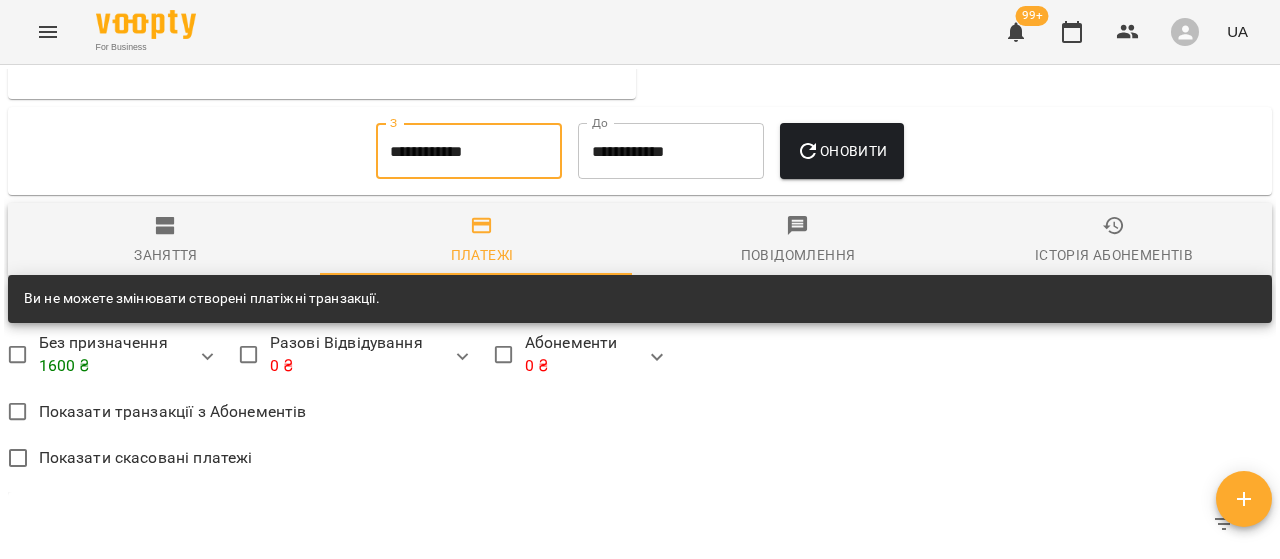 type on "**********" 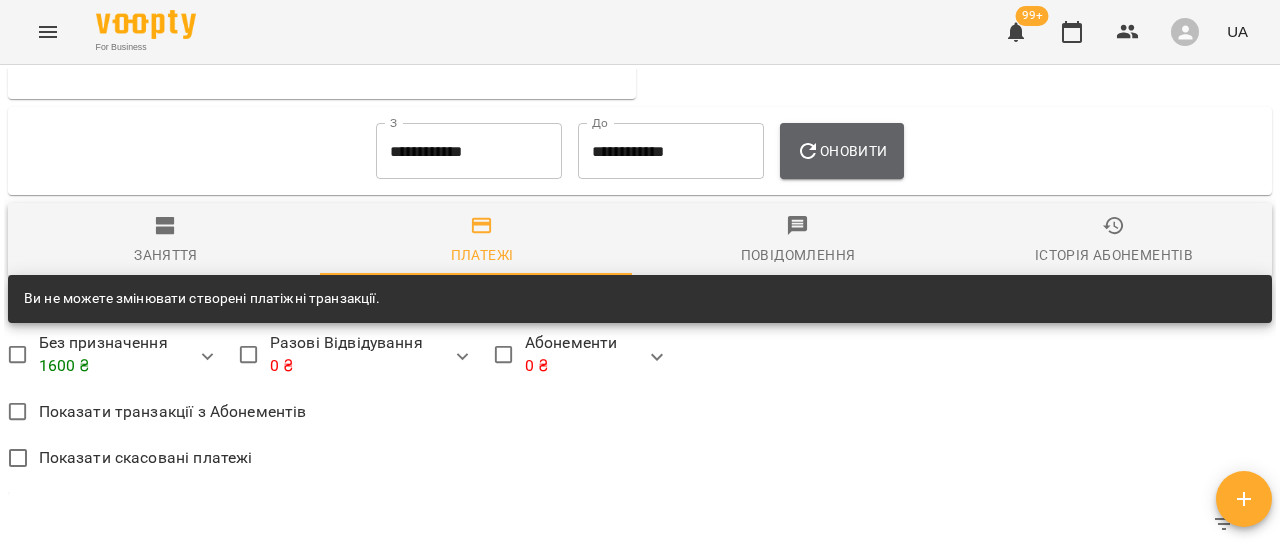 click on "Оновити" at bounding box center (841, 151) 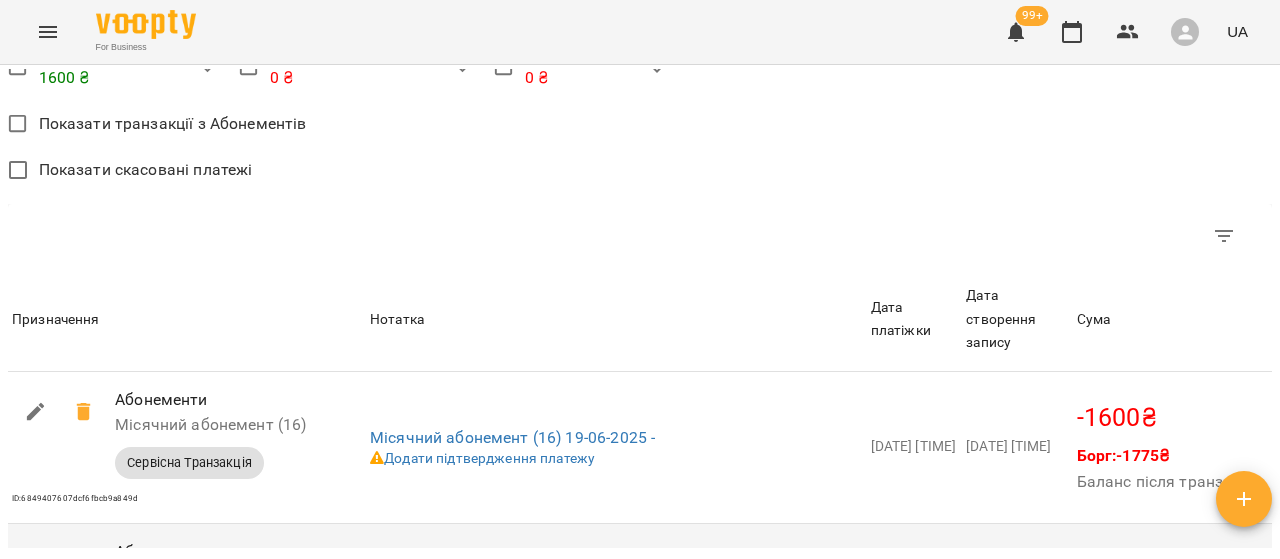 scroll, scrollTop: 2100, scrollLeft: 0, axis: vertical 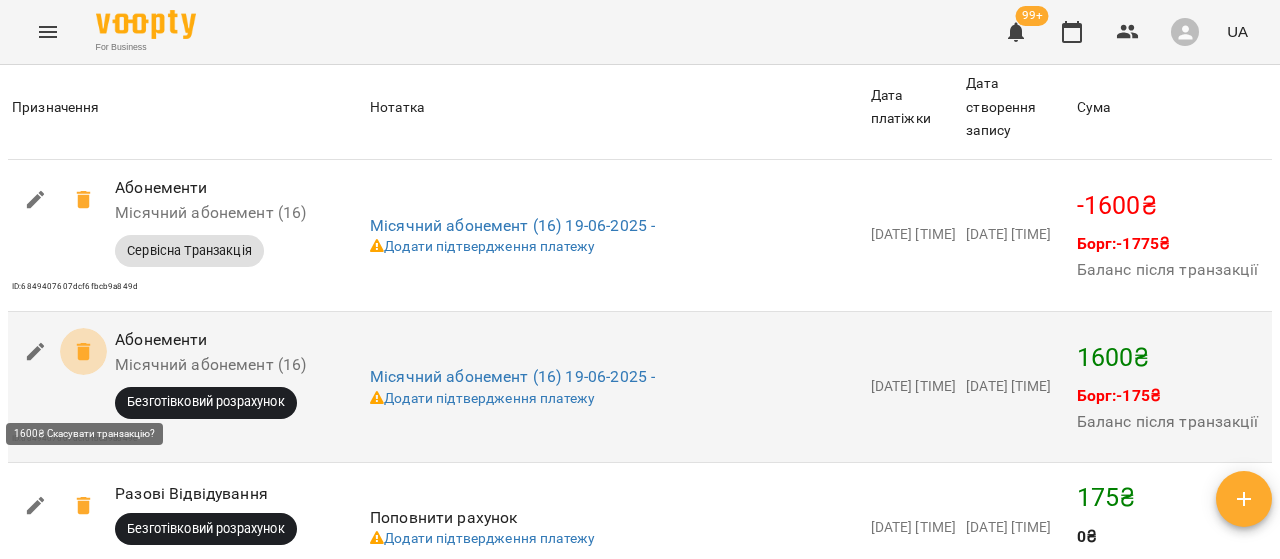 click 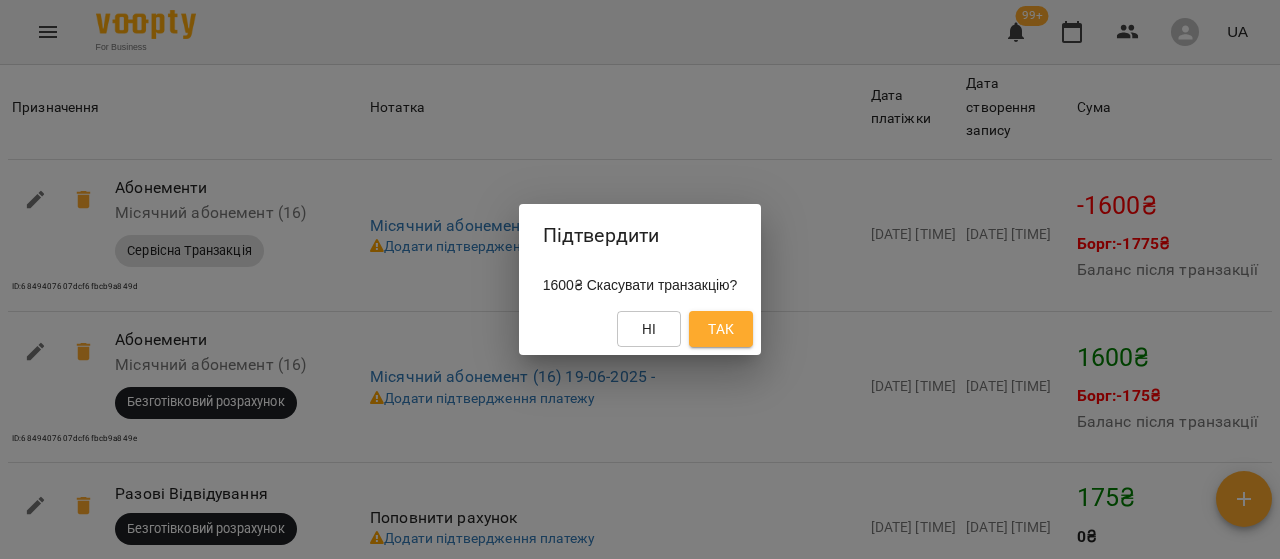 click on "Так" at bounding box center [721, 329] 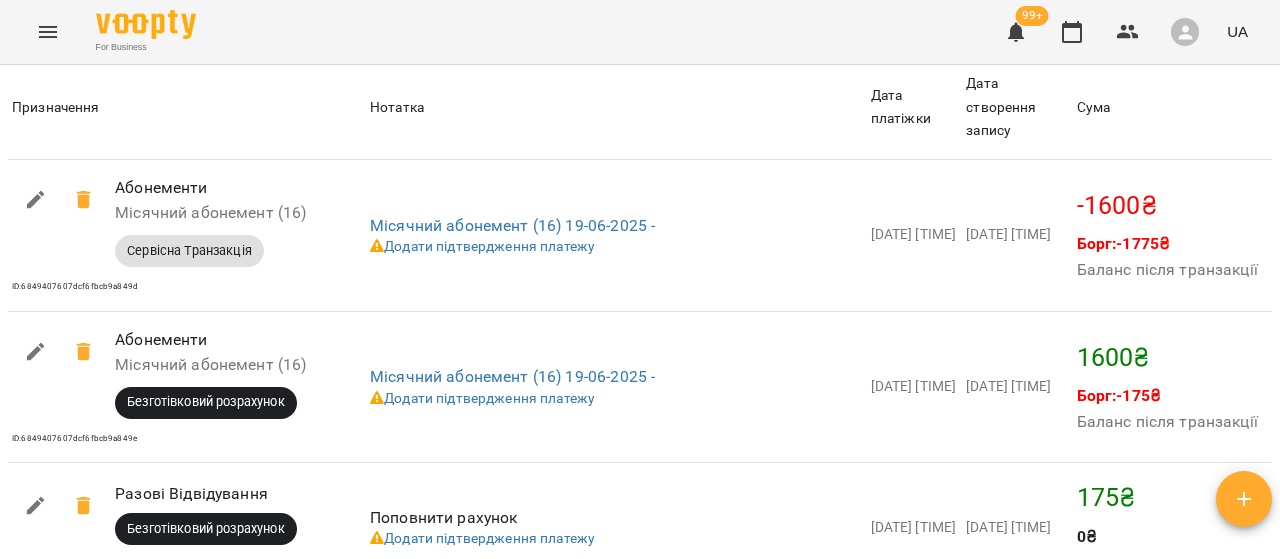 scroll, scrollTop: 2100, scrollLeft: 0, axis: vertical 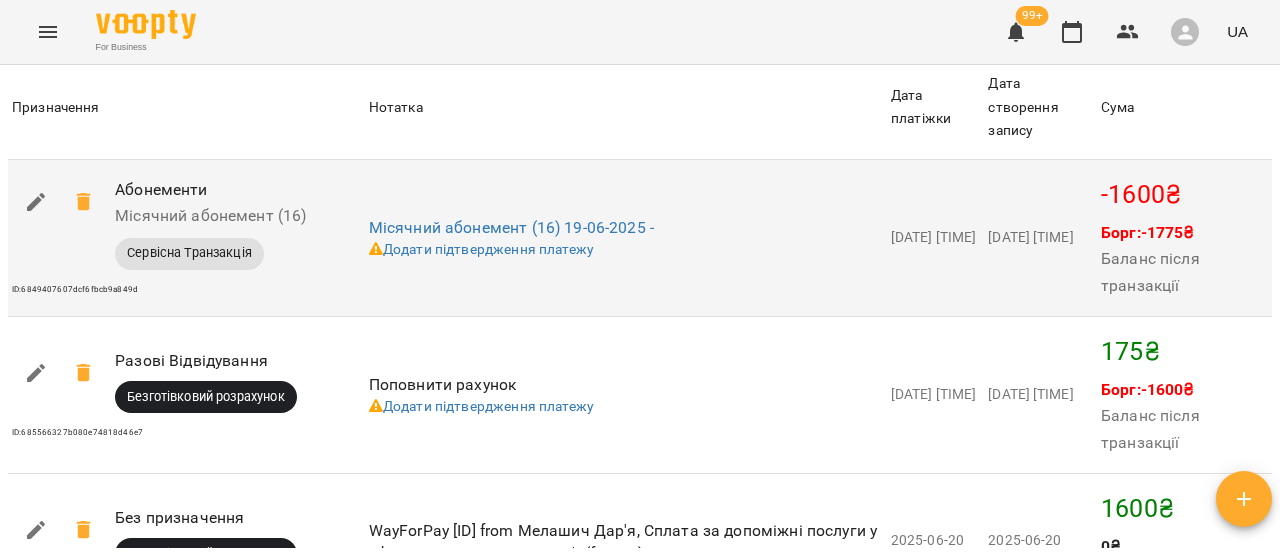 click 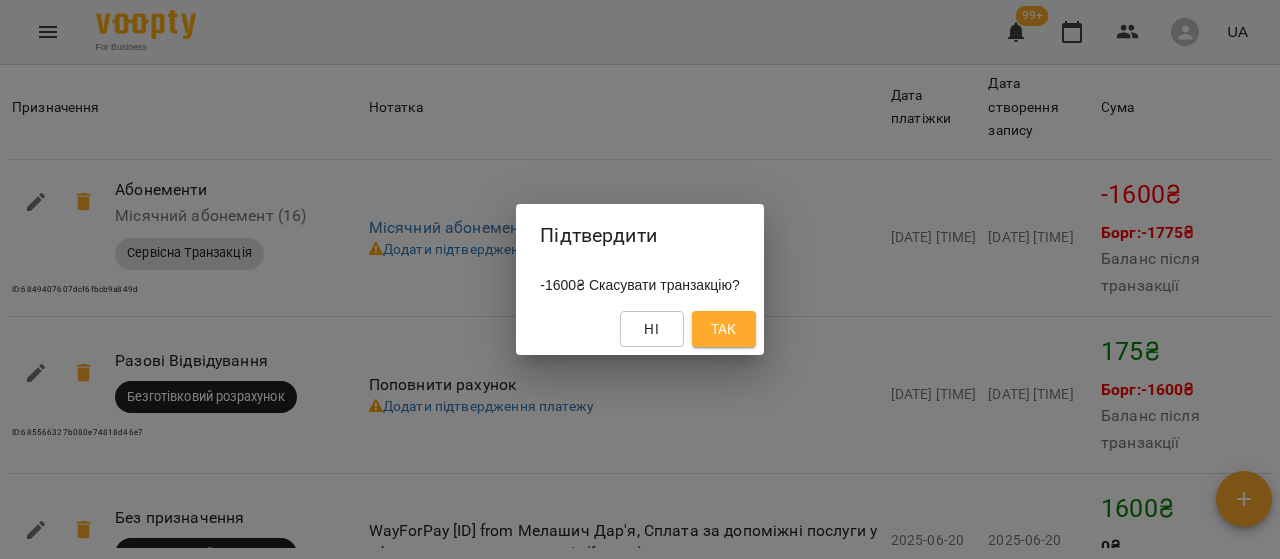 click on "Так" at bounding box center (724, 329) 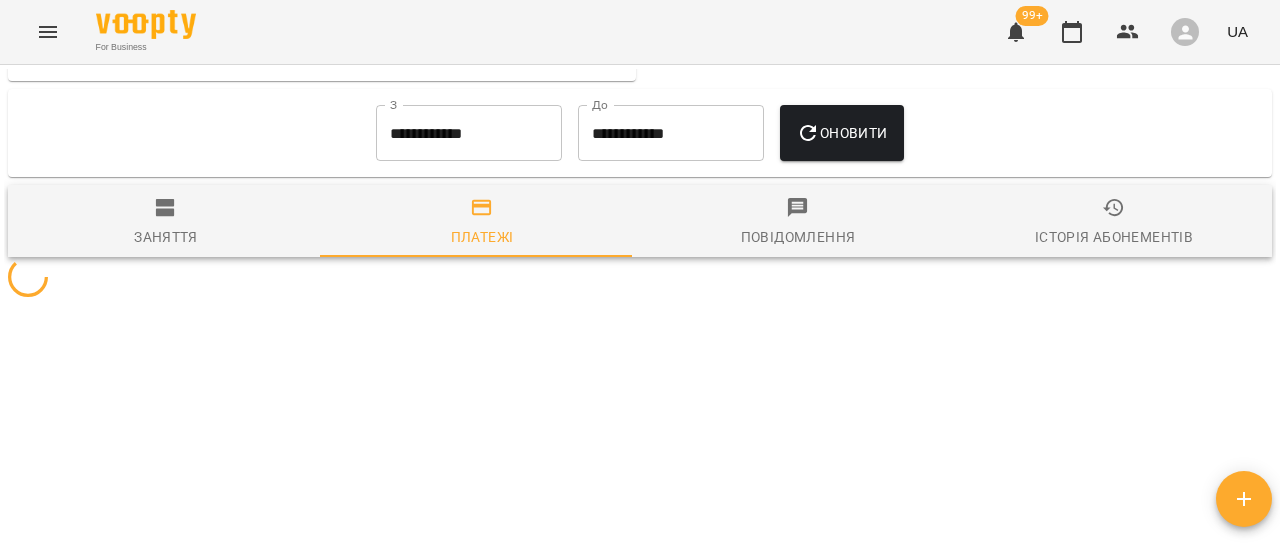 scroll, scrollTop: 2100, scrollLeft: 0, axis: vertical 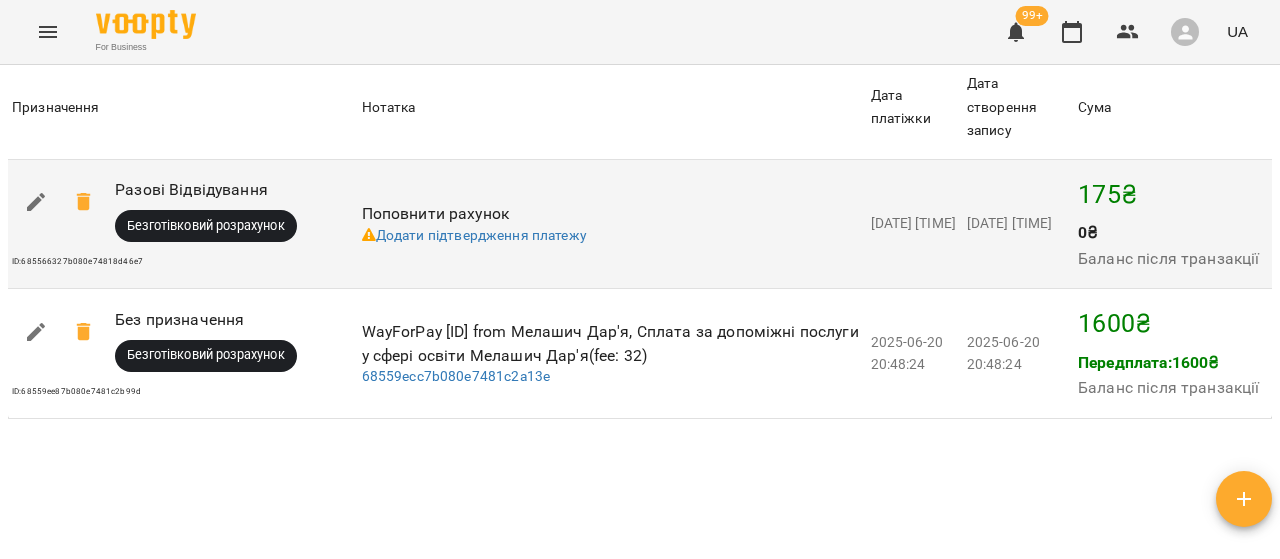 click at bounding box center [84, 202] 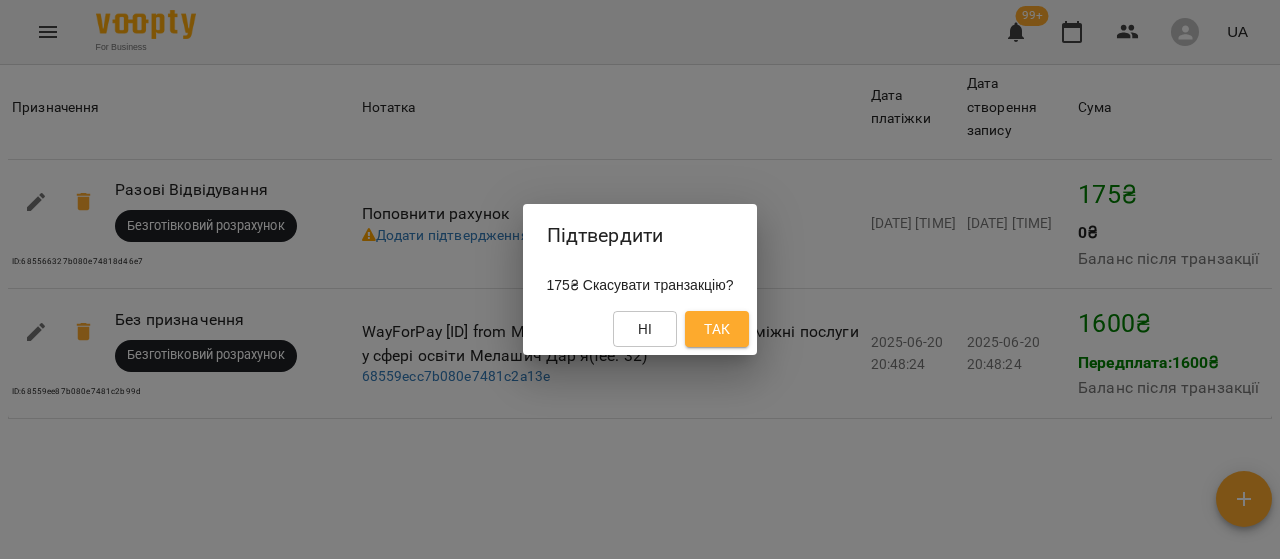 click on "Так" at bounding box center [717, 329] 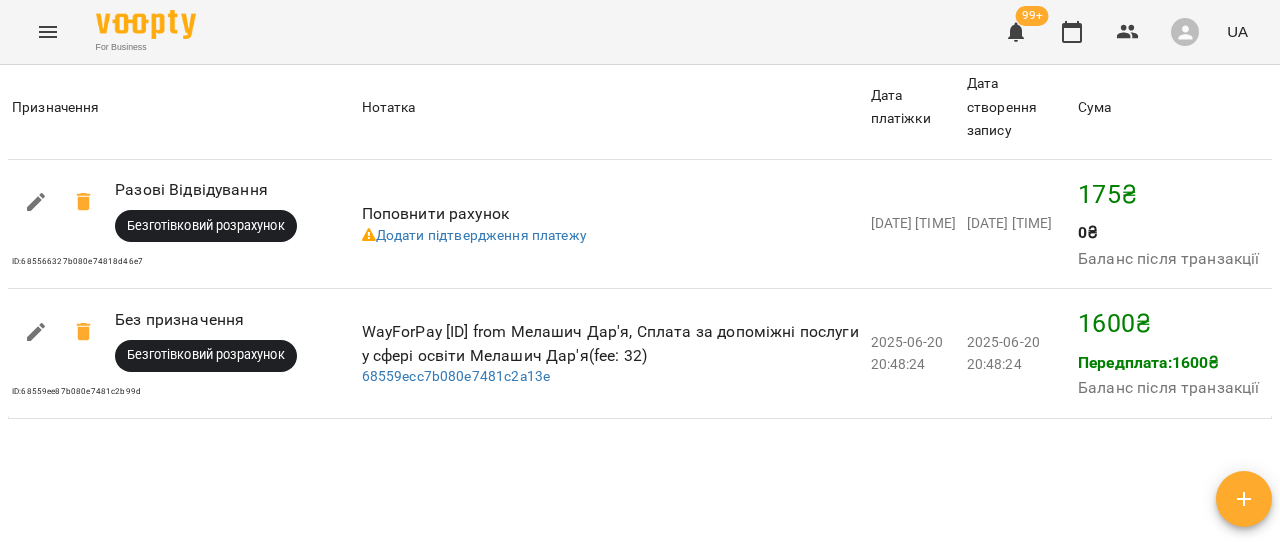 scroll, scrollTop: 2100, scrollLeft: 0, axis: vertical 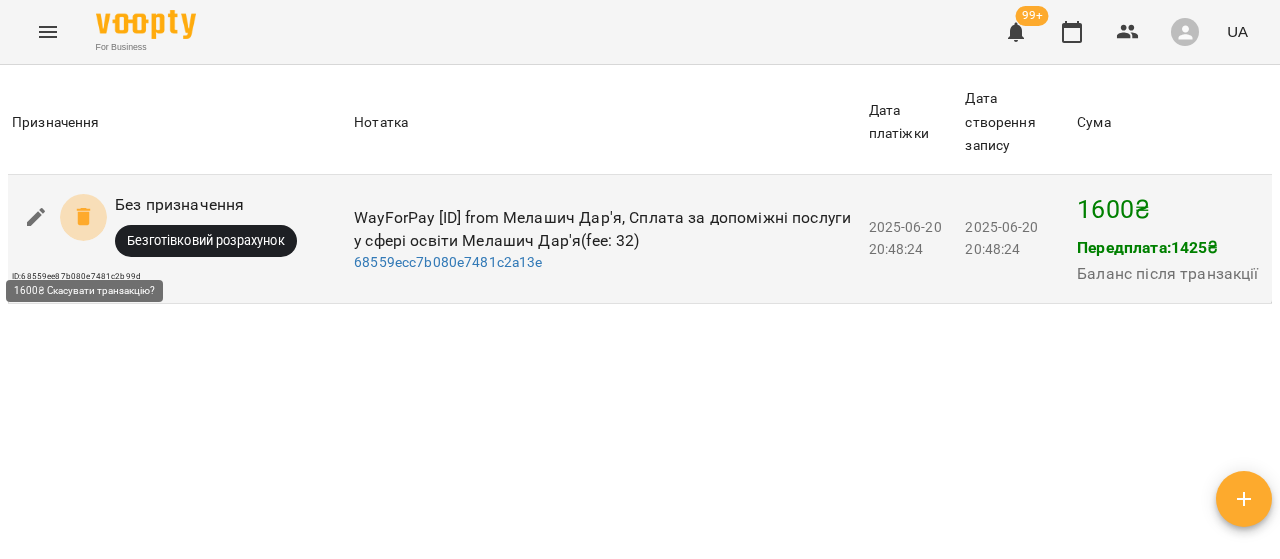 click 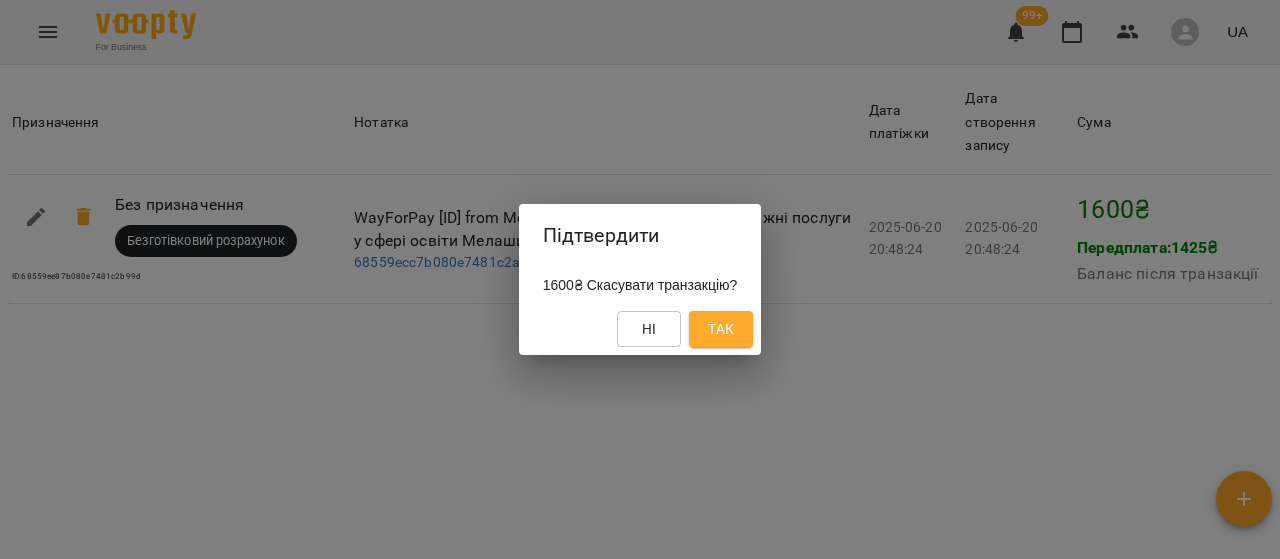 click on "Так" at bounding box center [721, 329] 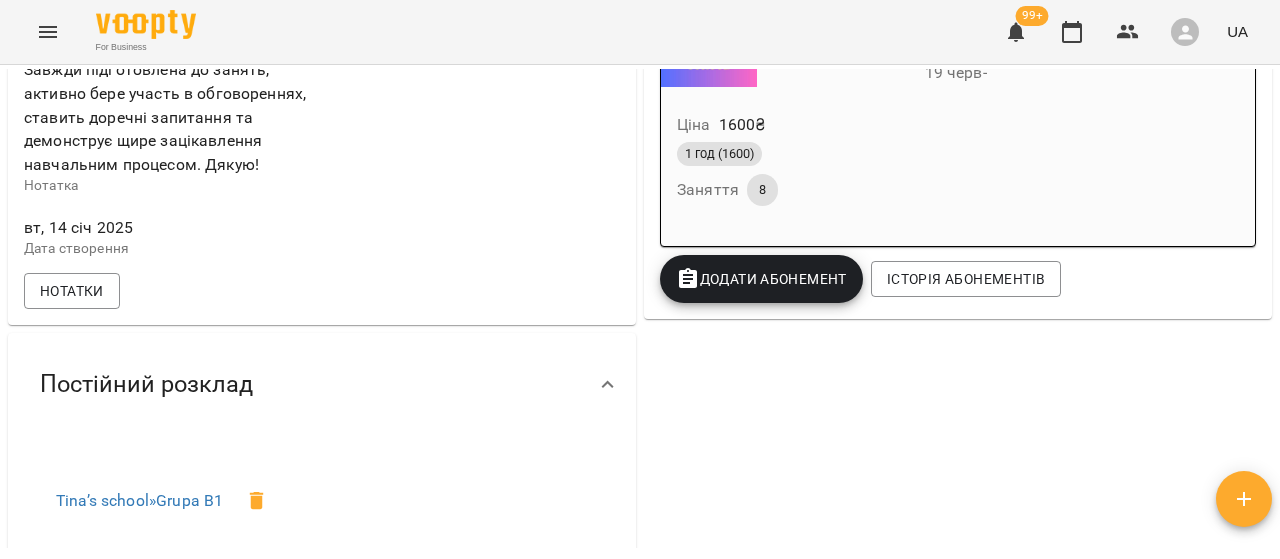 scroll, scrollTop: 891, scrollLeft: 0, axis: vertical 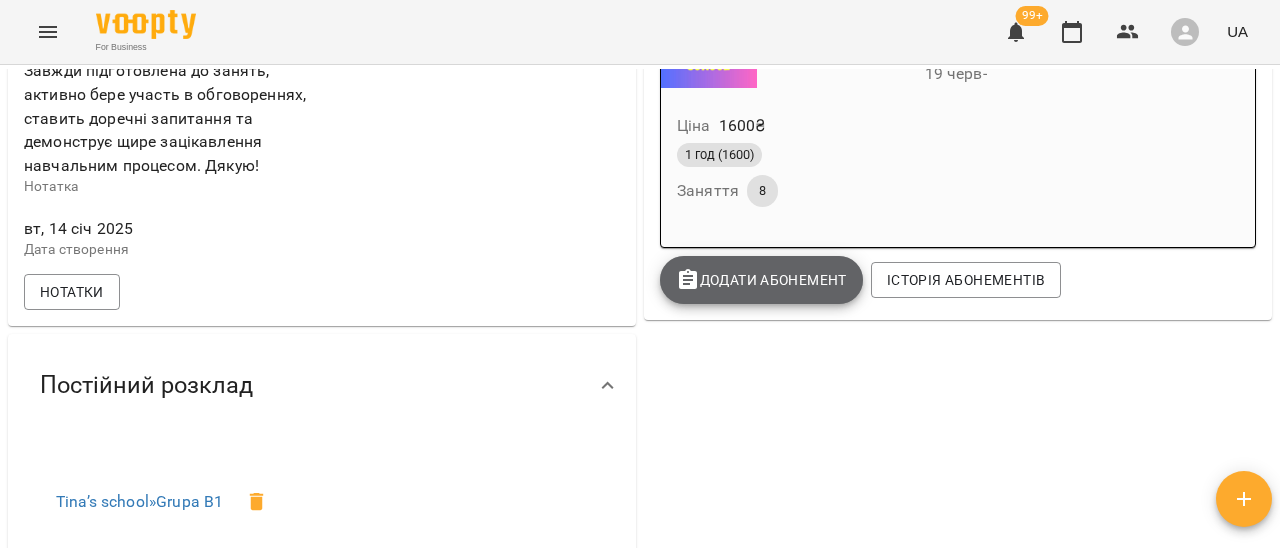 click on "Додати Абонемент" at bounding box center [761, 280] 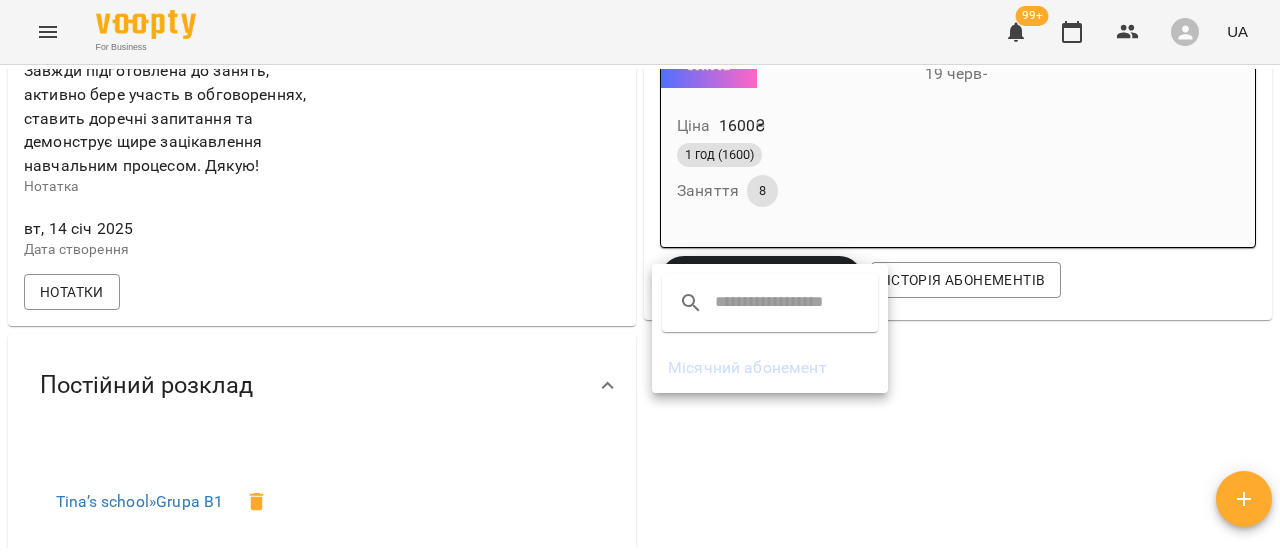 click on "Місячний абонемент" at bounding box center [770, 368] 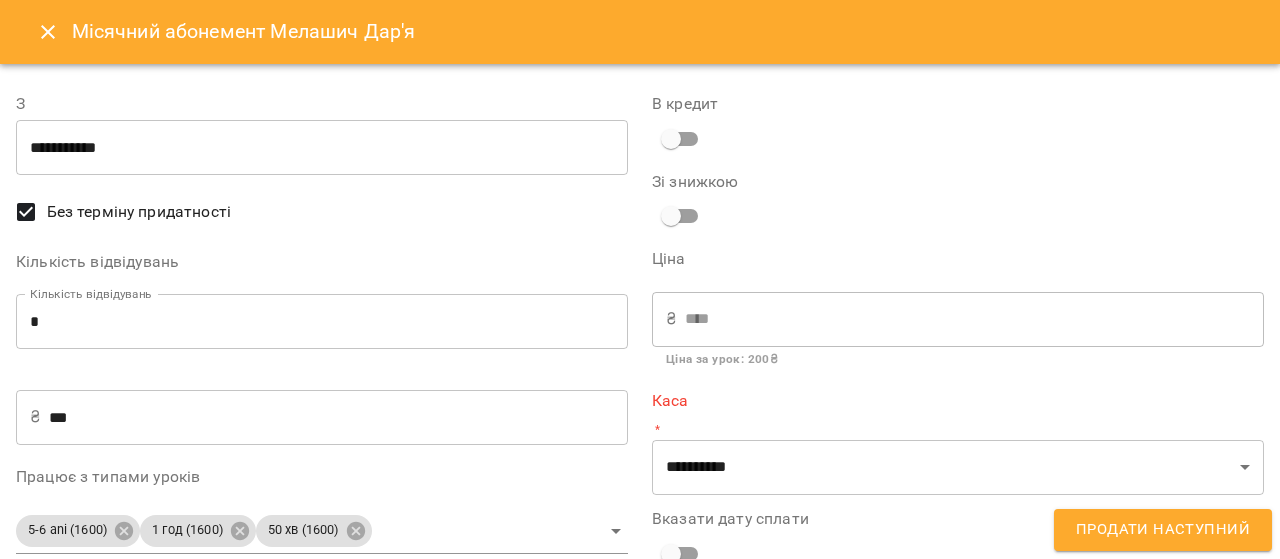 click on "**********" at bounding box center (322, 148) 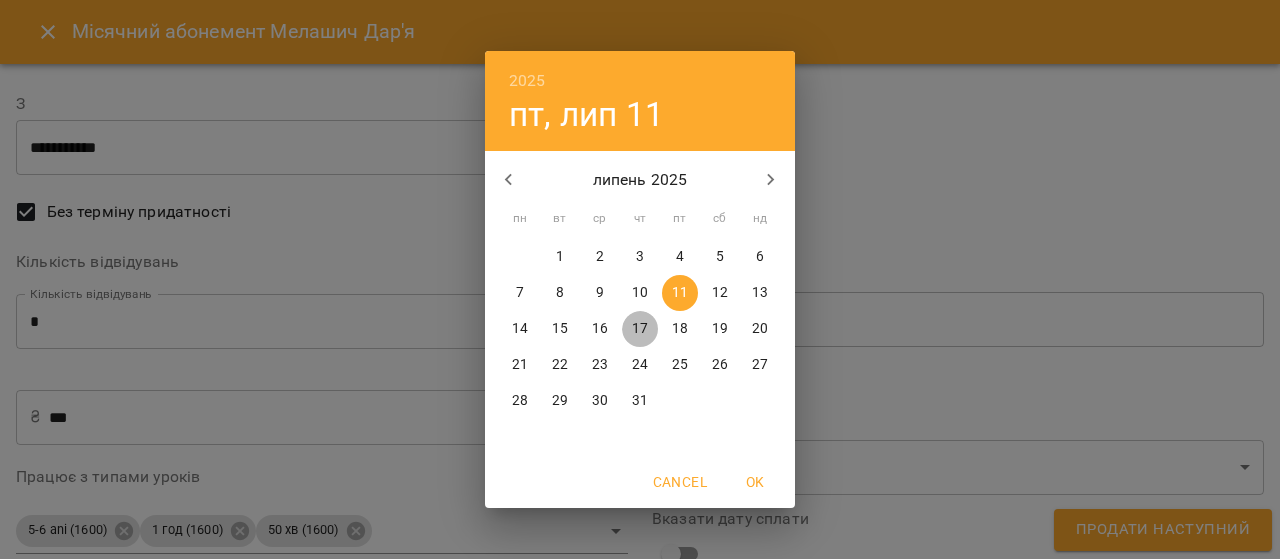 click on "17" at bounding box center [640, 329] 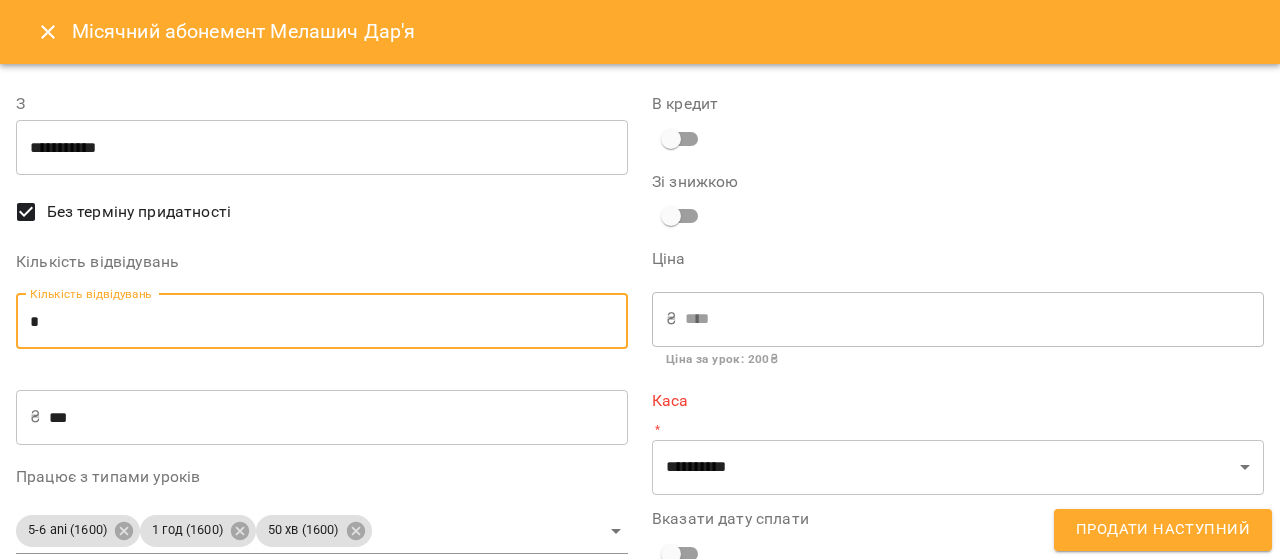 click on "*" at bounding box center [322, 322] 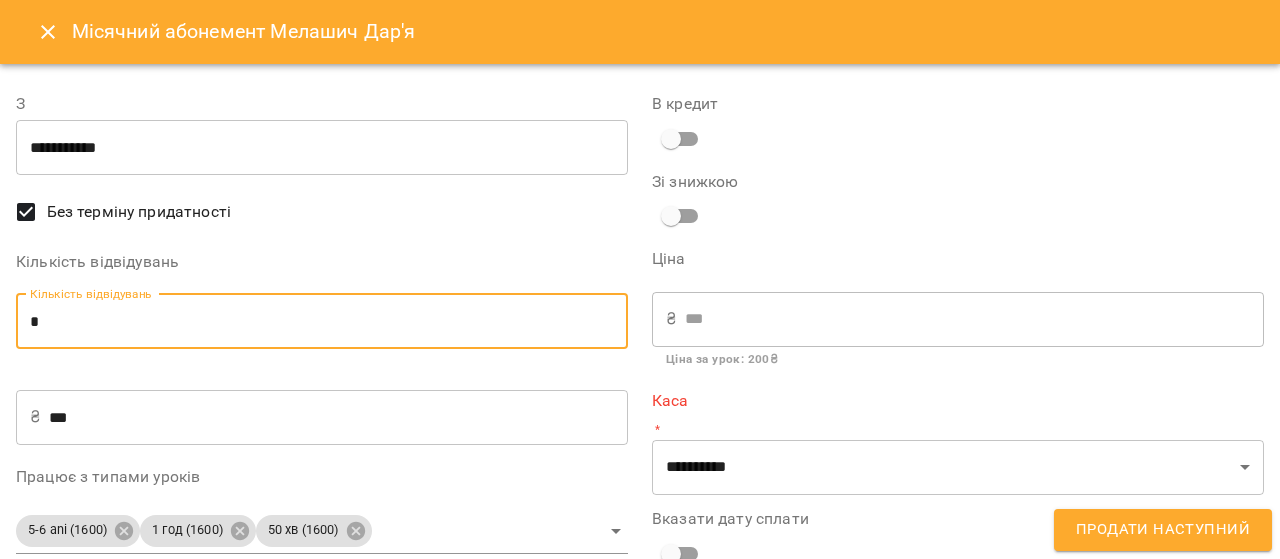 type on "*" 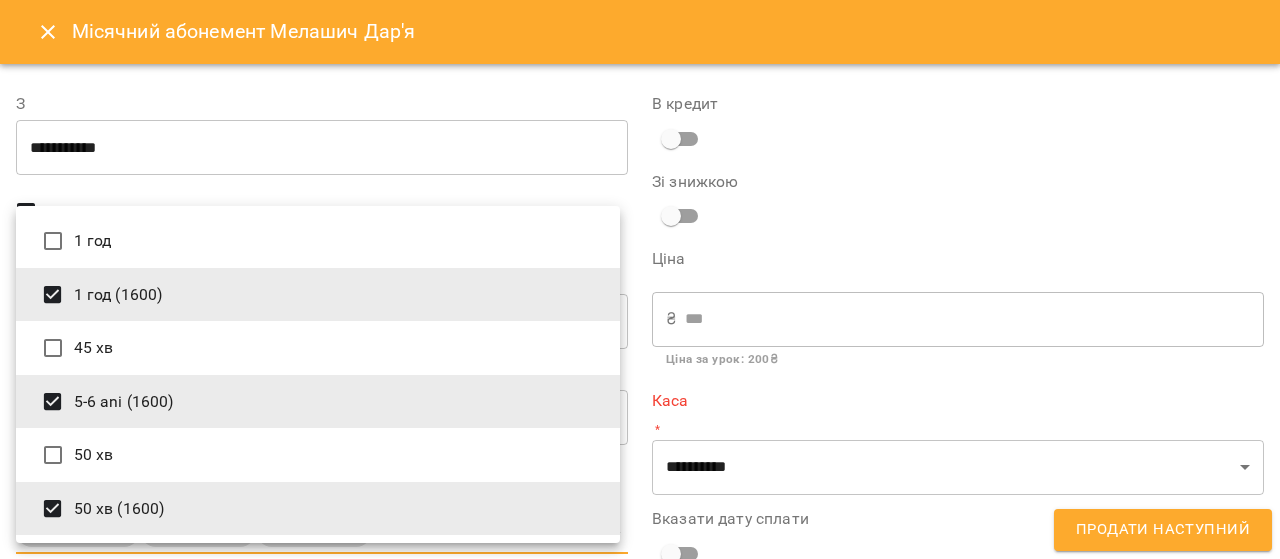 click on "50 хв (1600)" at bounding box center [318, 509] 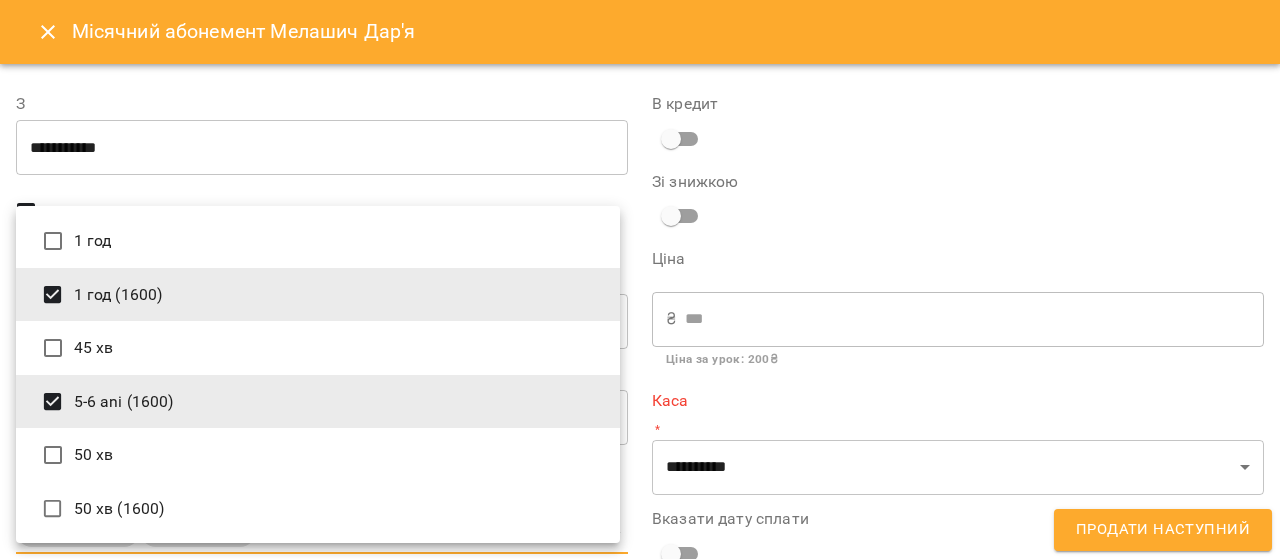 click on "5-6 ani (1600)" at bounding box center (318, 402) 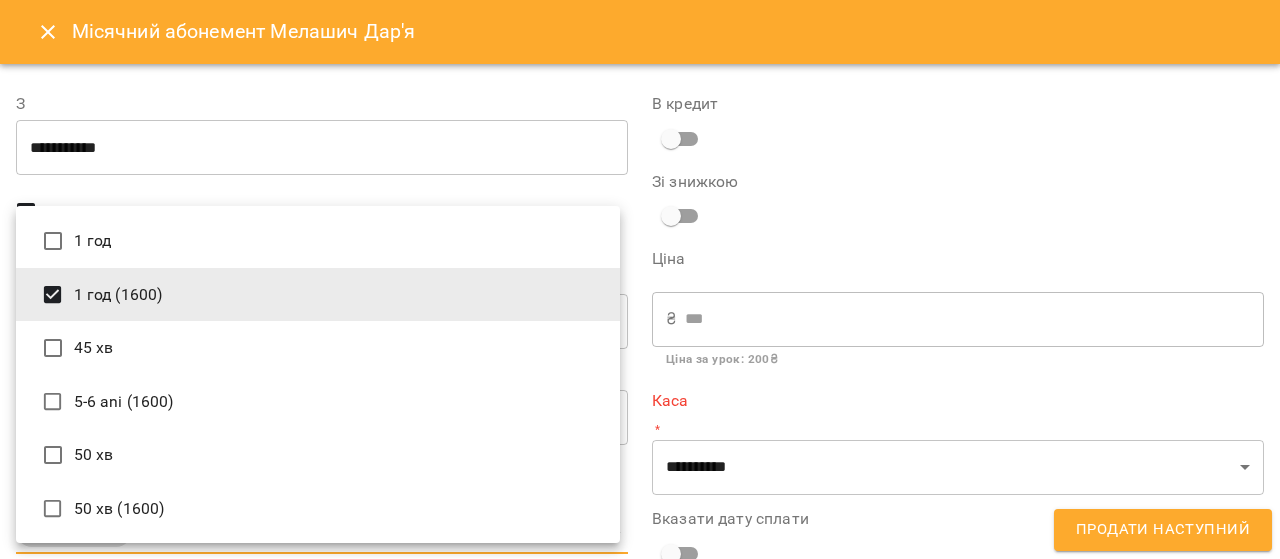 click at bounding box center [640, 279] 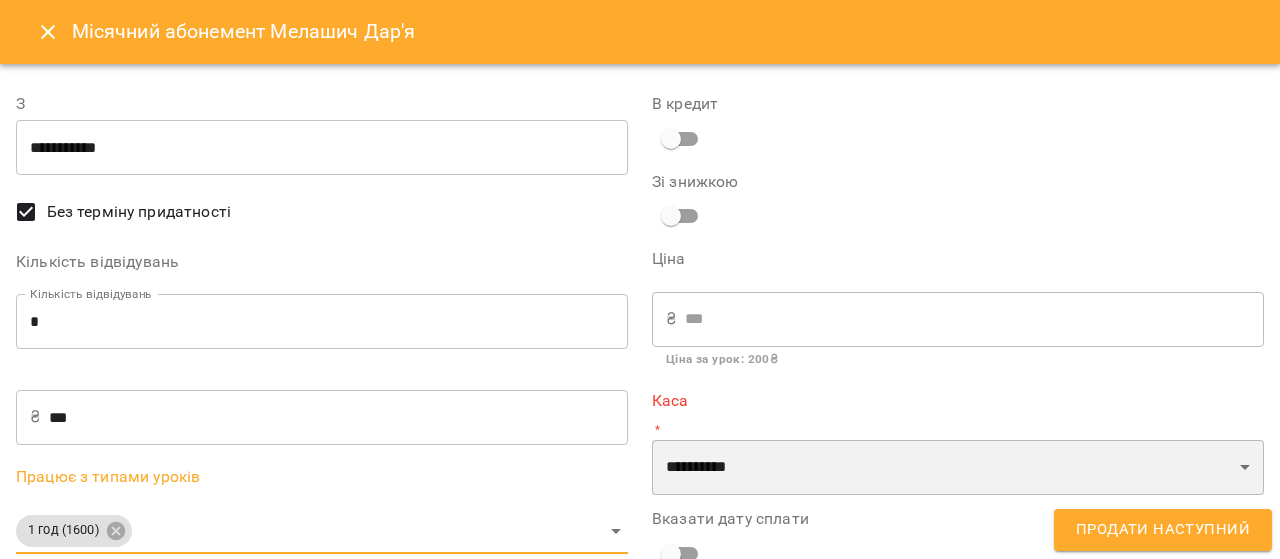 click on "**********" at bounding box center [958, 468] 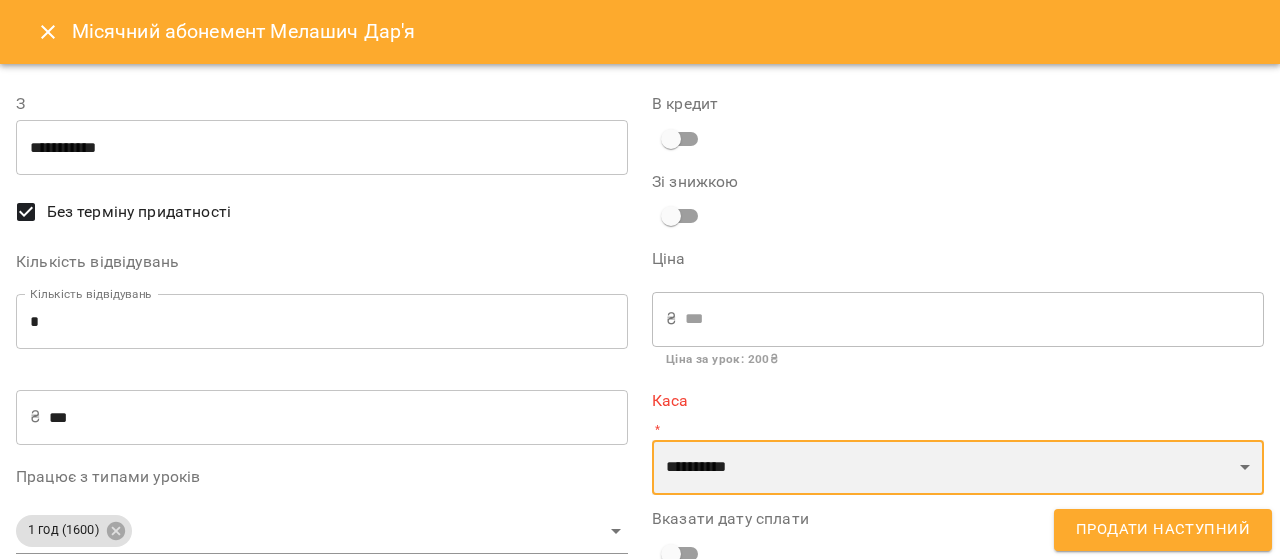 select on "****" 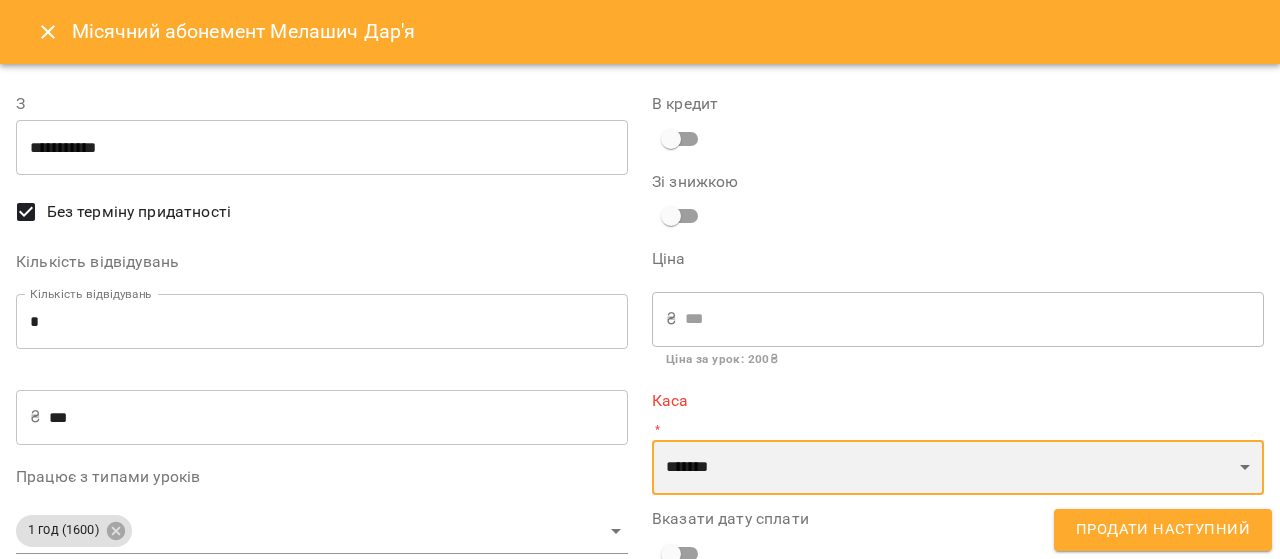 click on "**********" at bounding box center [958, 468] 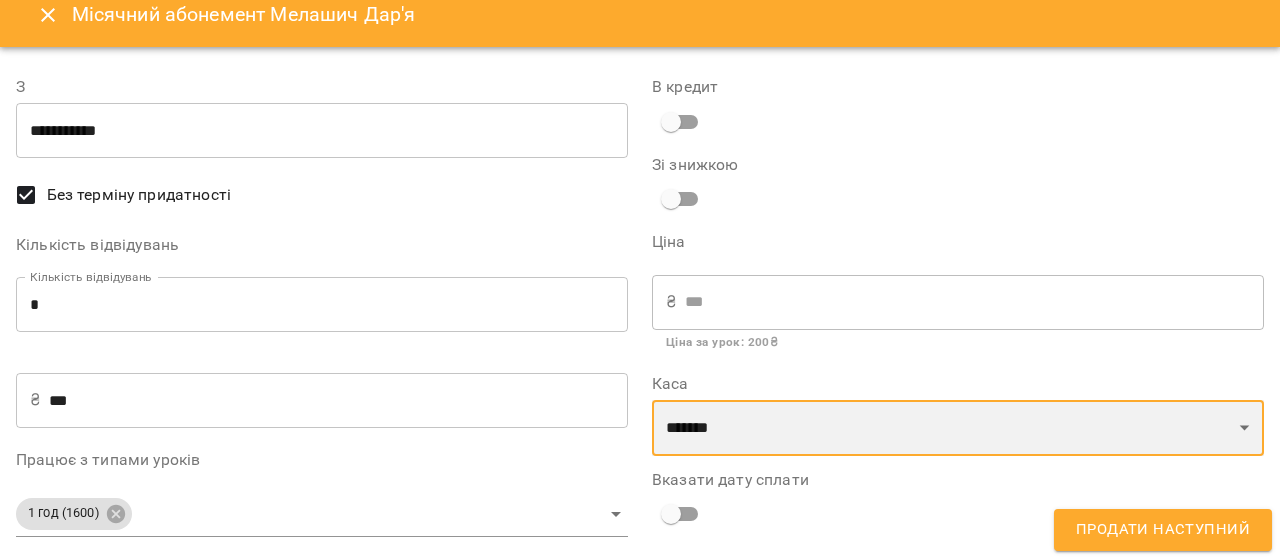 scroll, scrollTop: 26, scrollLeft: 0, axis: vertical 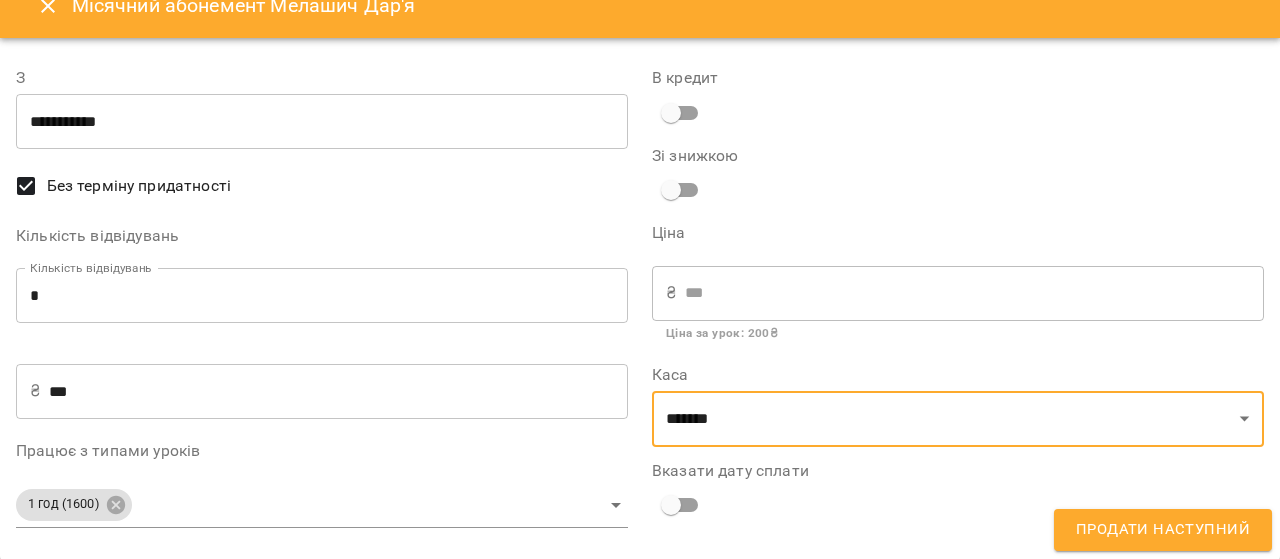 click on "Продати наступний" at bounding box center [1163, 530] 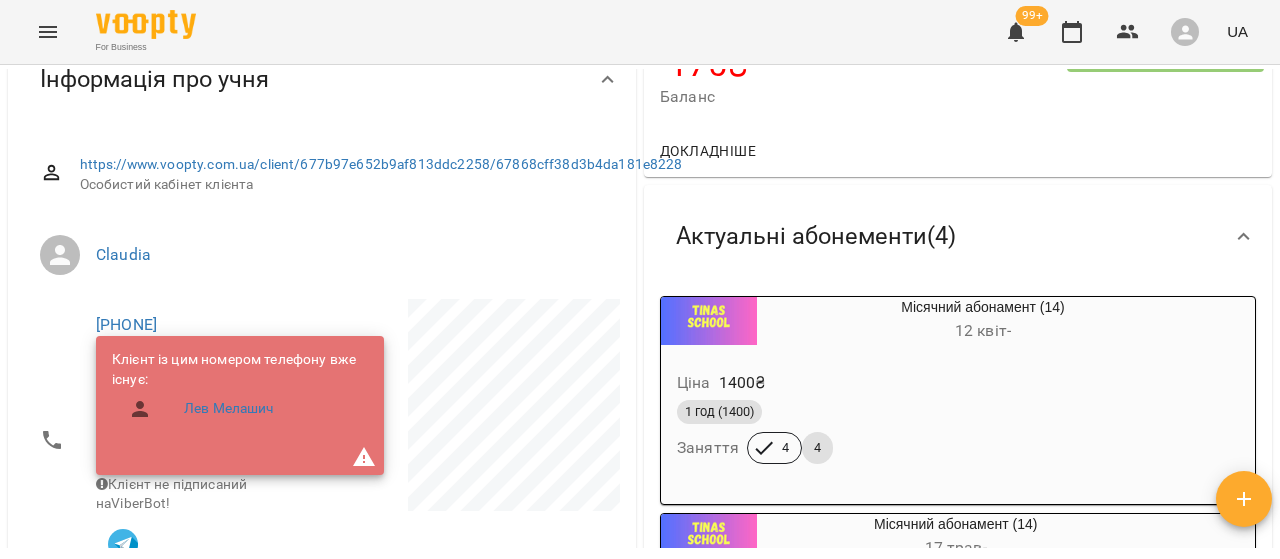 scroll, scrollTop: 0, scrollLeft: 0, axis: both 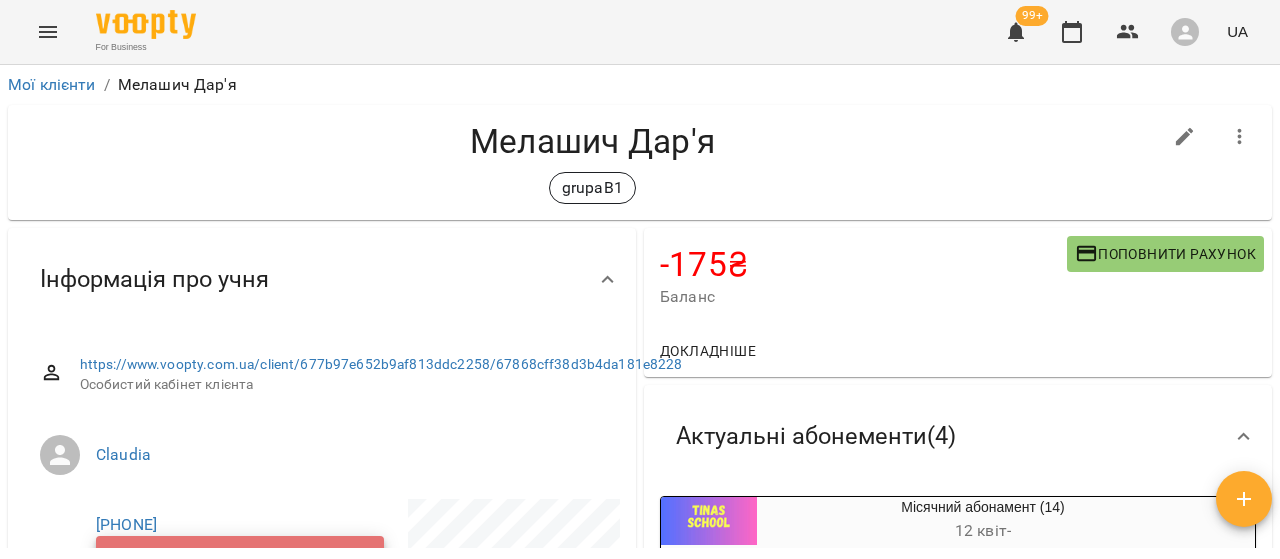 click on "Поповнити рахунок" at bounding box center [1165, 254] 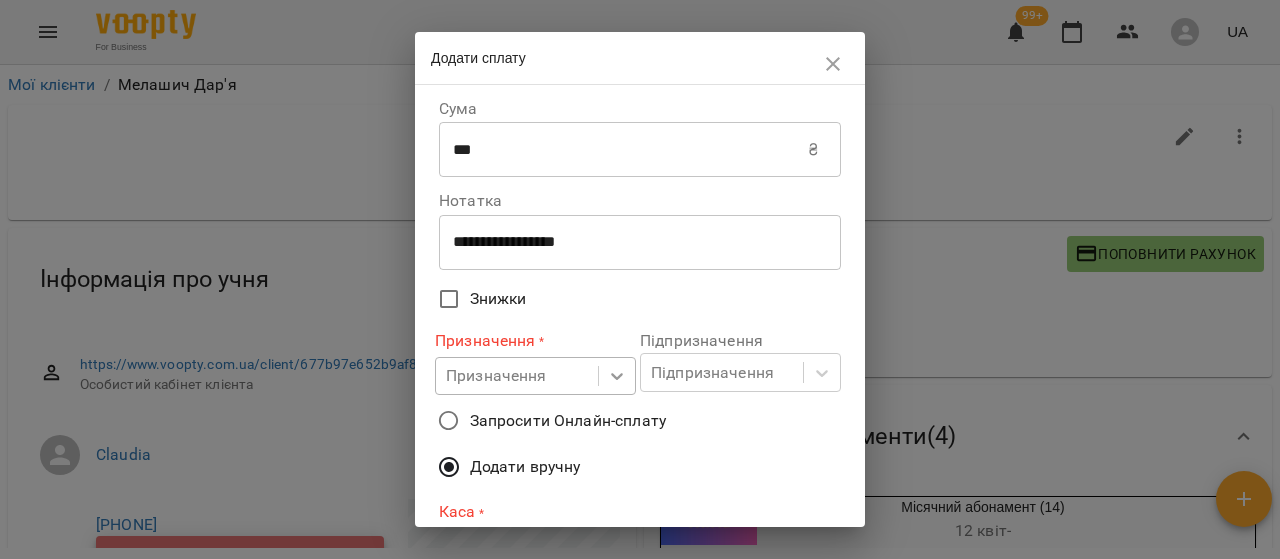click at bounding box center (617, 376) 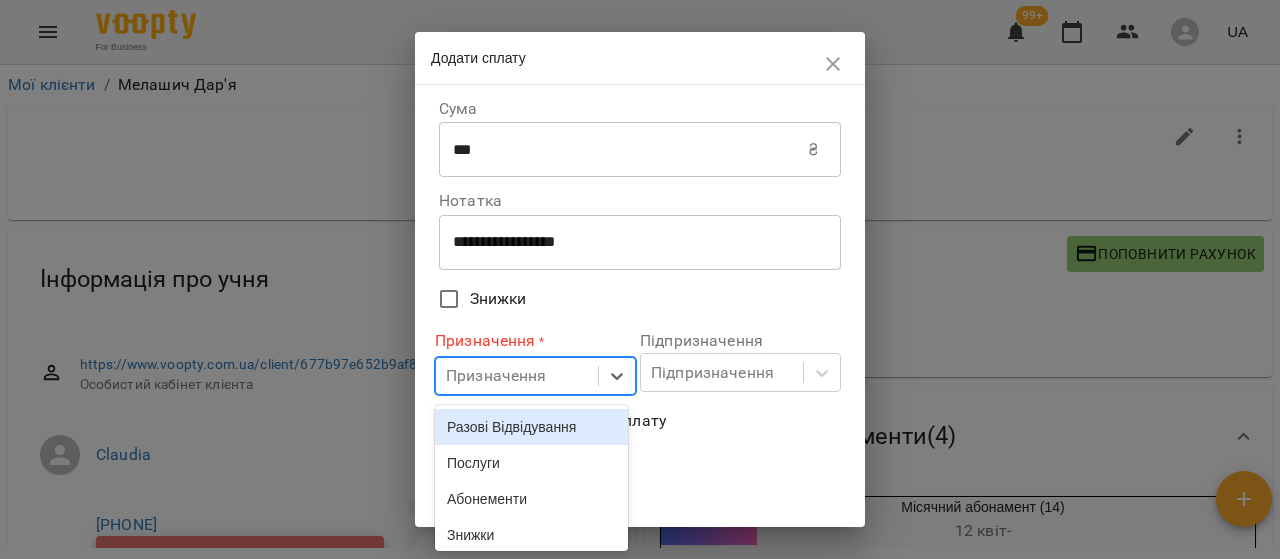 click on "Разові Відвідування" at bounding box center (531, 427) 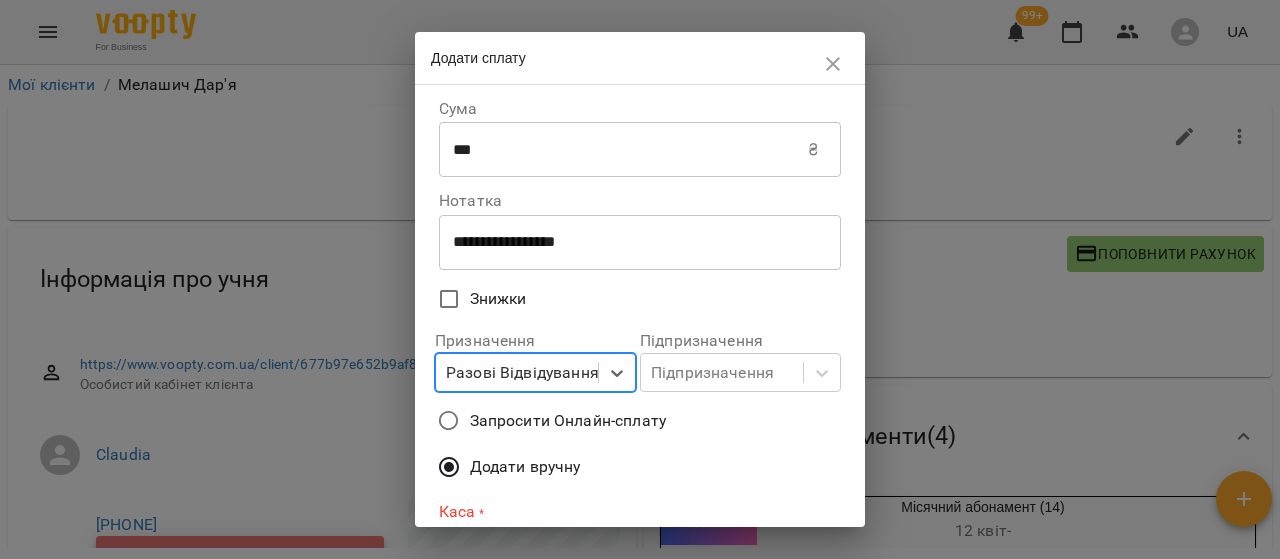 scroll, scrollTop: 100, scrollLeft: 0, axis: vertical 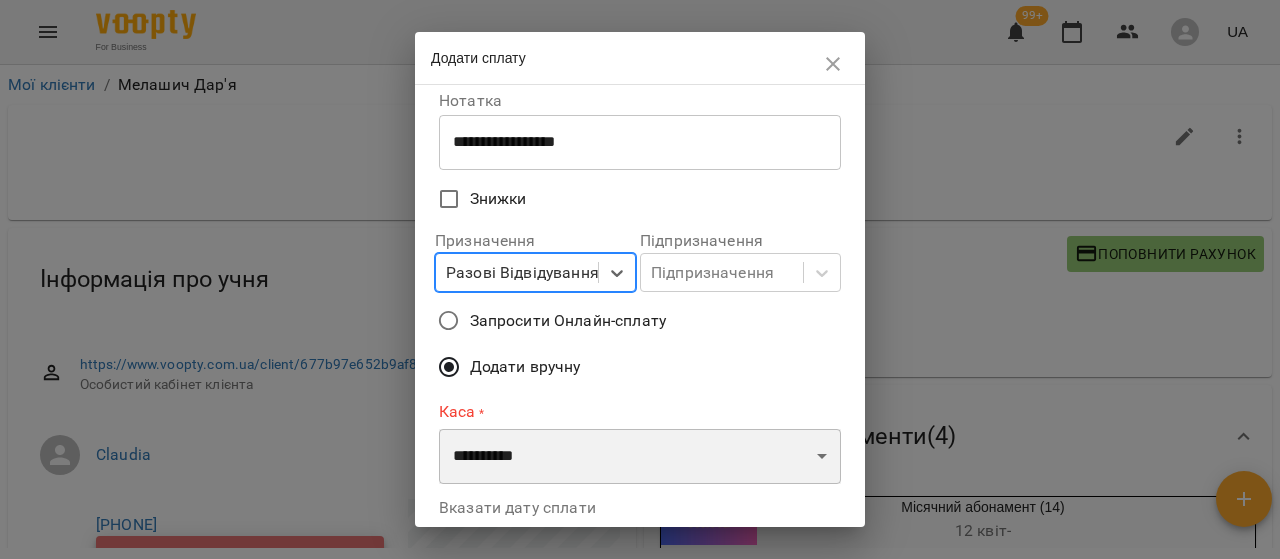 click on "**********" at bounding box center [640, 457] 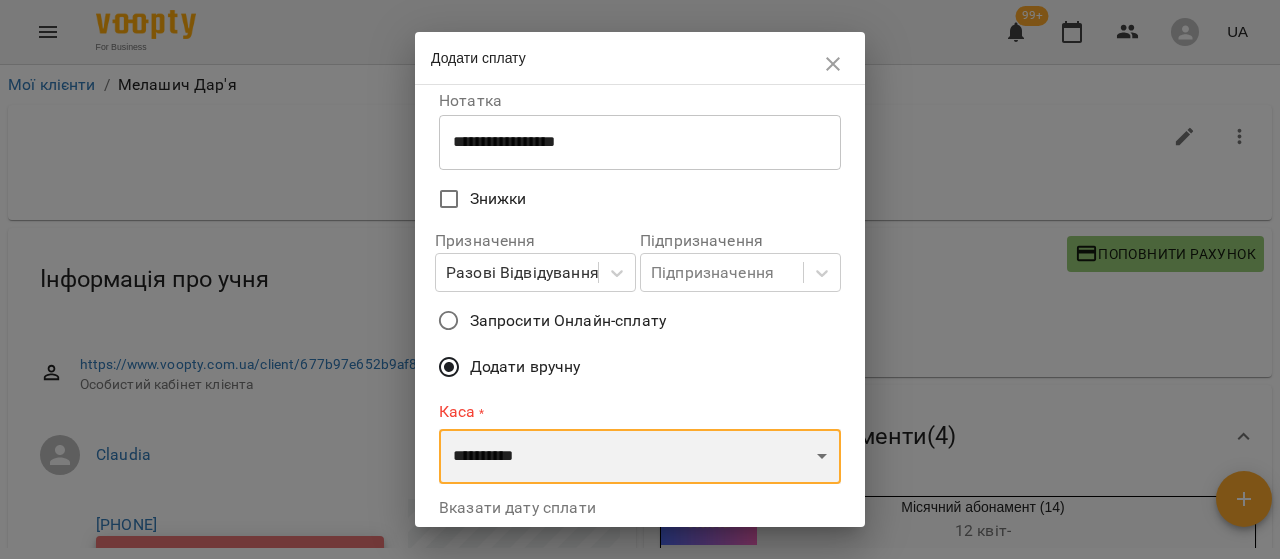 select on "****" 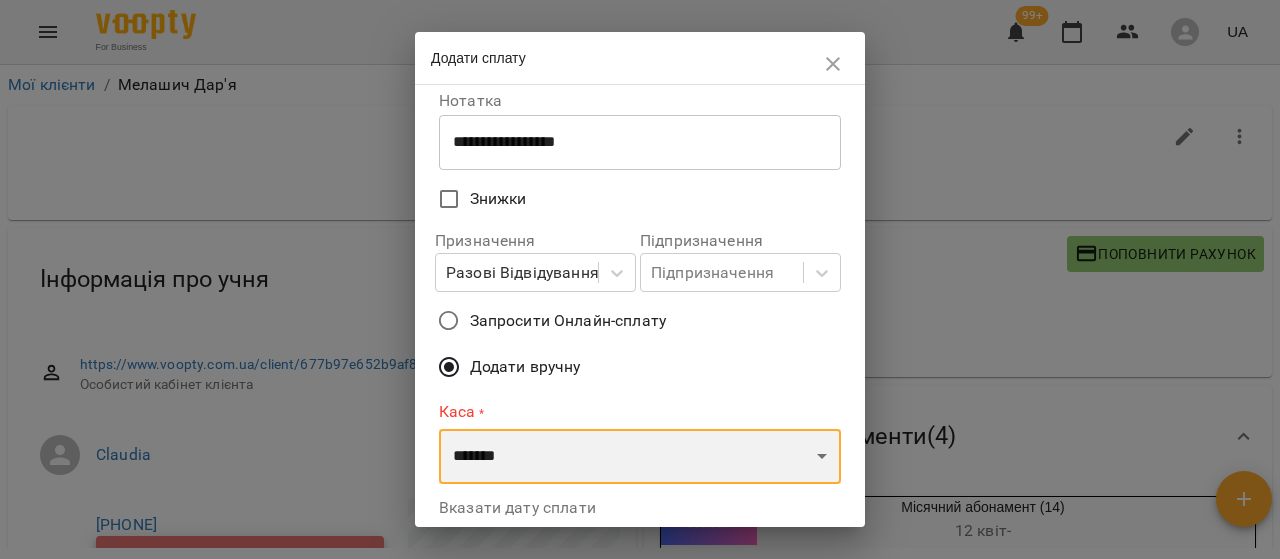 click on "**********" at bounding box center [640, 457] 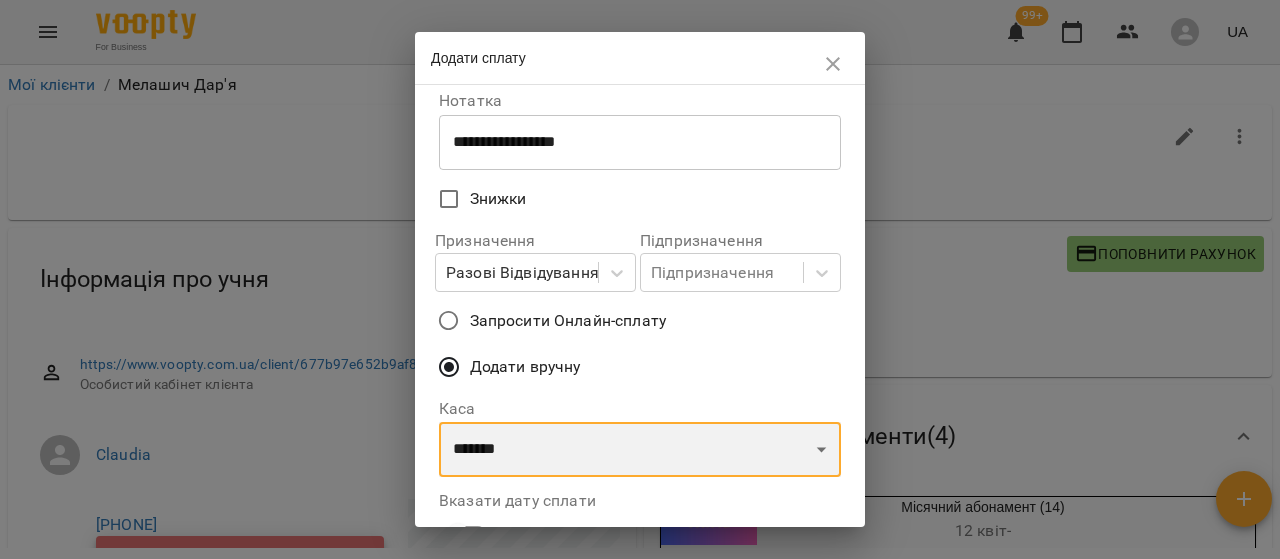 scroll, scrollTop: 264, scrollLeft: 0, axis: vertical 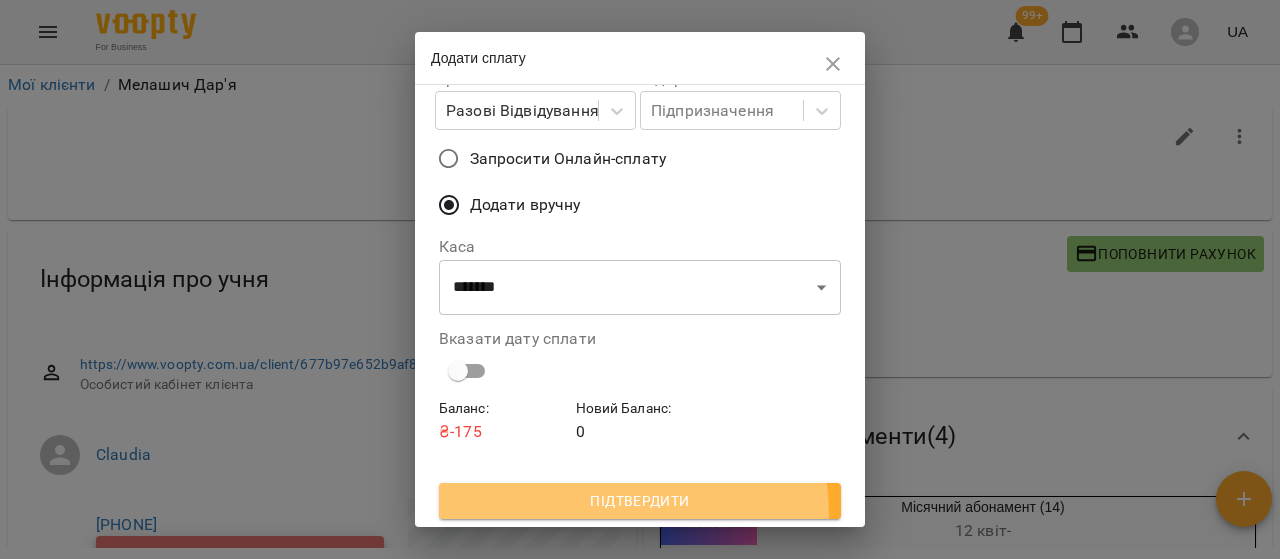 click on "Підтвердити" at bounding box center (640, 501) 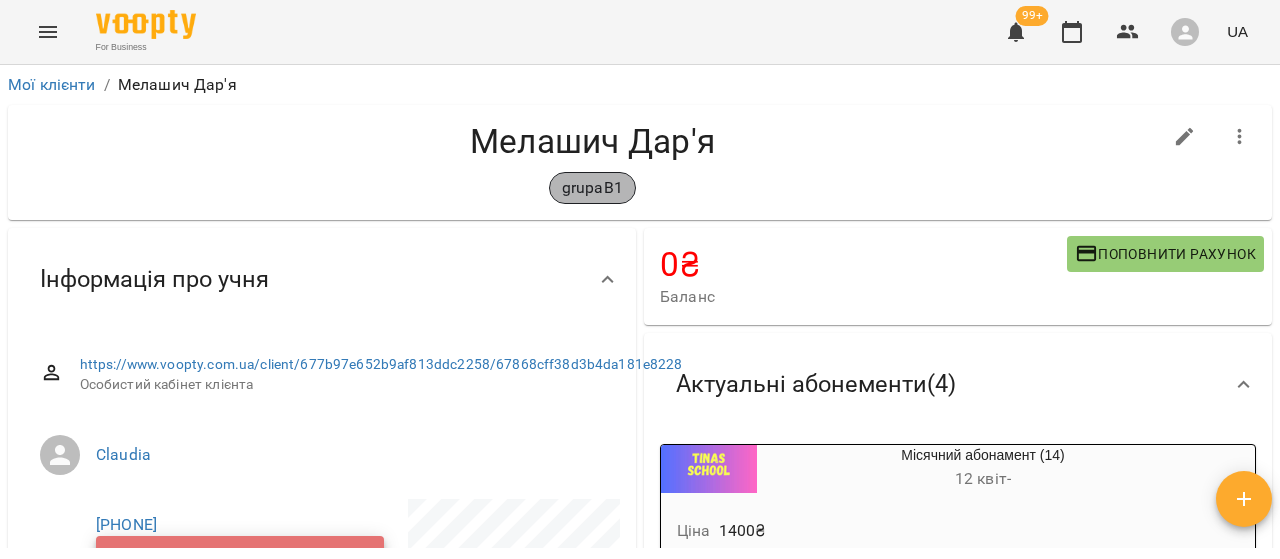 click on "grupaB1" at bounding box center (592, 188) 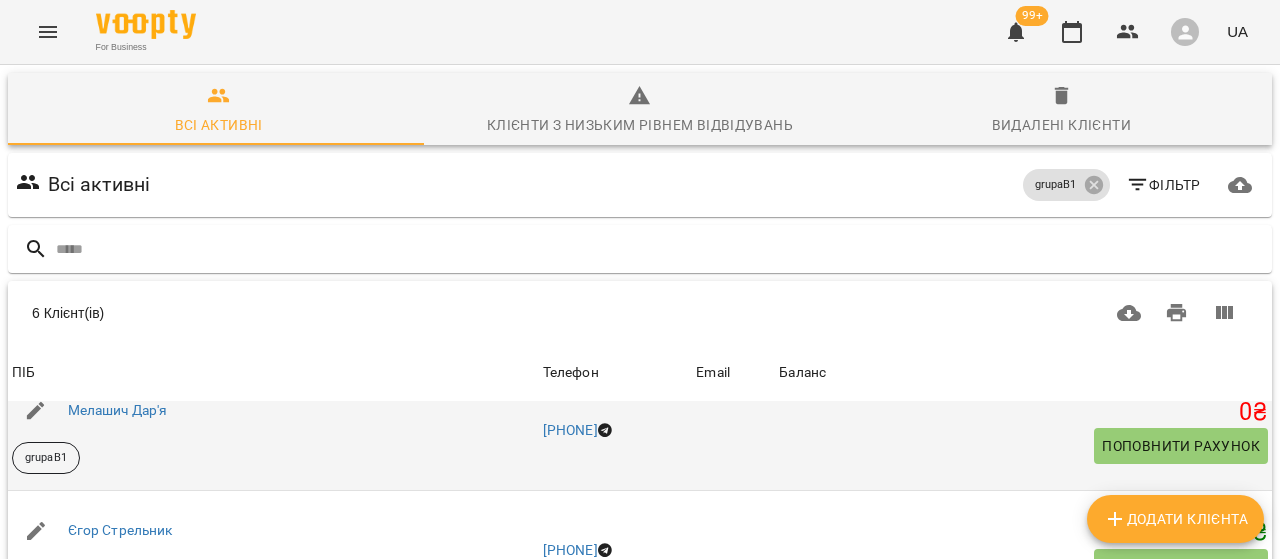 scroll, scrollTop: 0, scrollLeft: 0, axis: both 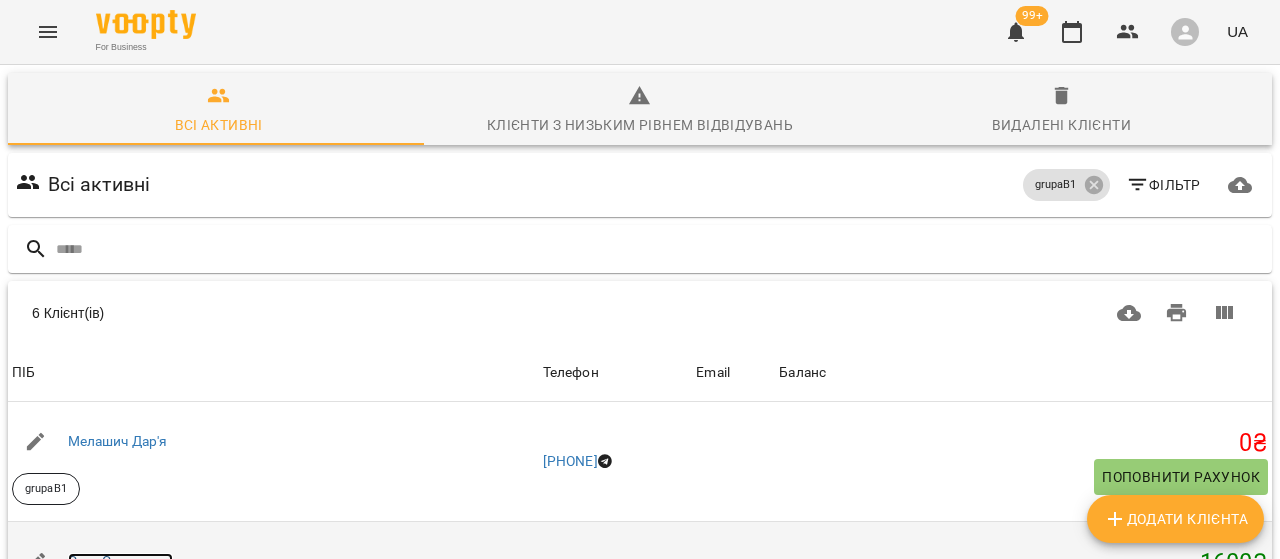 click on "Єгор Стрельник" at bounding box center (120, 561) 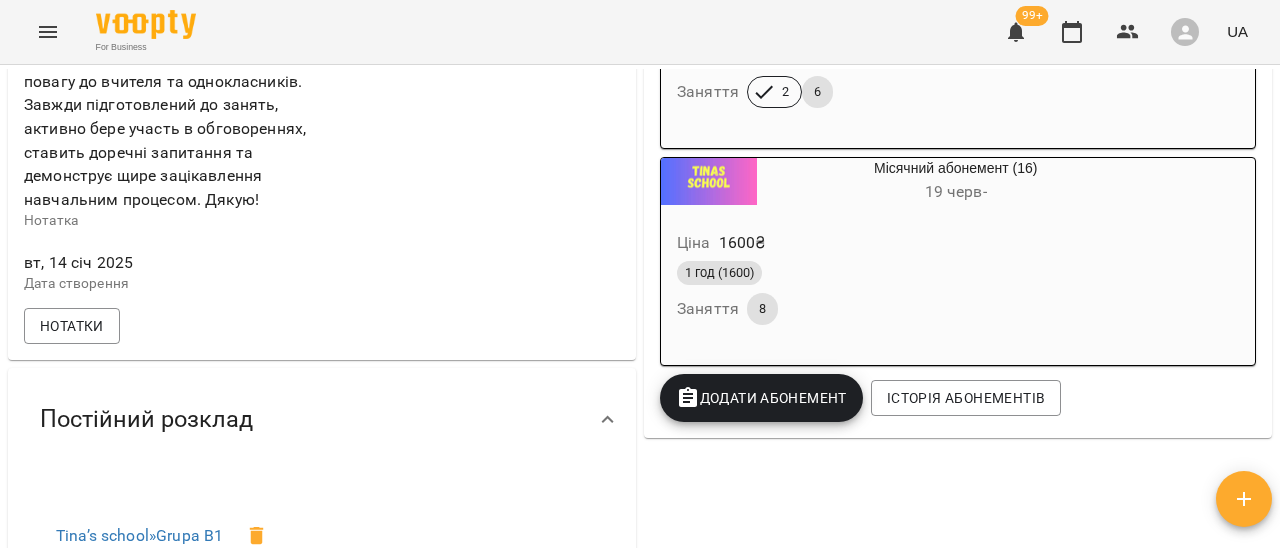 scroll, scrollTop: 1000, scrollLeft: 0, axis: vertical 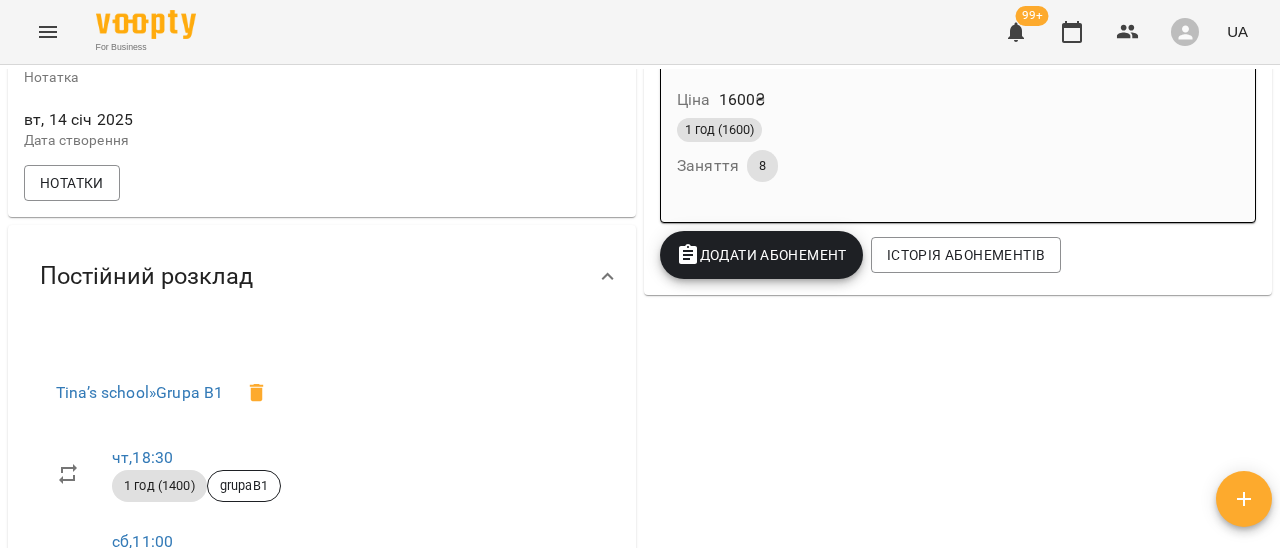 click on "Додати Абонемент" at bounding box center (761, 255) 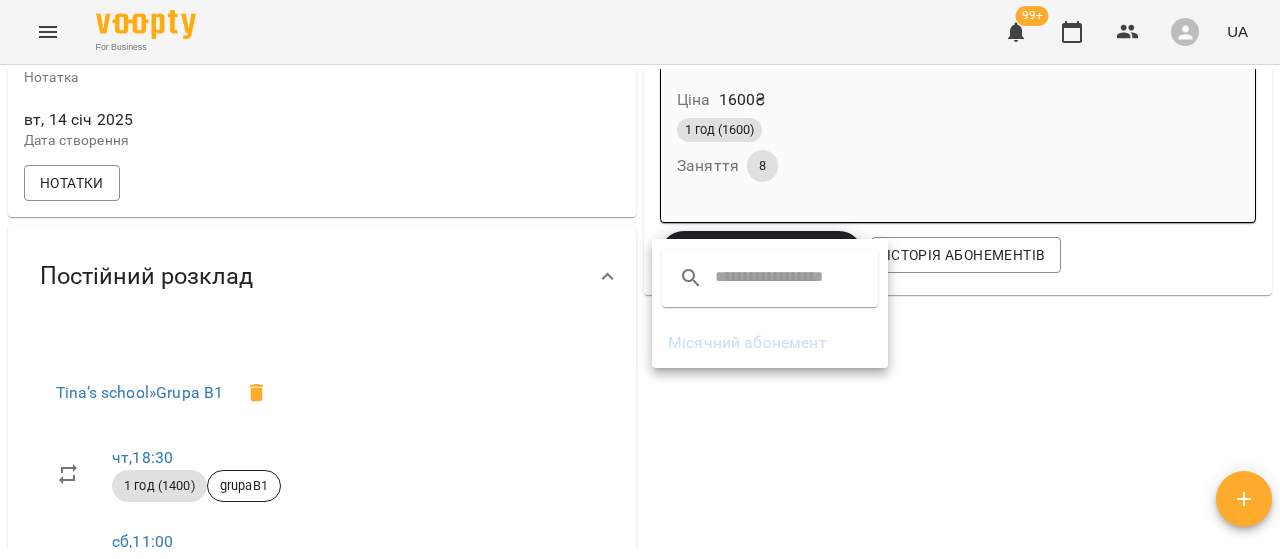 click on "Місячний абонемент" at bounding box center [770, 343] 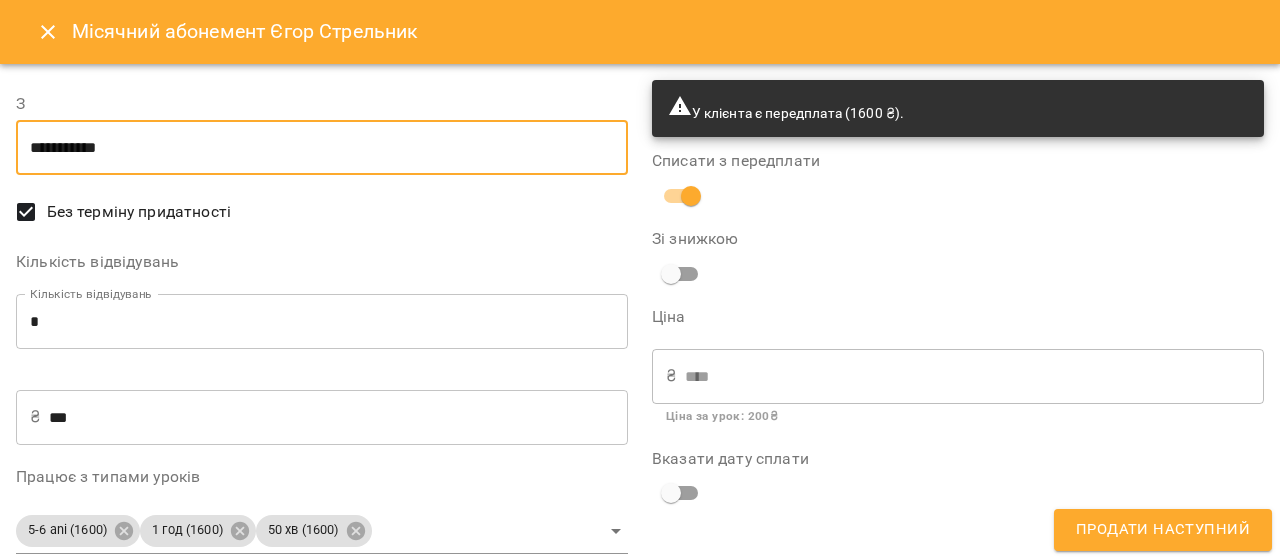 click on "**********" at bounding box center (322, 148) 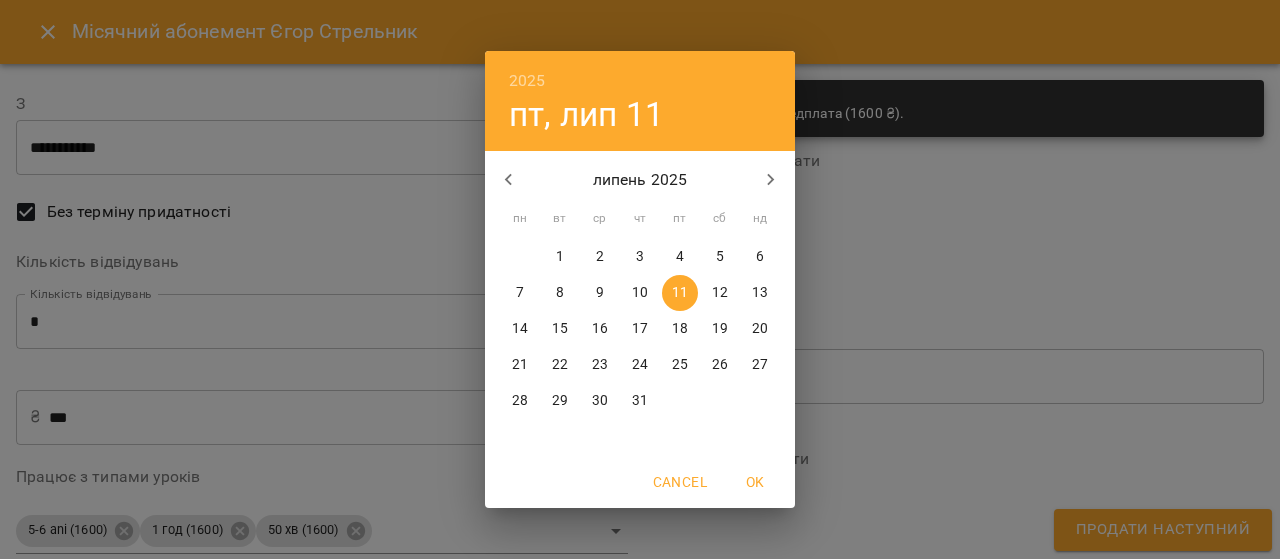 click on "17" at bounding box center (640, 329) 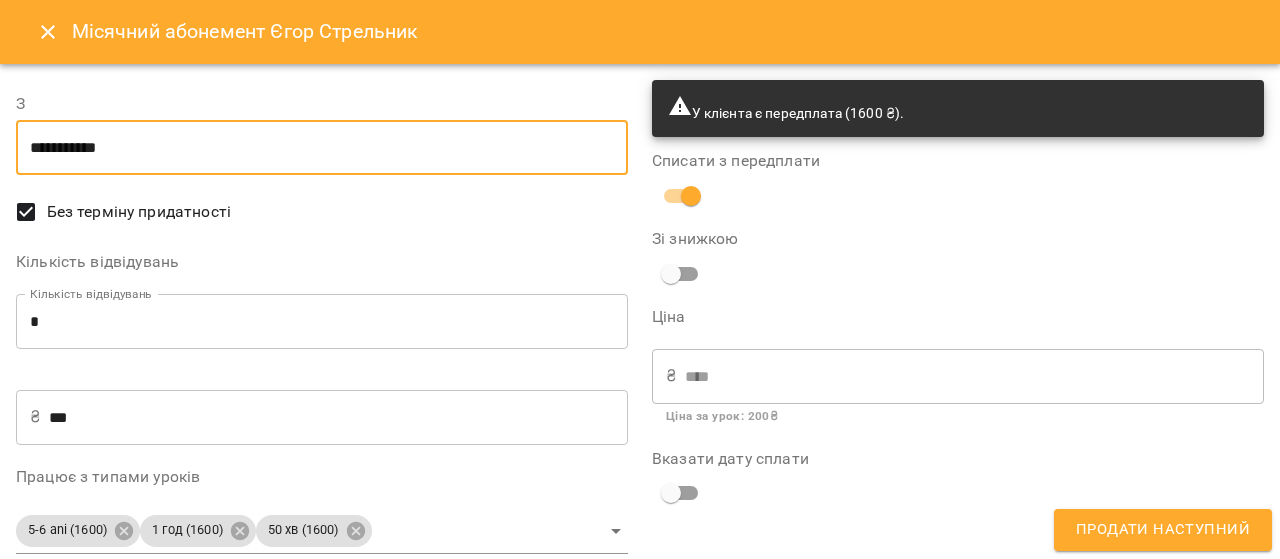 type on "**********" 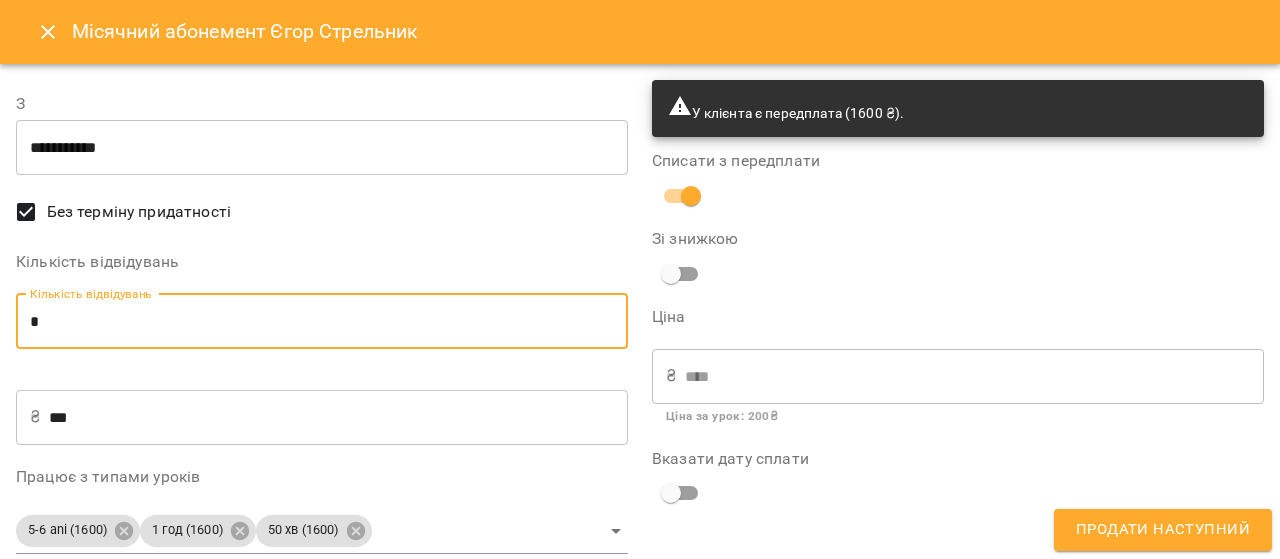 drag, startPoint x: 54, startPoint y: 321, endPoint x: 4, endPoint y: 321, distance: 50 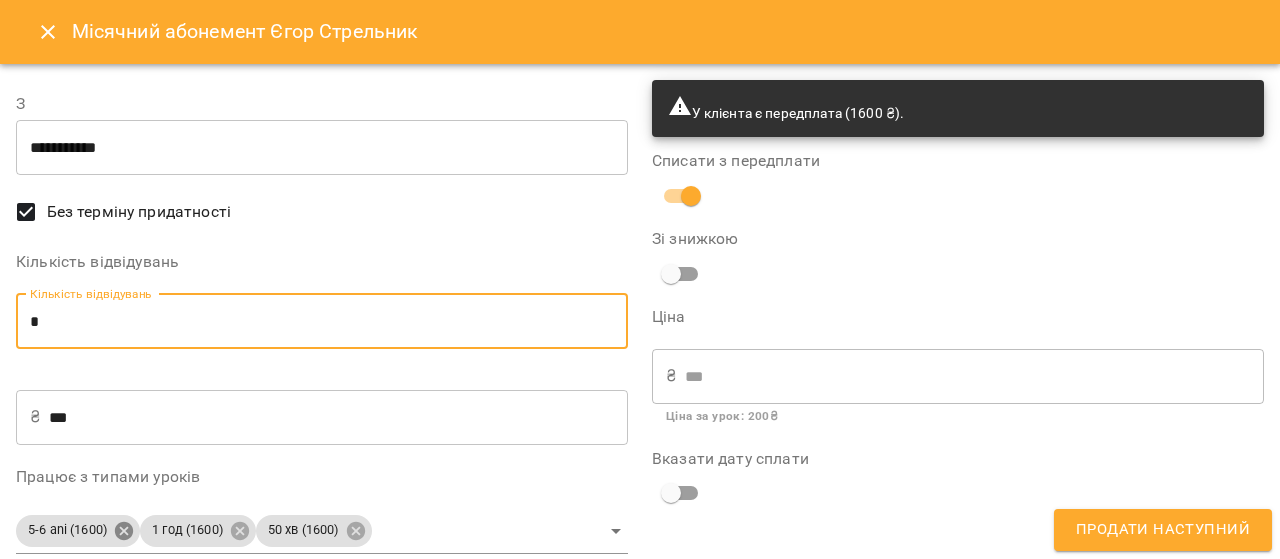 type on "*" 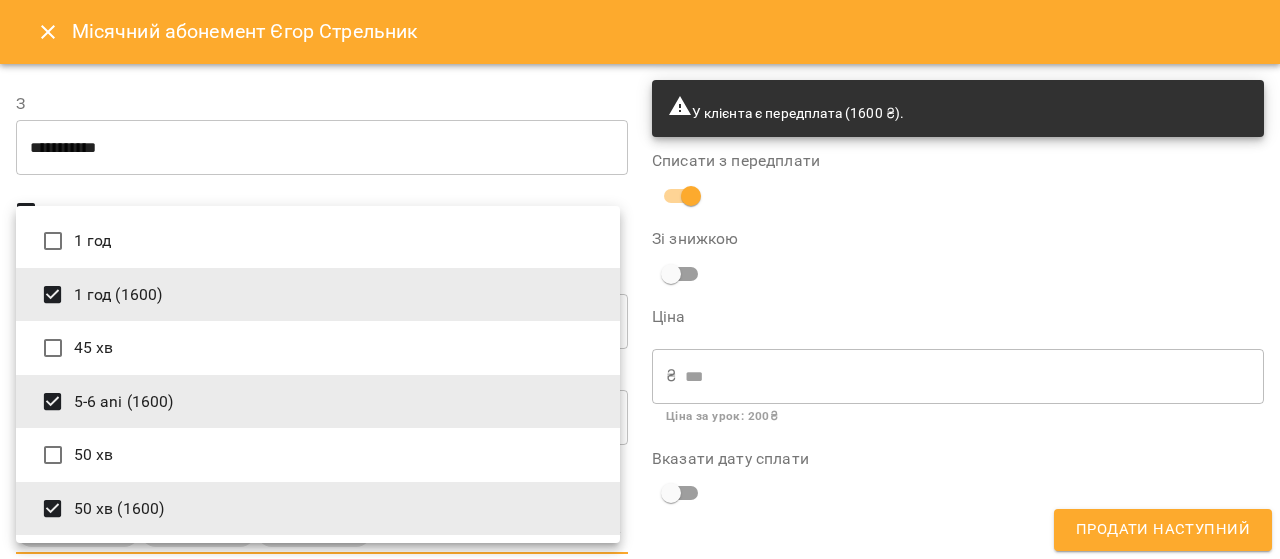 click on "5-6 ani (1600)" at bounding box center [318, 402] 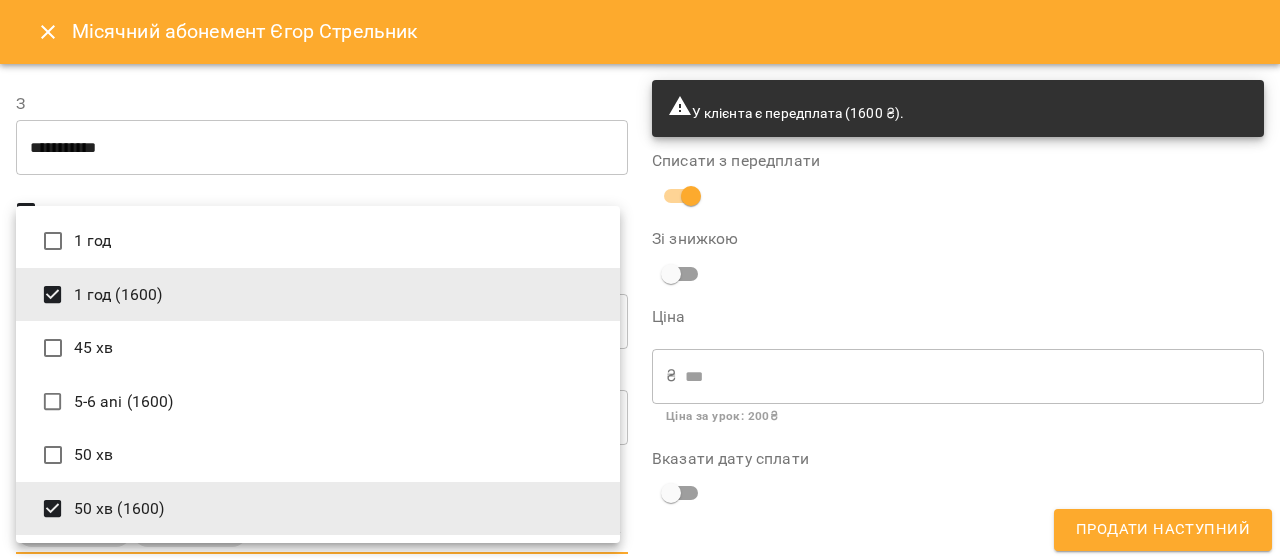 click on "50 хв (1600)" at bounding box center [318, 509] 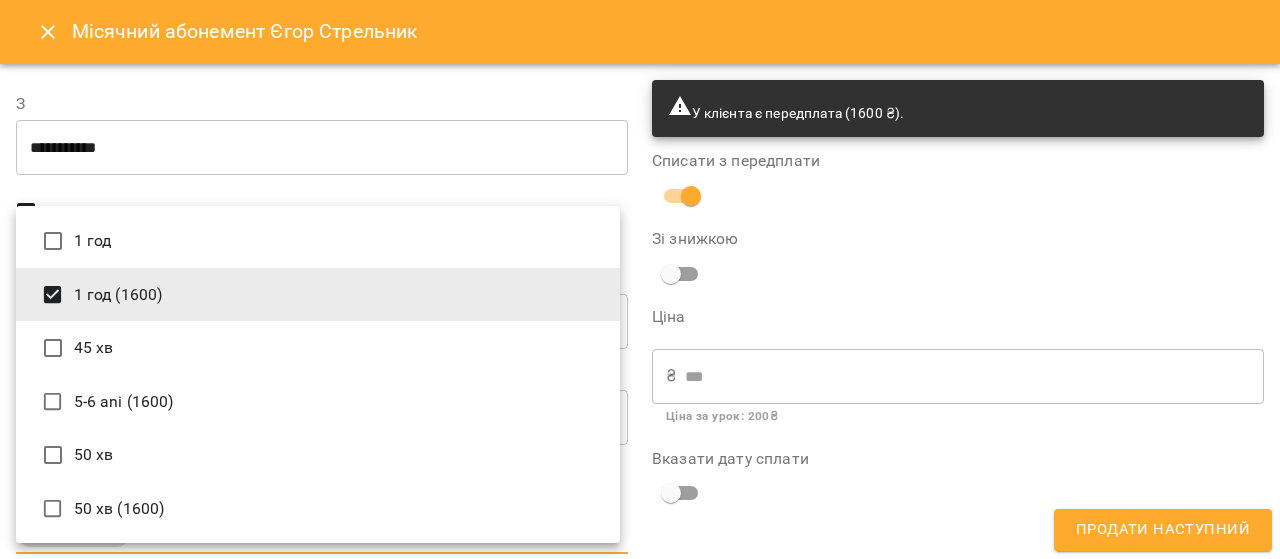 click at bounding box center (640, 279) 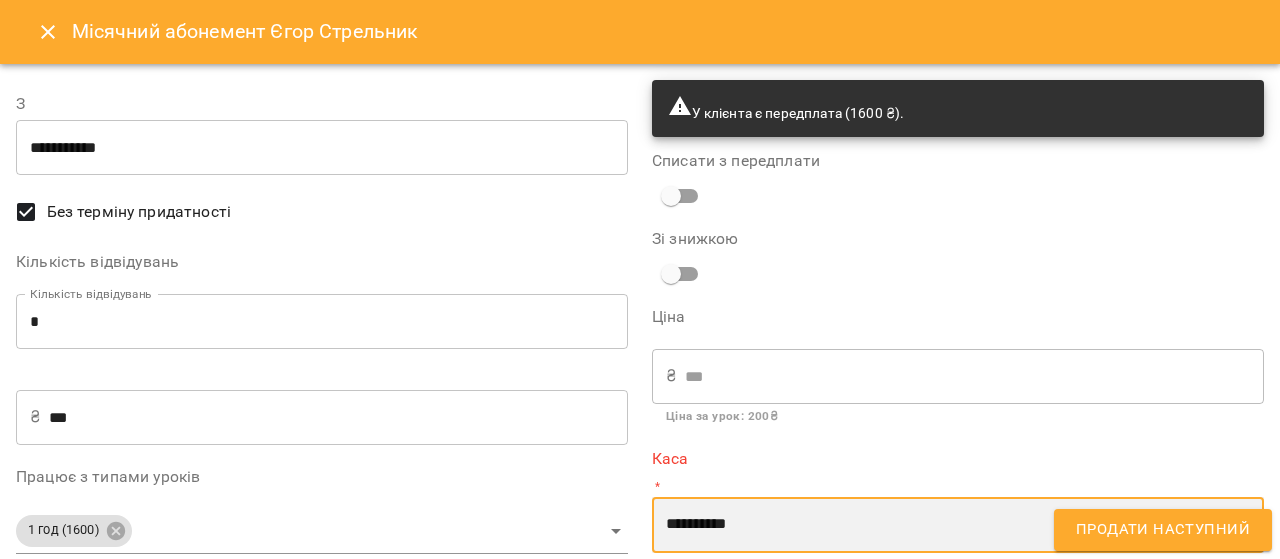 click on "**********" at bounding box center (958, 525) 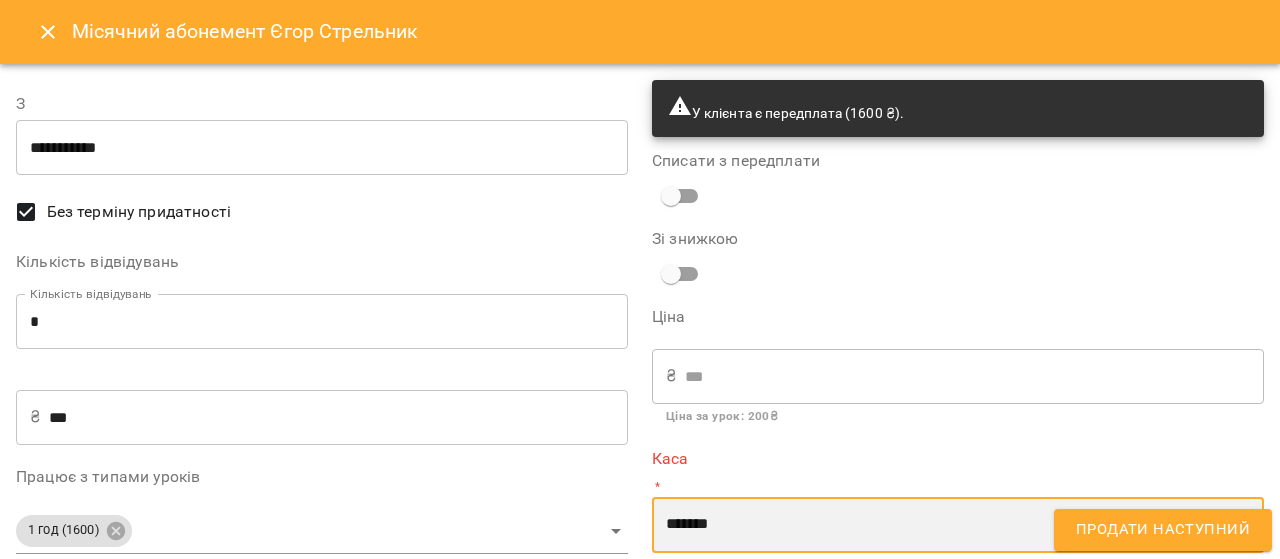 click on "**********" at bounding box center (958, 525) 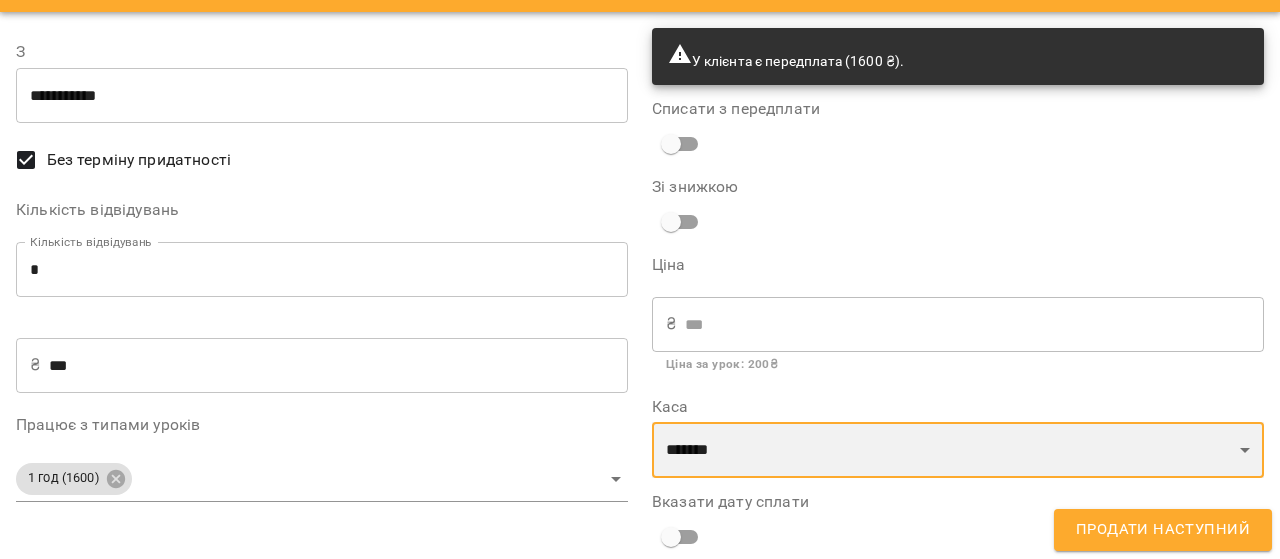 scroll, scrollTop: 80, scrollLeft: 0, axis: vertical 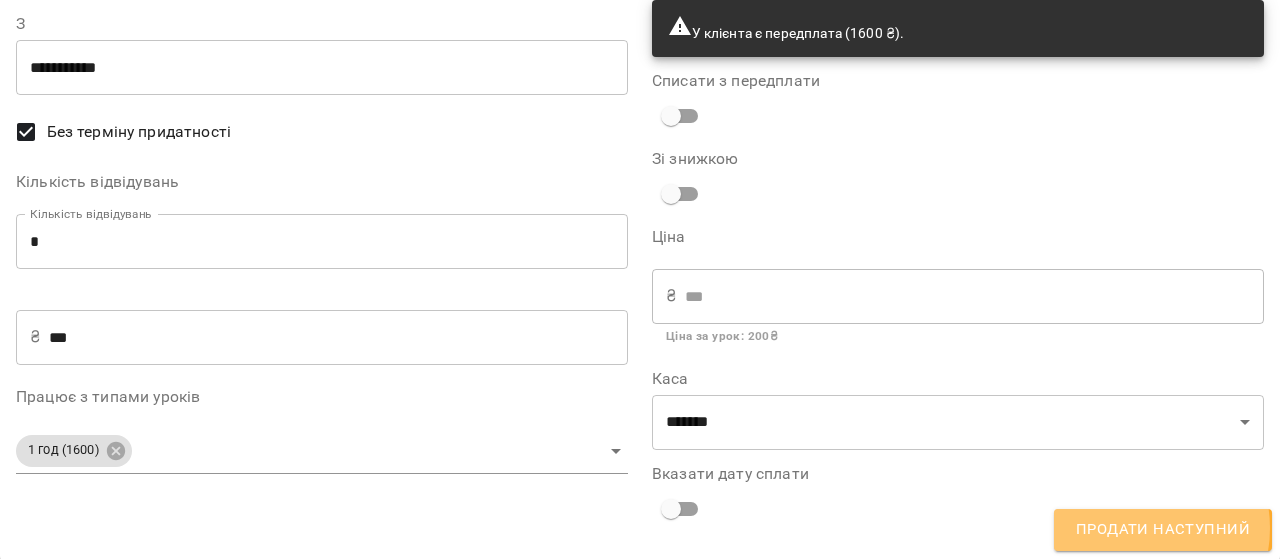 click on "Продати наступний" at bounding box center [1163, 530] 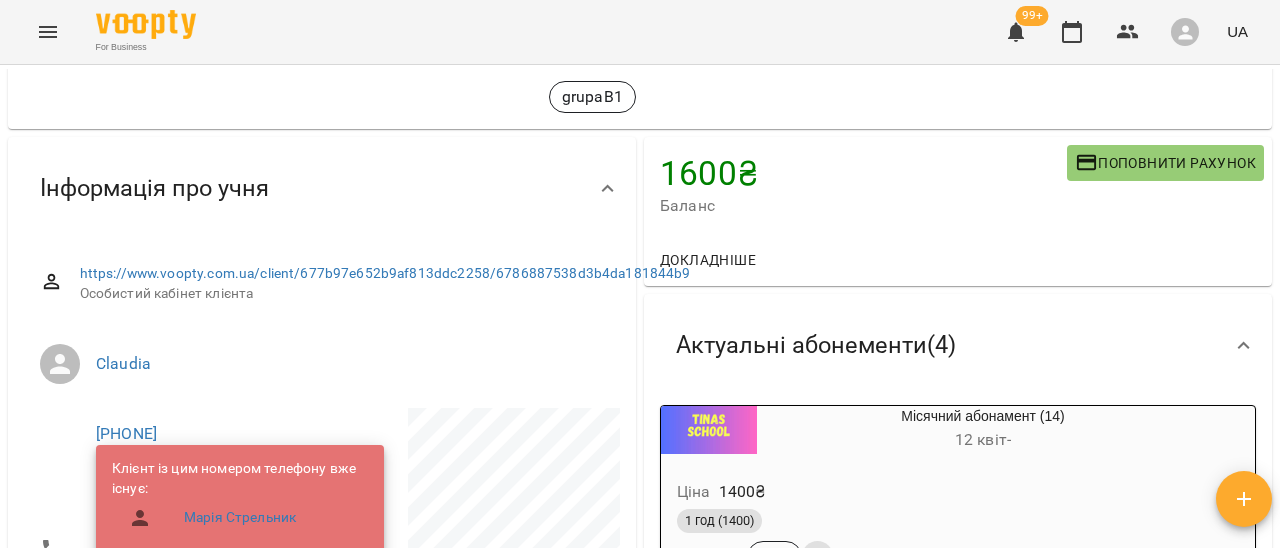 scroll, scrollTop: 0, scrollLeft: 0, axis: both 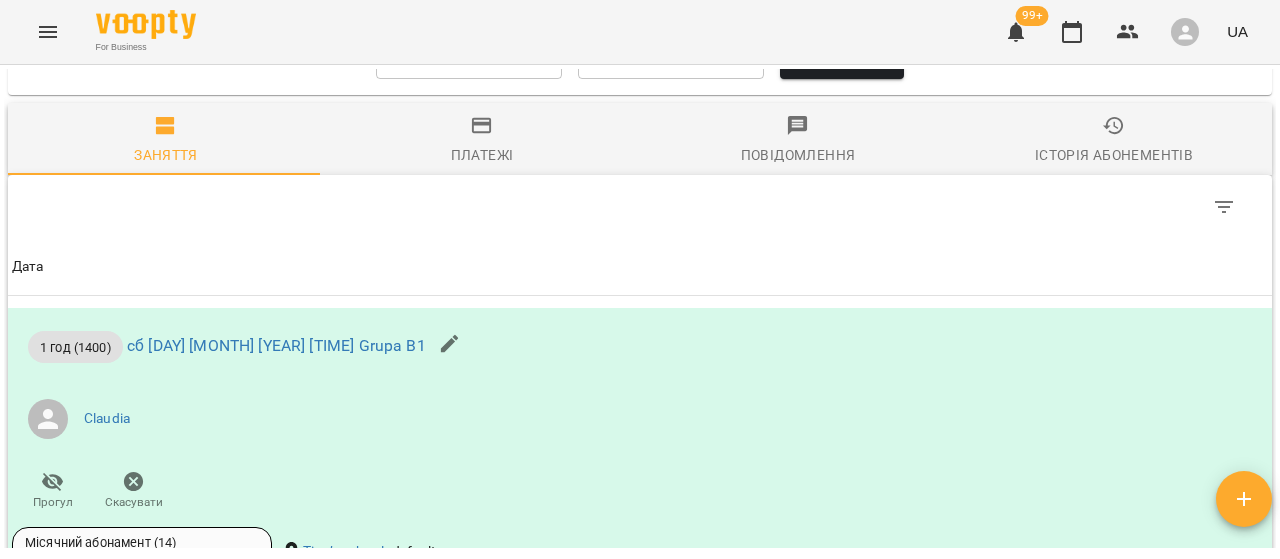 click on "Платежі" at bounding box center [482, 155] 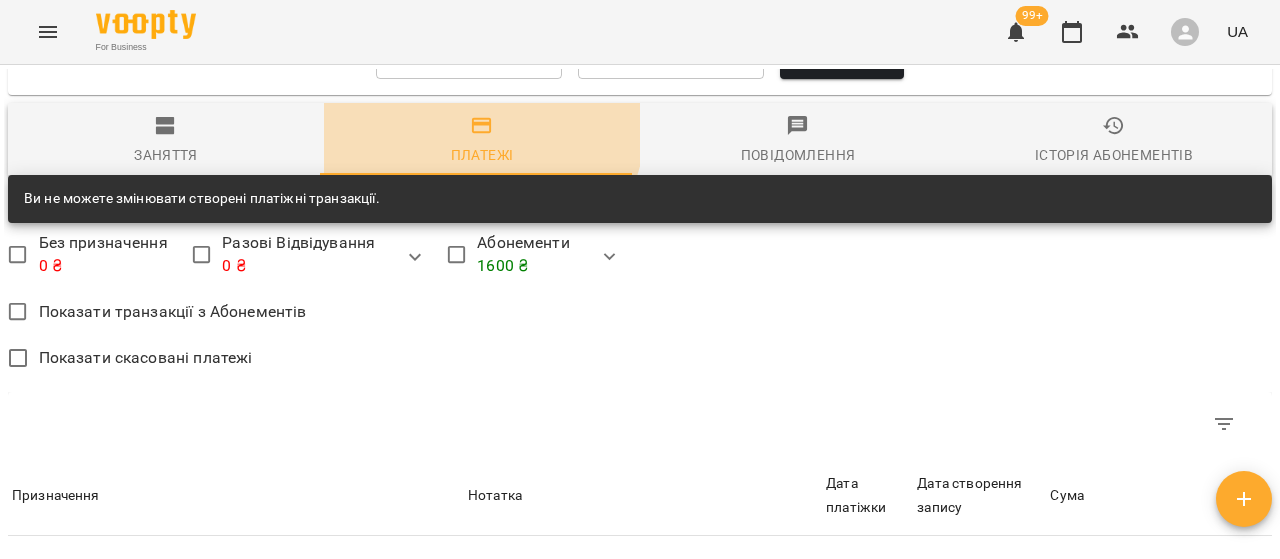 click on "Платежі" at bounding box center (482, 139) 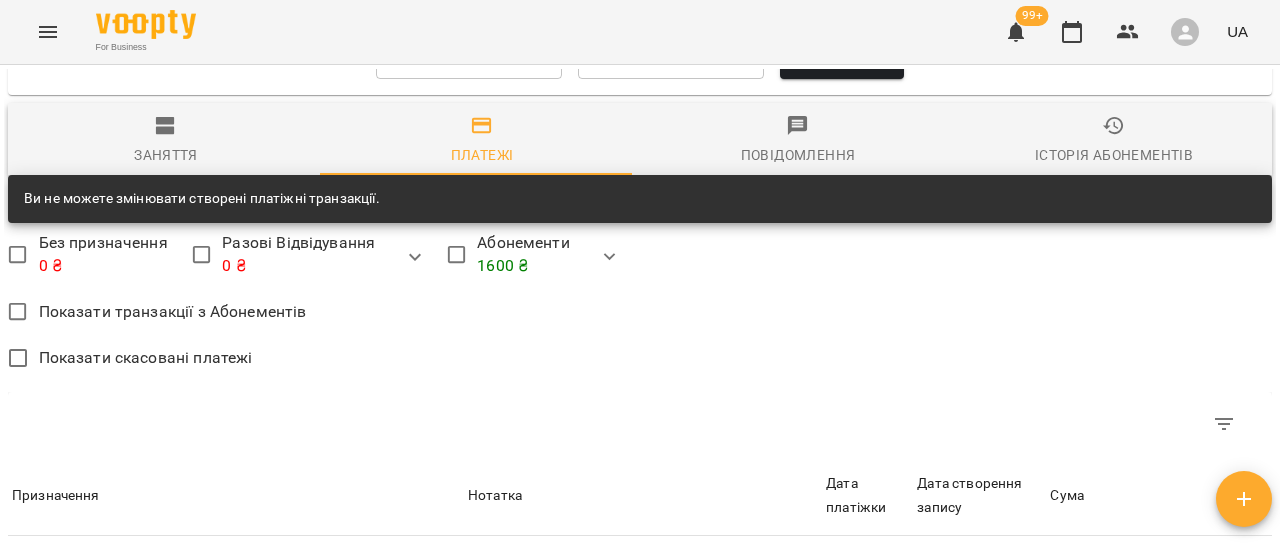 click on "**********" at bounding box center [469, 51] 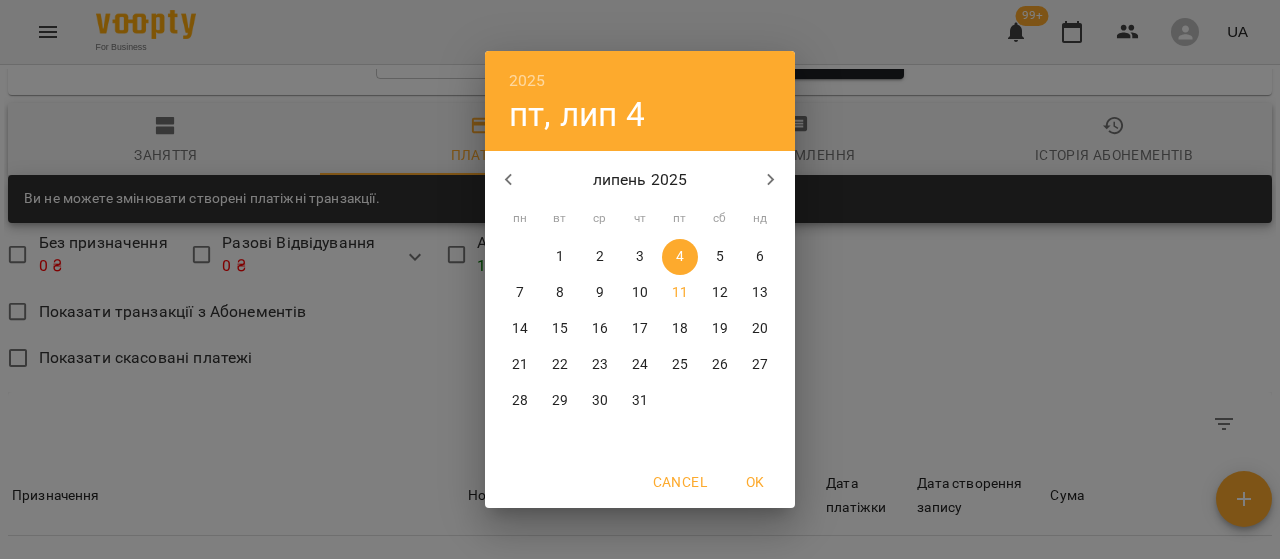 click at bounding box center (509, 180) 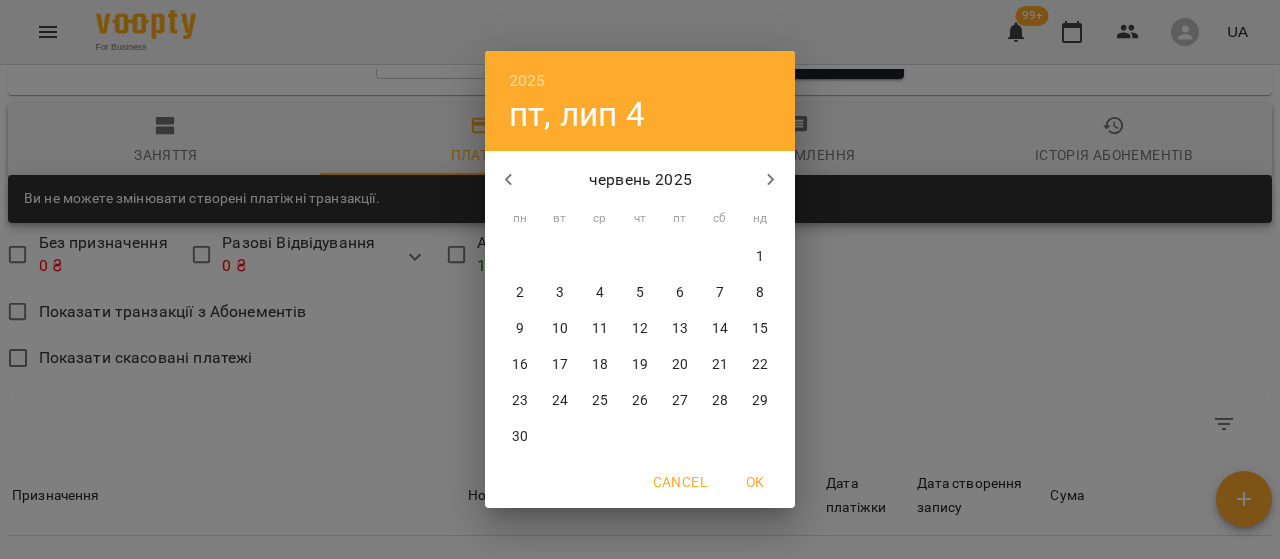 click on "9 10 11 12 13 14 15" at bounding box center [640, 329] 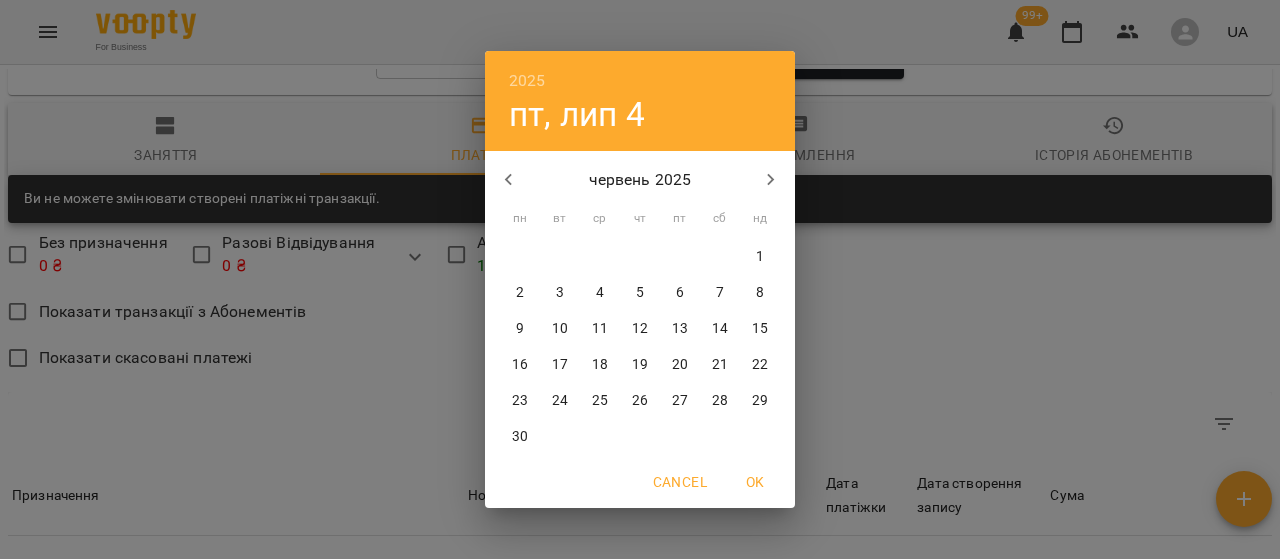 click on "10" at bounding box center [560, 329] 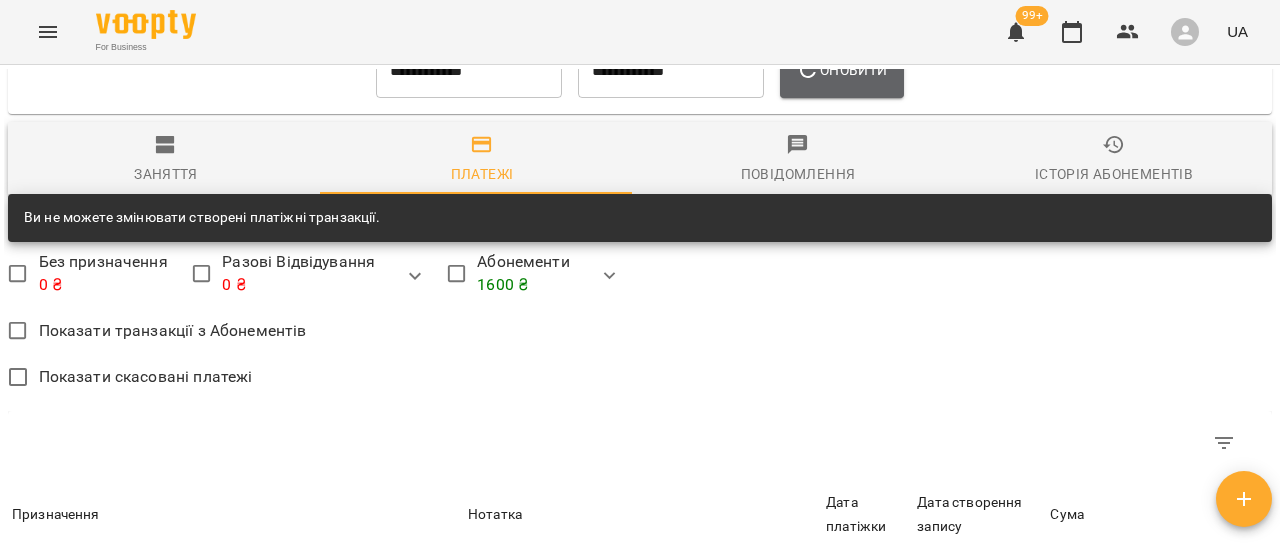 click on "Оновити" at bounding box center (841, 70) 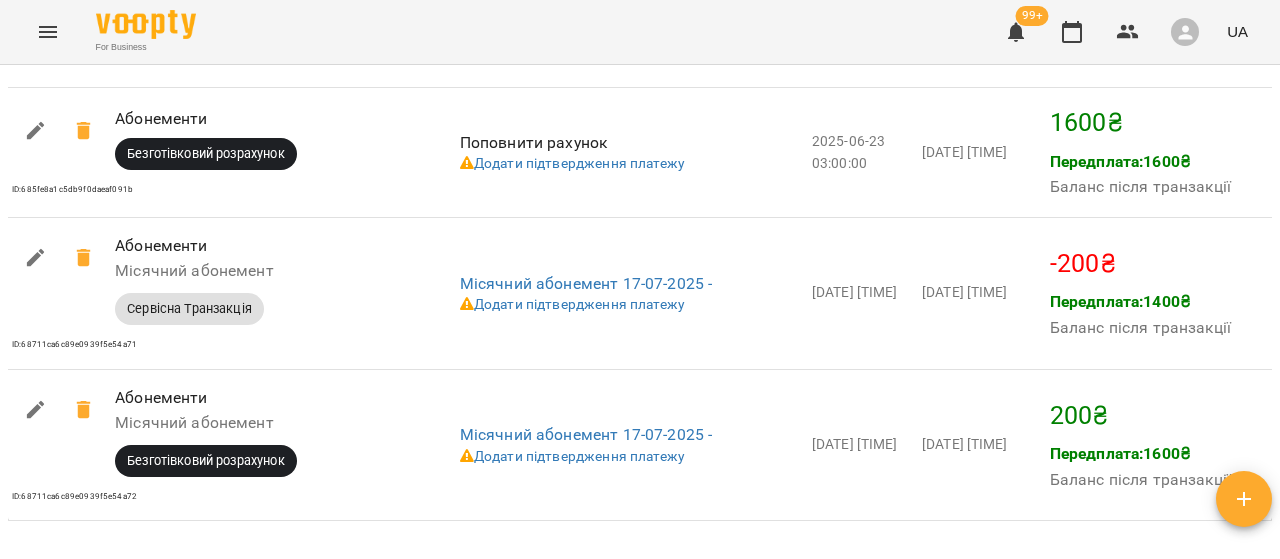 scroll, scrollTop: 2381, scrollLeft: 0, axis: vertical 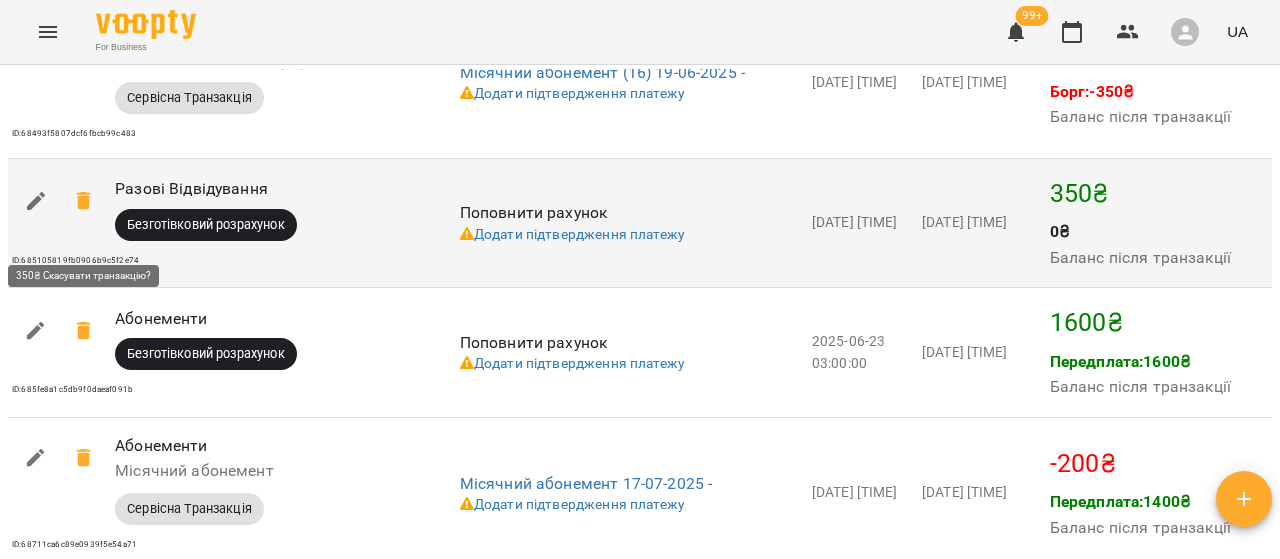click 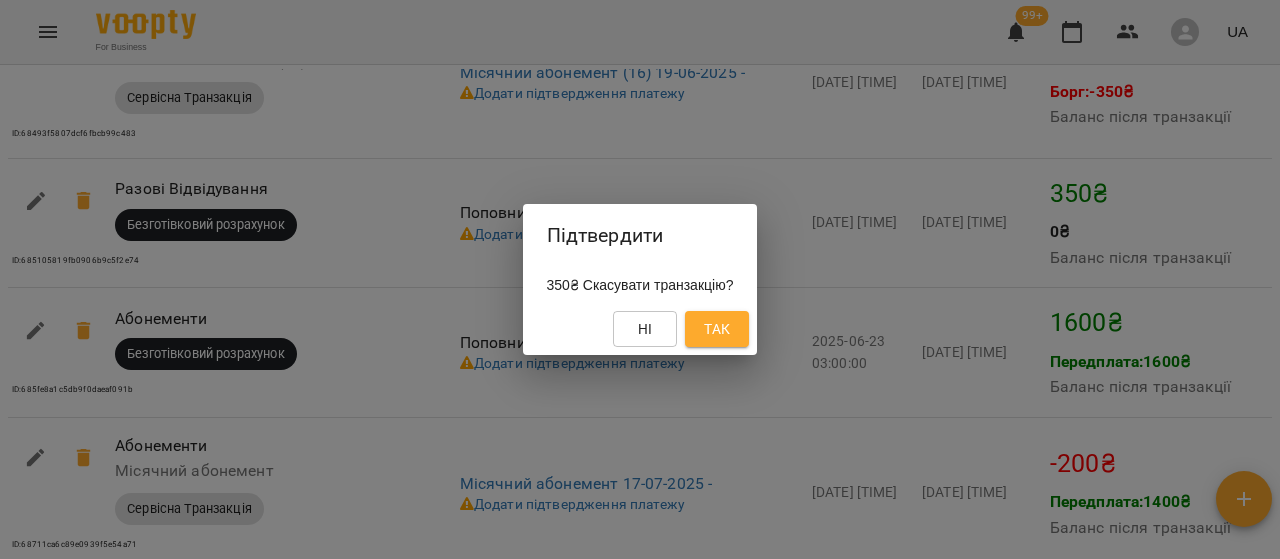 click on "Так" at bounding box center (717, 329) 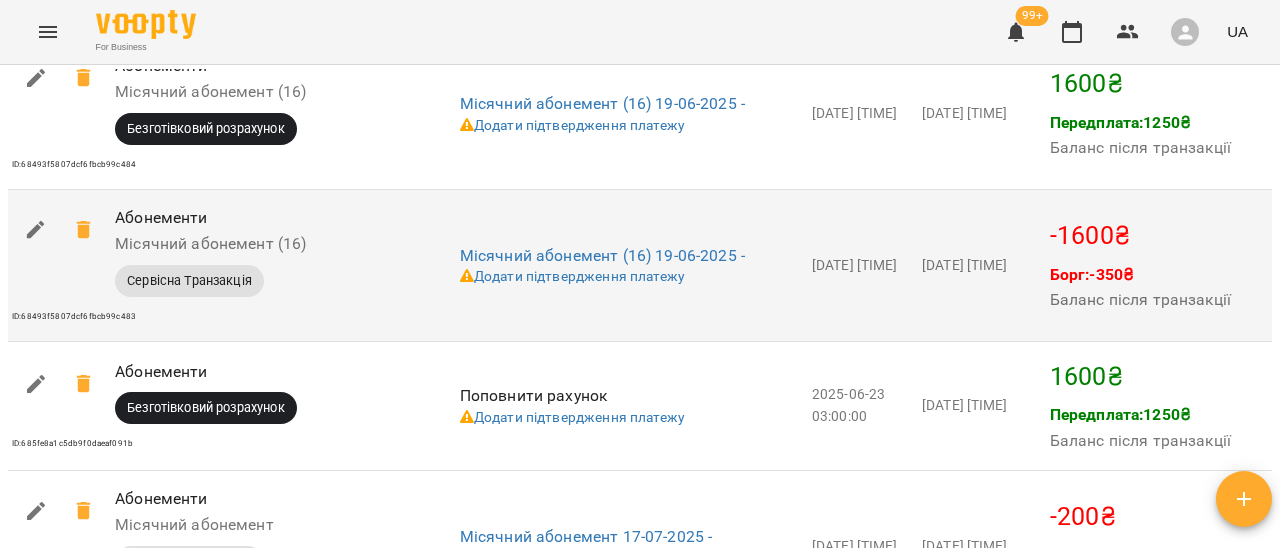 scroll, scrollTop: 2186, scrollLeft: 0, axis: vertical 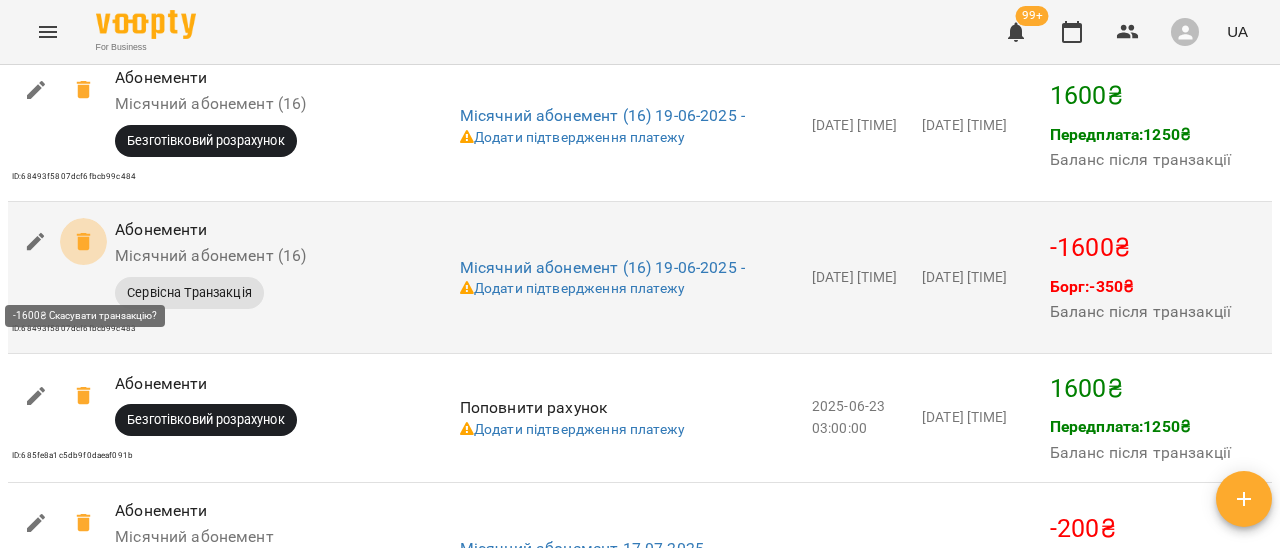 click 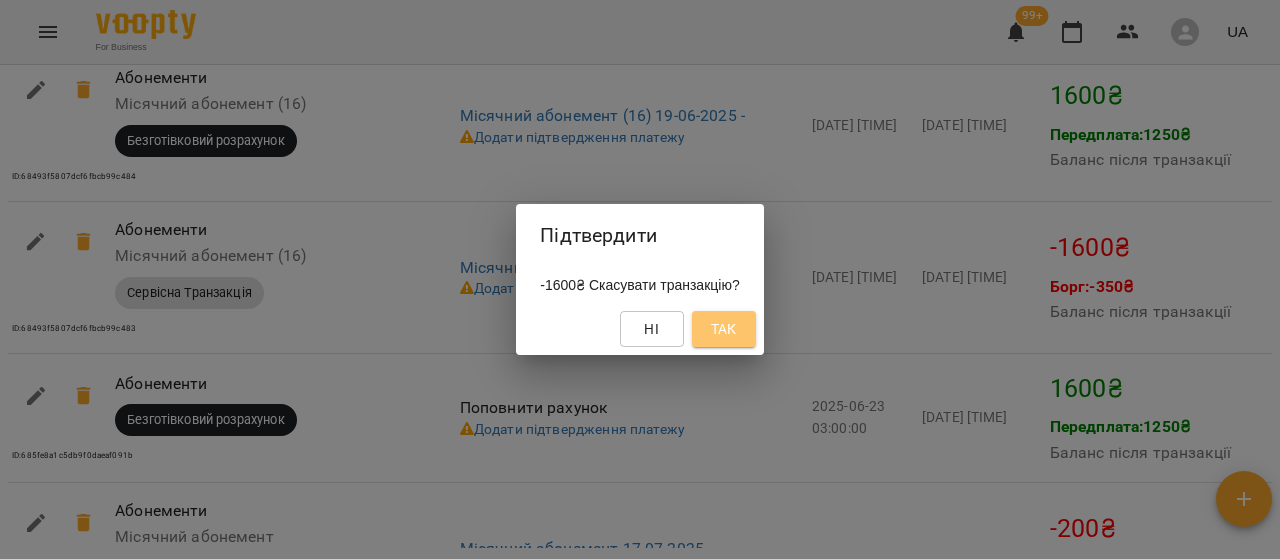 click on "Так" at bounding box center (724, 329) 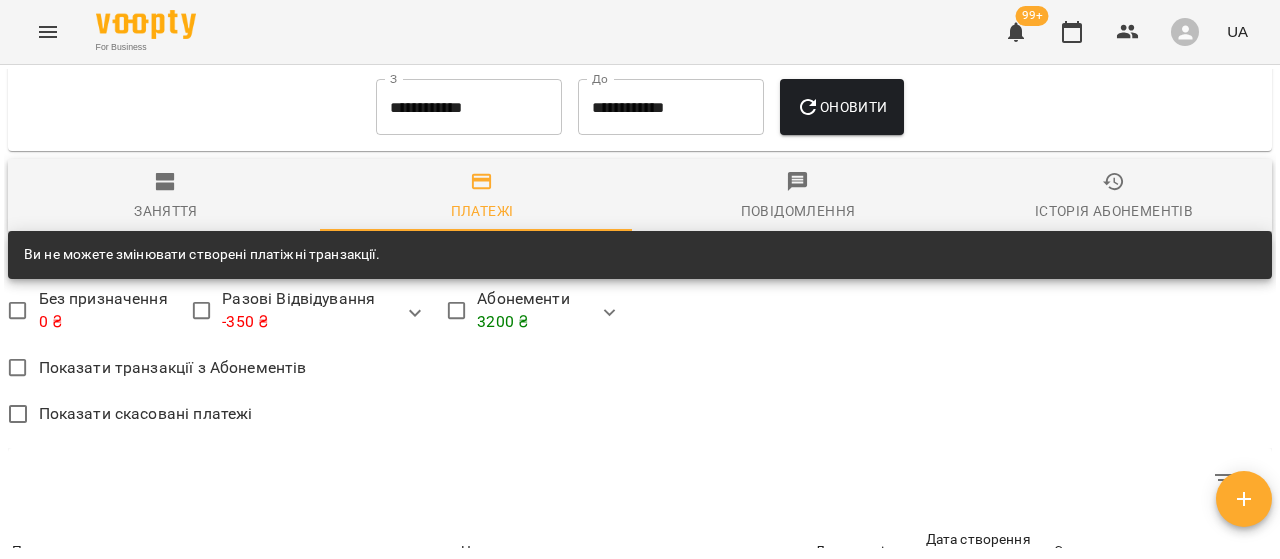 scroll, scrollTop: 2186, scrollLeft: 0, axis: vertical 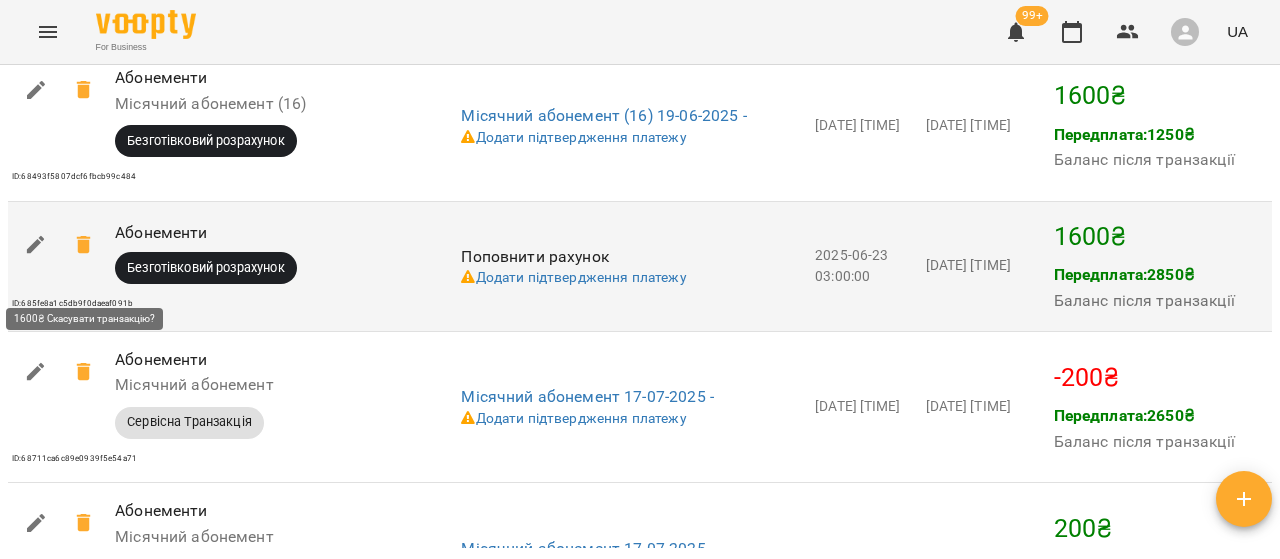 click 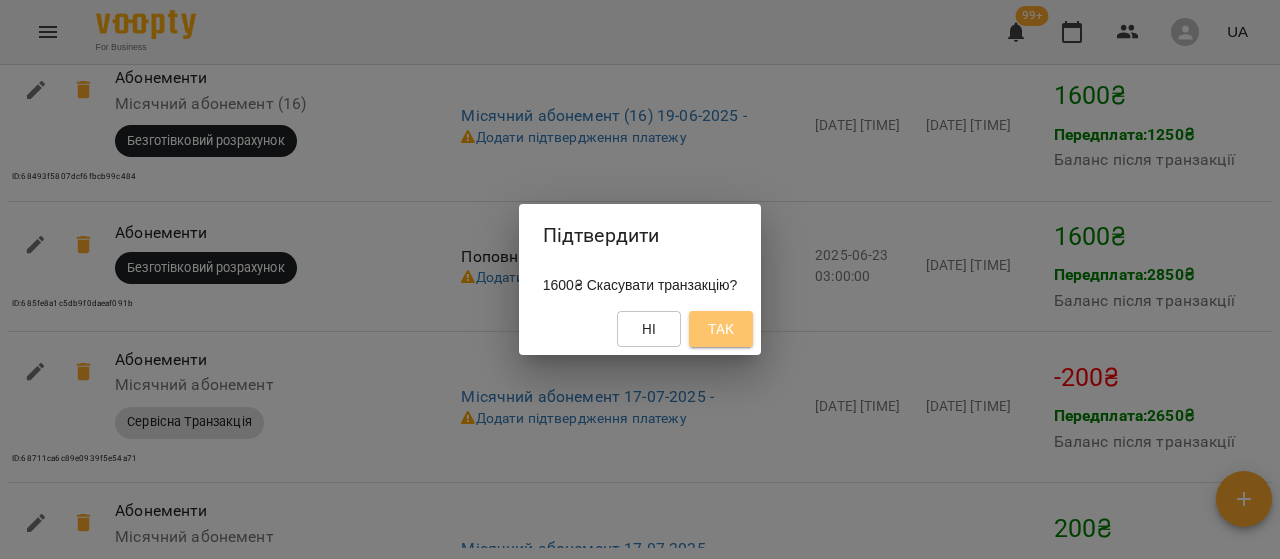 click on "Так" at bounding box center [721, 329] 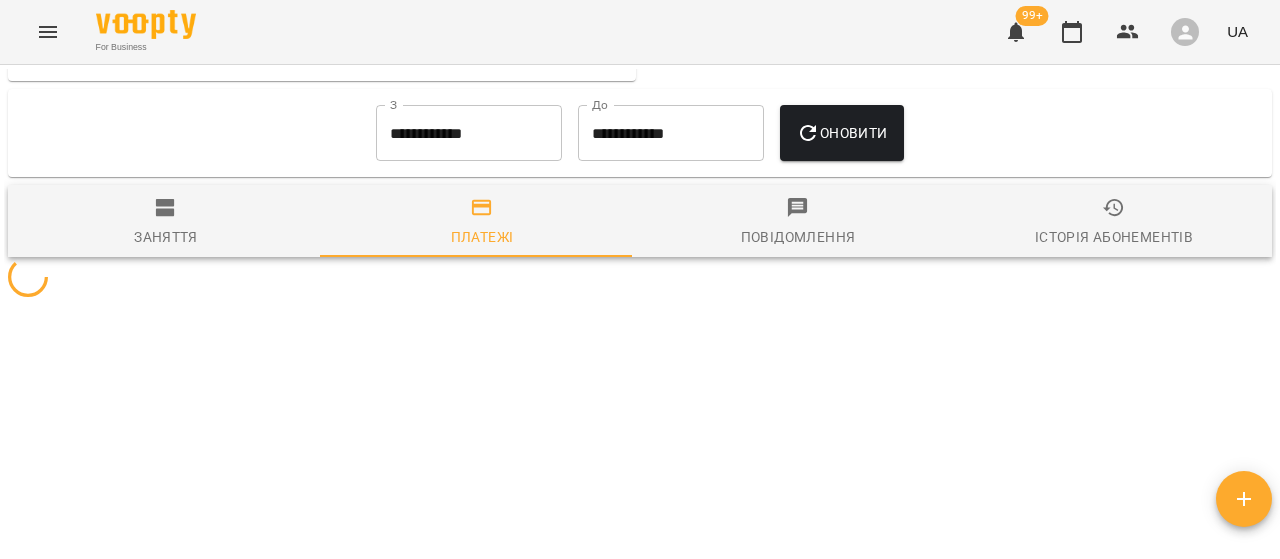 scroll, scrollTop: 2186, scrollLeft: 0, axis: vertical 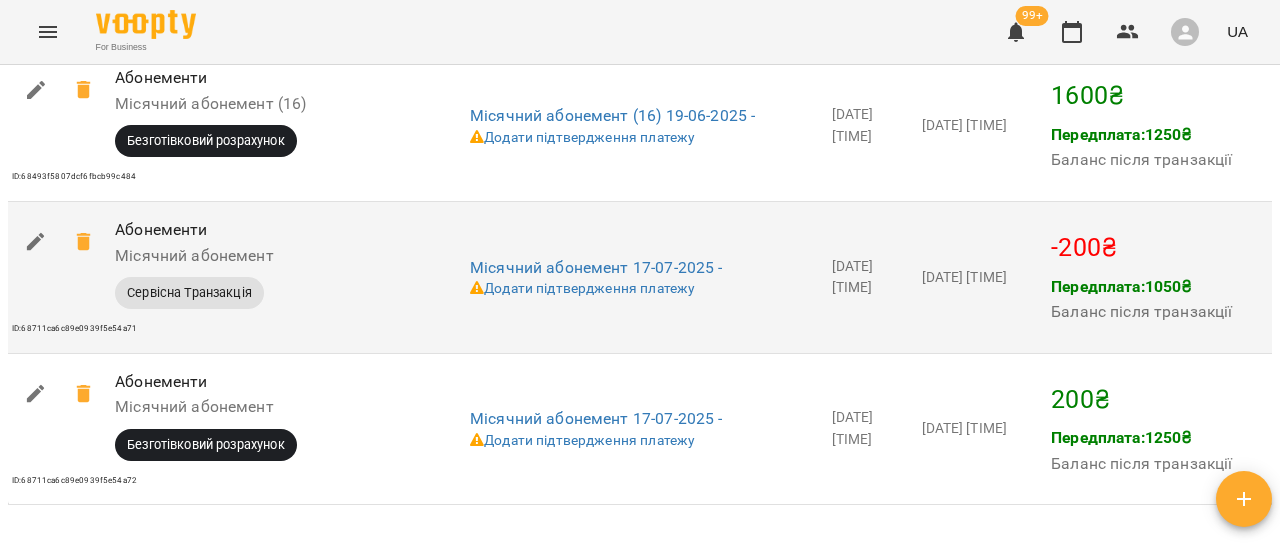 click 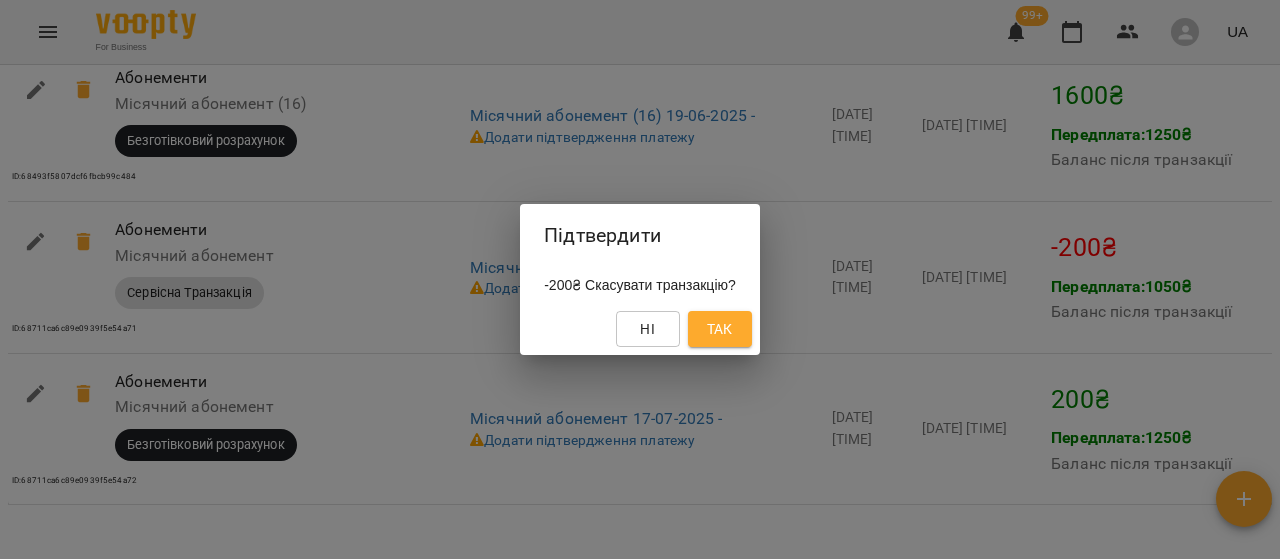 click on "Так" at bounding box center (720, 329) 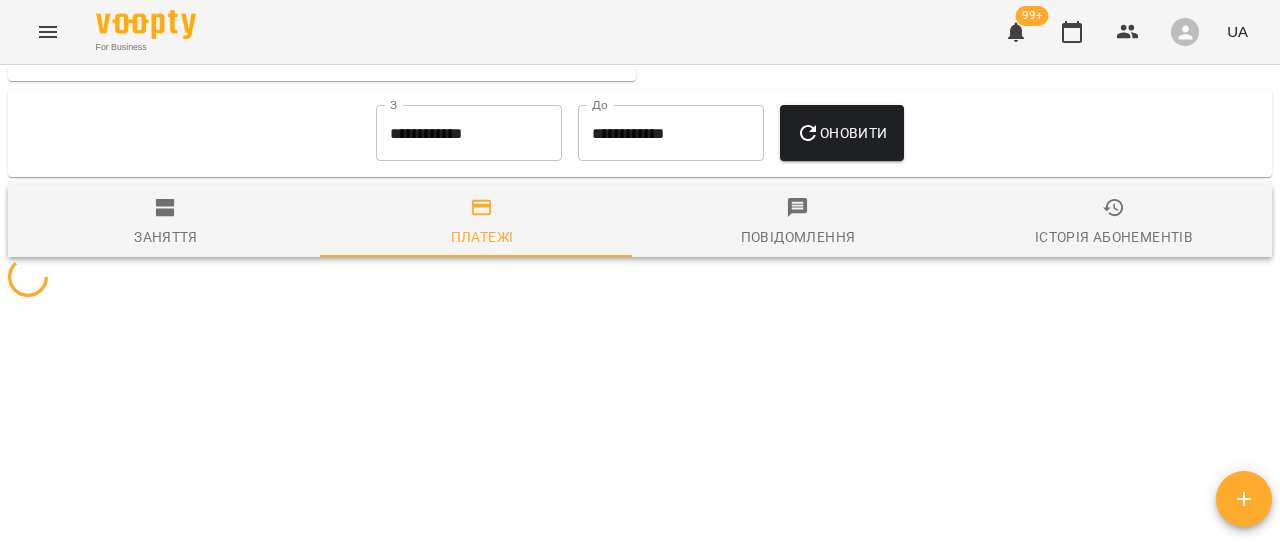 scroll, scrollTop: 2186, scrollLeft: 0, axis: vertical 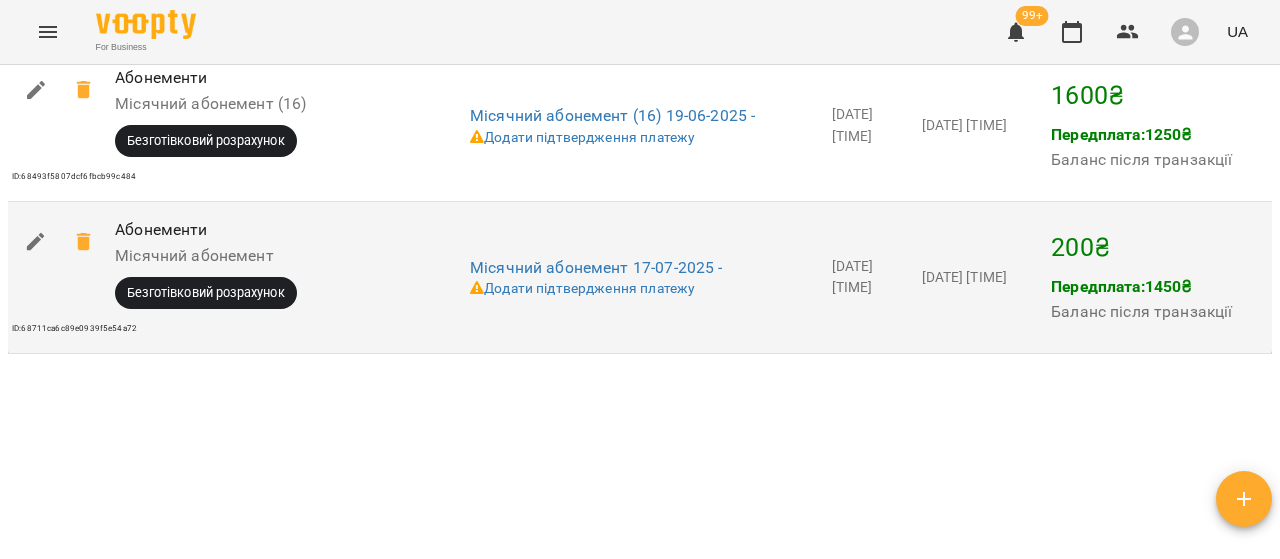 click 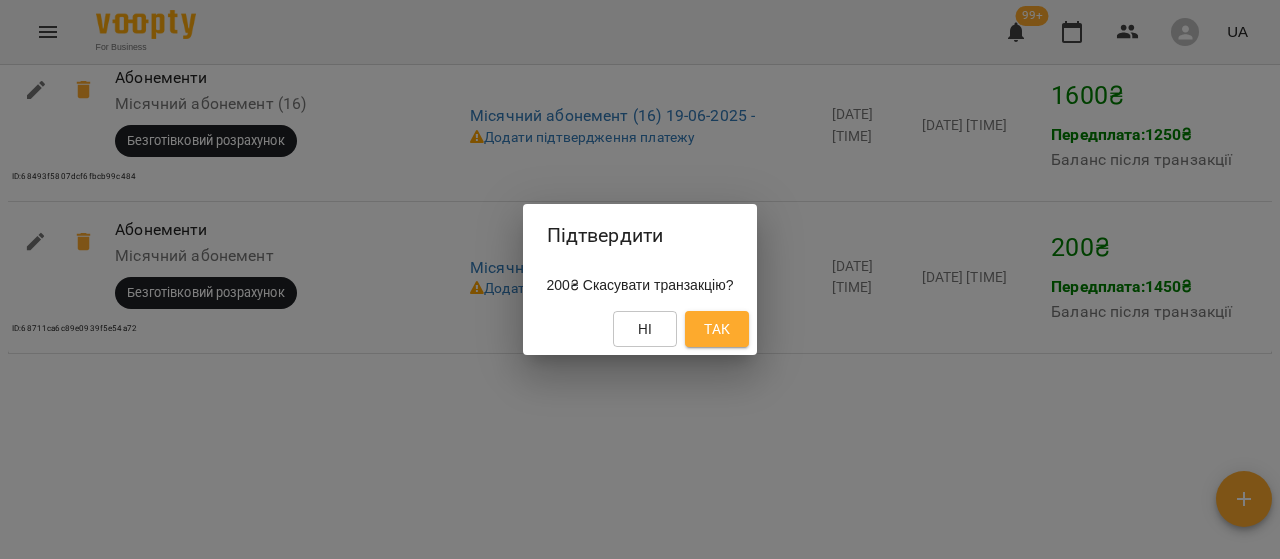 click on "Так" at bounding box center [717, 329] 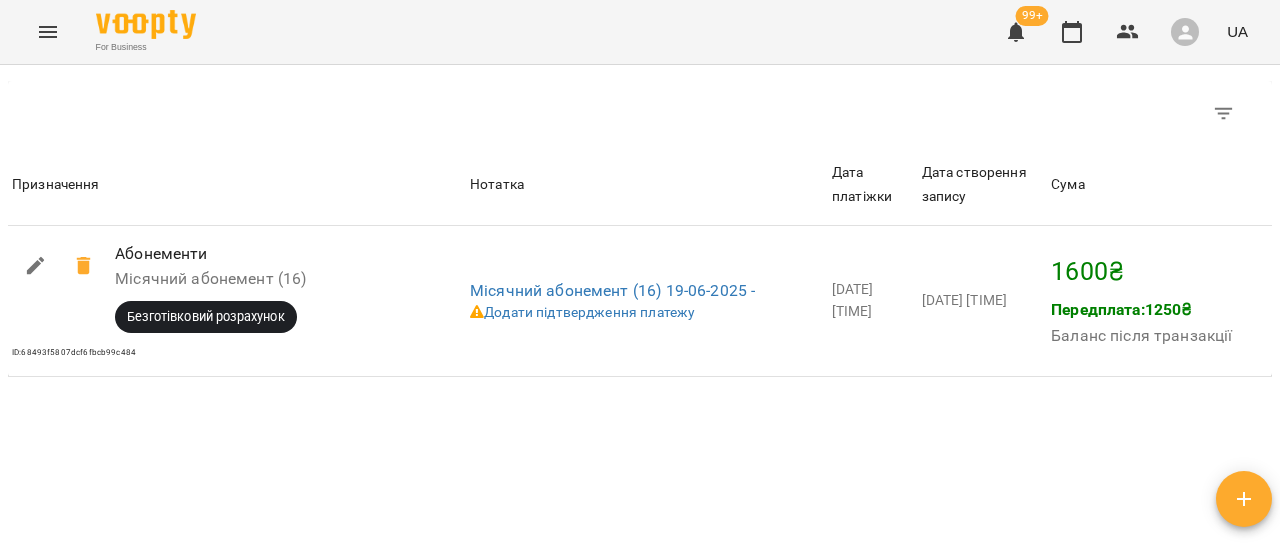 scroll, scrollTop: 1904, scrollLeft: 0, axis: vertical 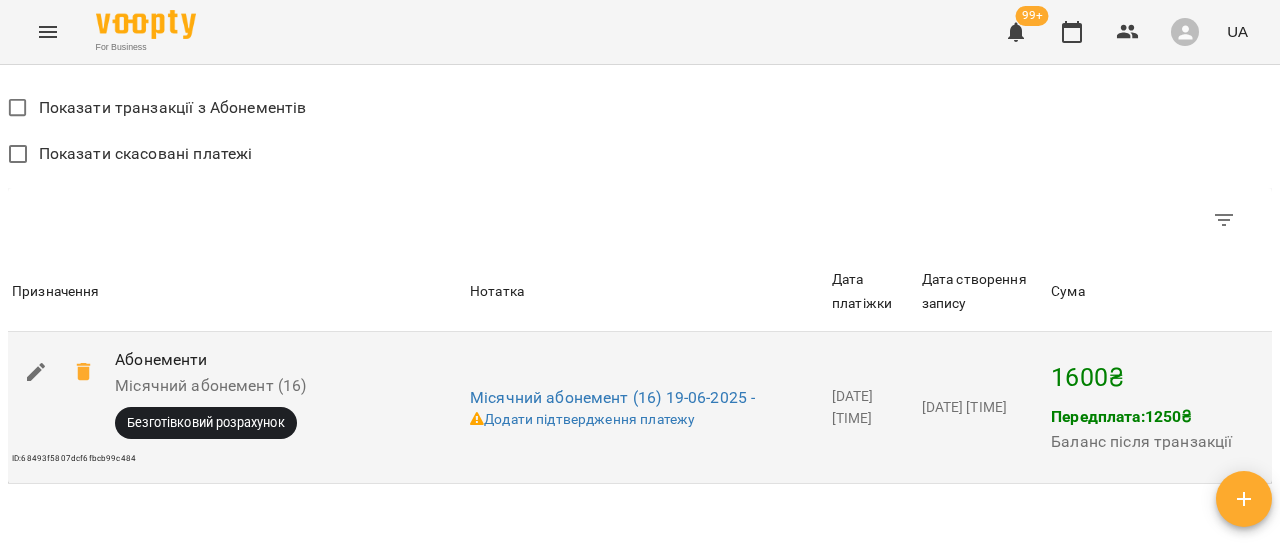 click 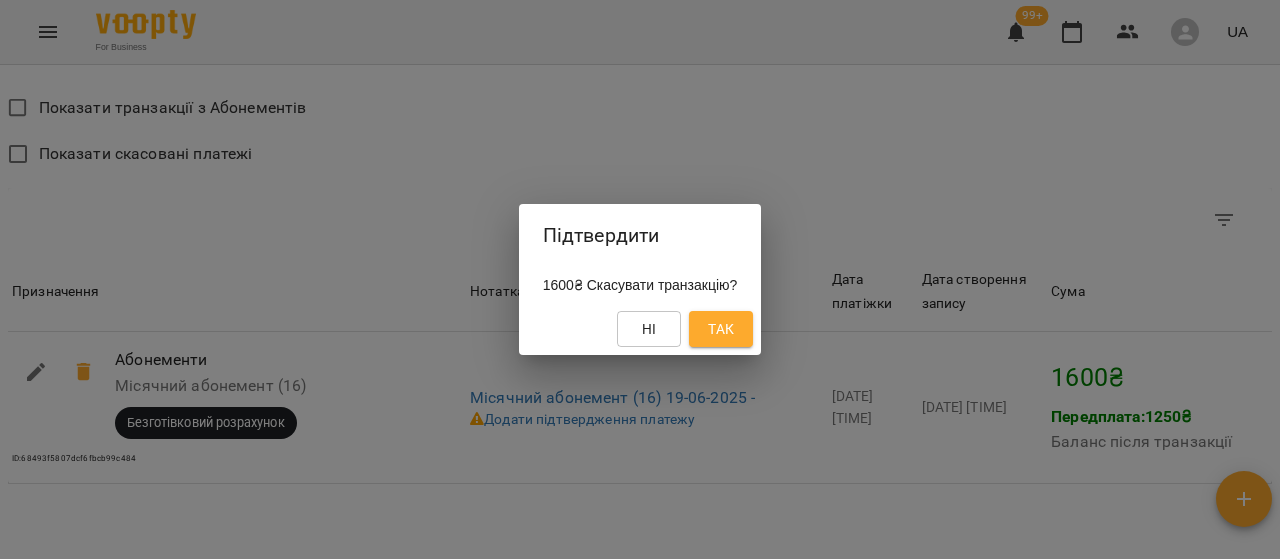 click on "Так" at bounding box center (721, 329) 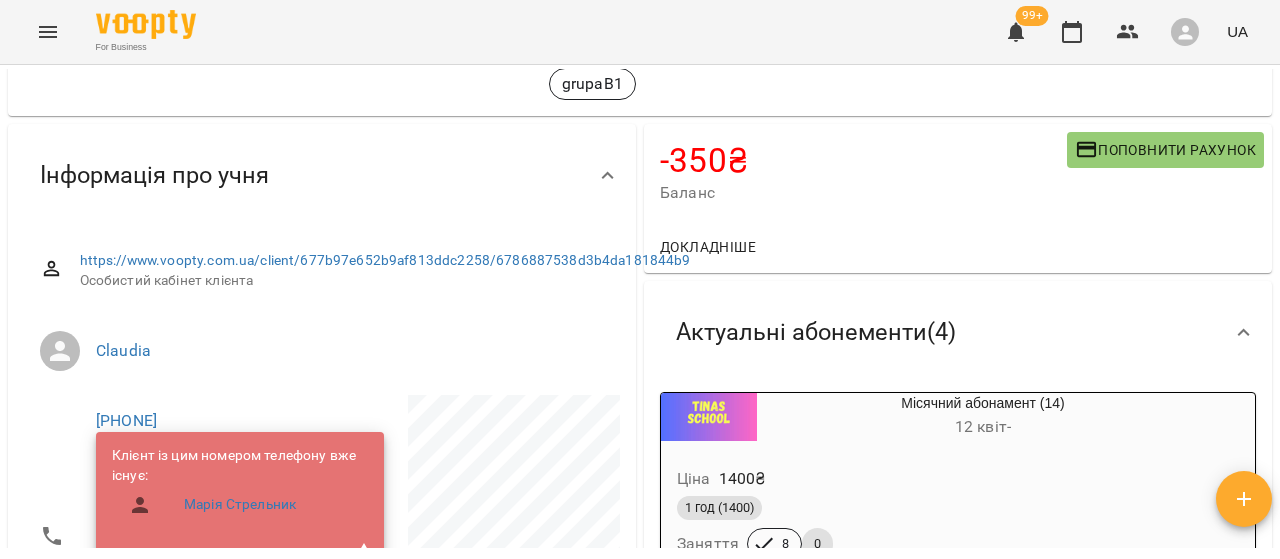 scroll, scrollTop: 0, scrollLeft: 0, axis: both 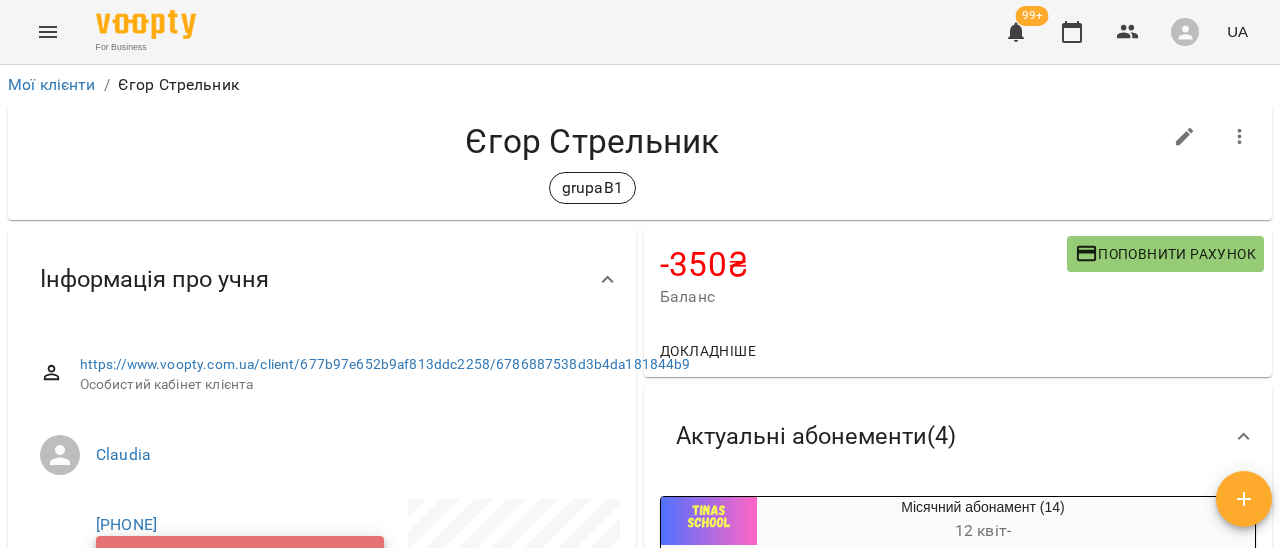 click on "Поповнити рахунок" at bounding box center (1165, 254) 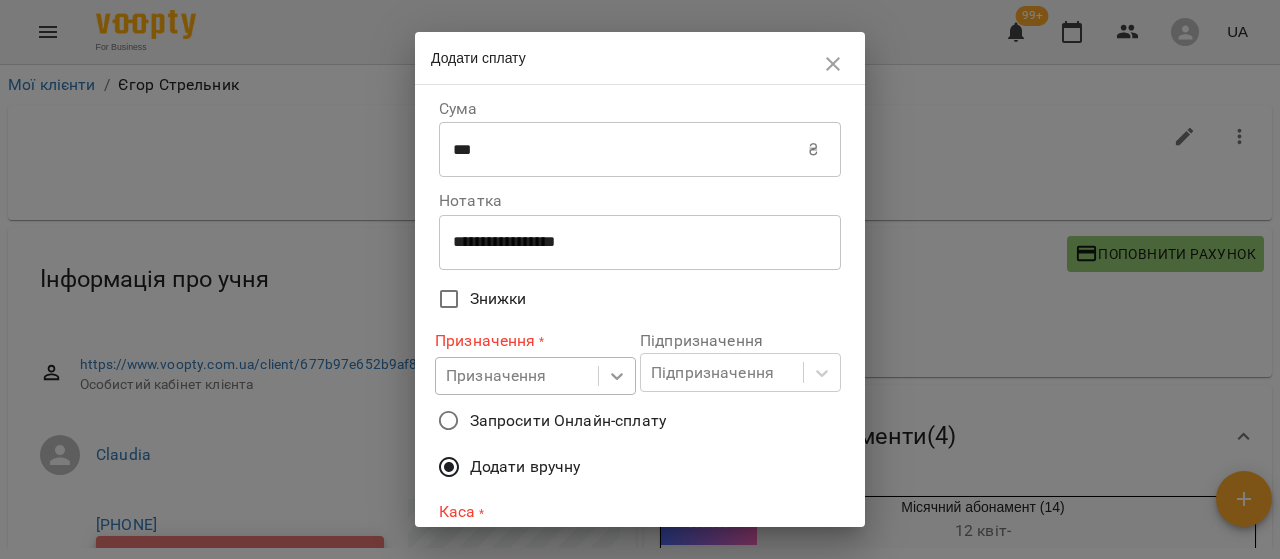 click 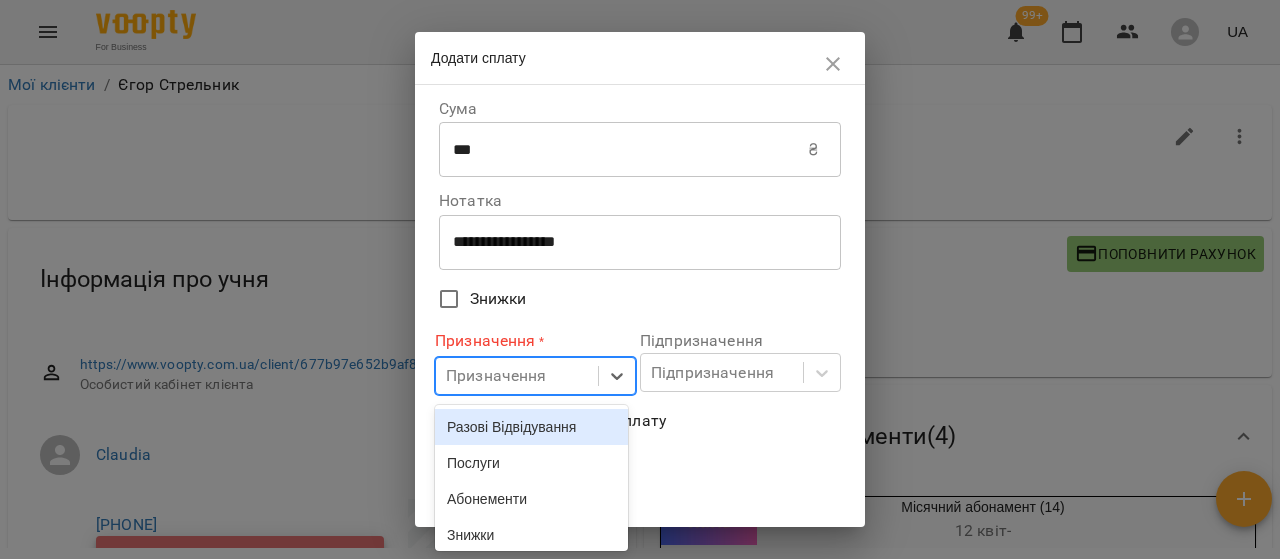 click on "Разові Відвідування" at bounding box center [531, 427] 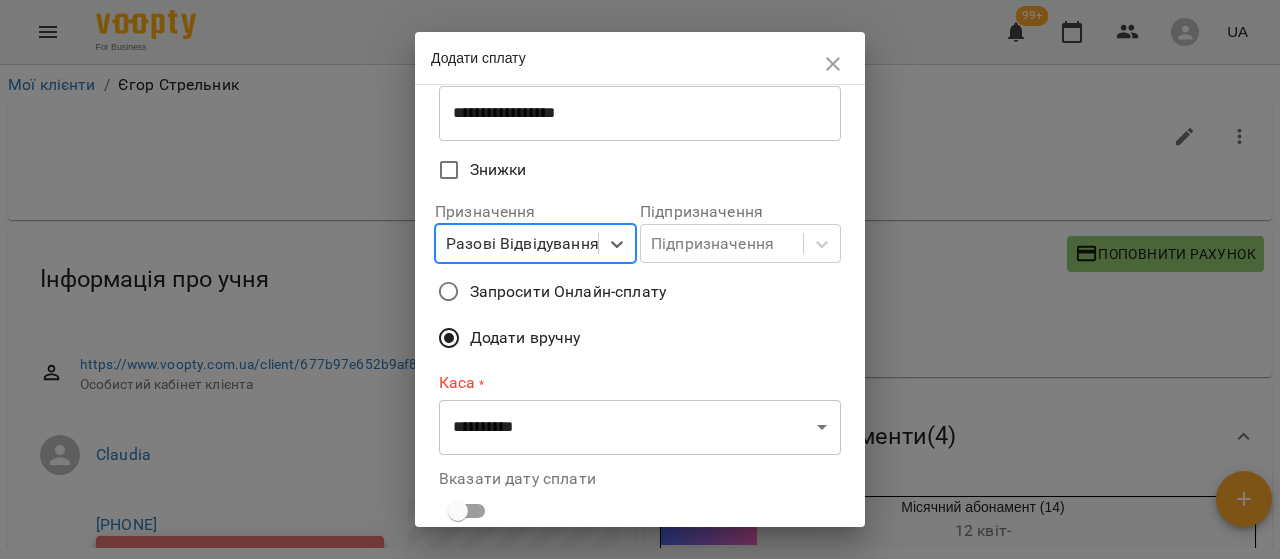 scroll, scrollTop: 270, scrollLeft: 0, axis: vertical 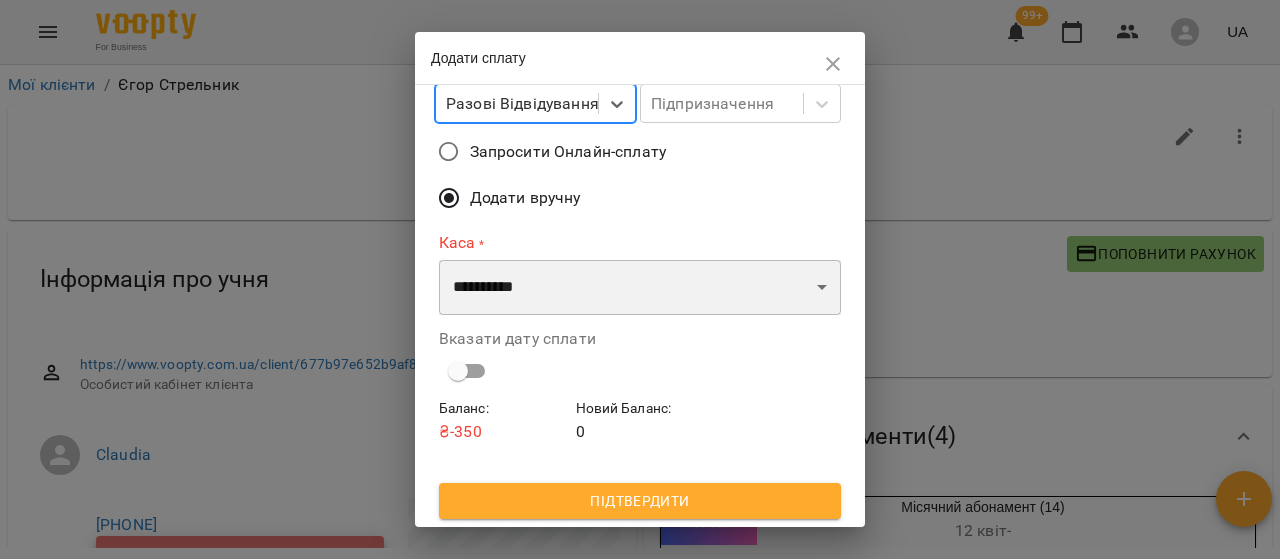 click on "**********" at bounding box center [640, 288] 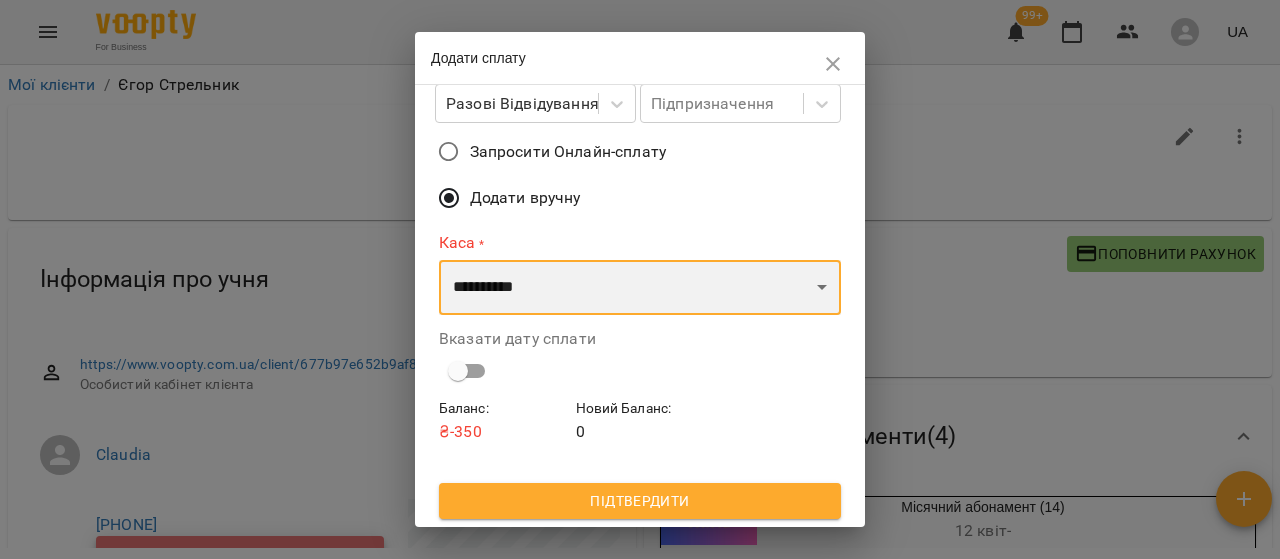 select on "****" 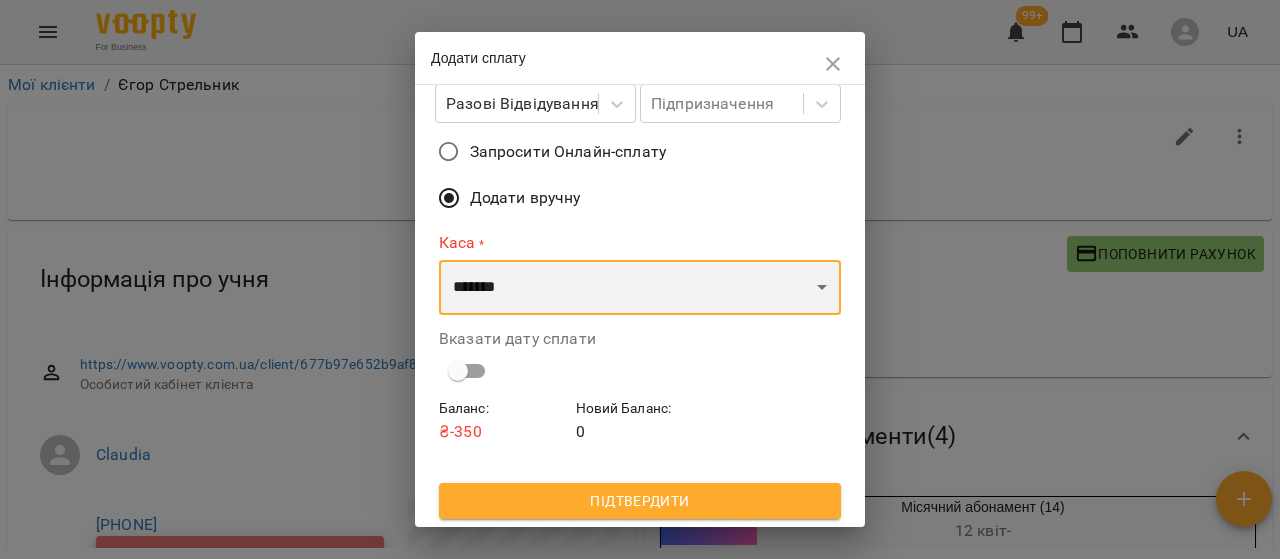 click on "**********" at bounding box center [640, 288] 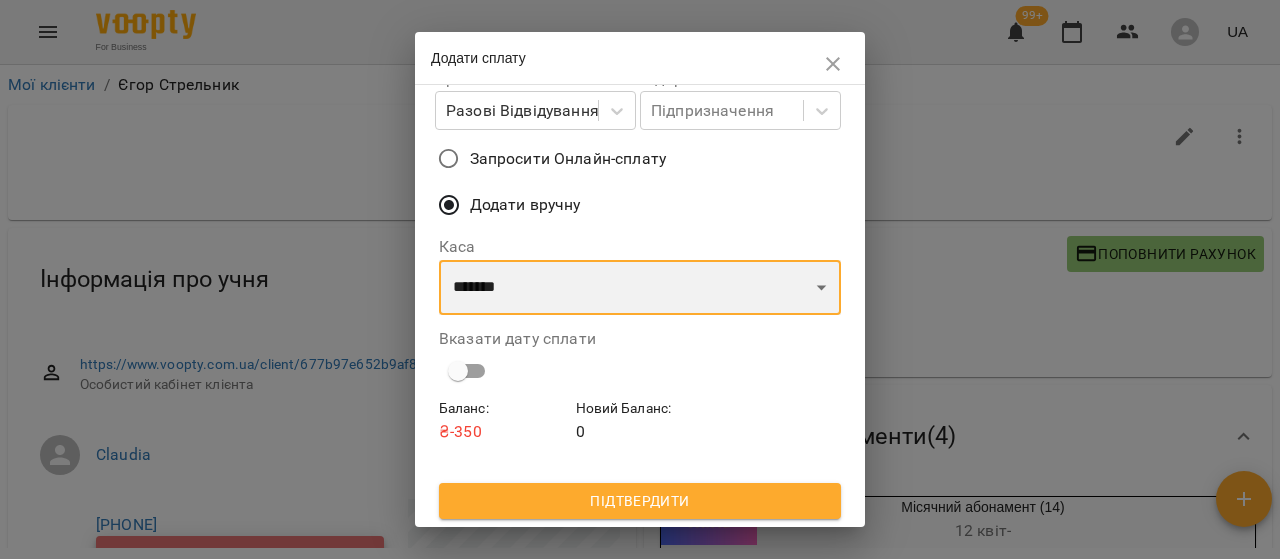 scroll, scrollTop: 264, scrollLeft: 0, axis: vertical 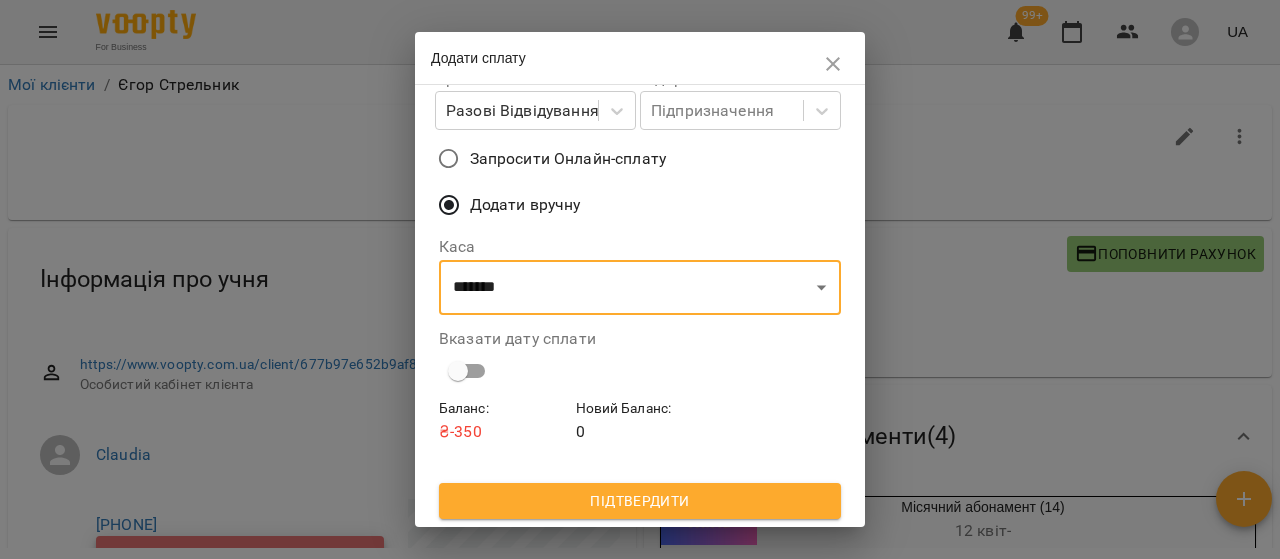 drag, startPoint x: 540, startPoint y: 495, endPoint x: 552, endPoint y: 497, distance: 12.165525 